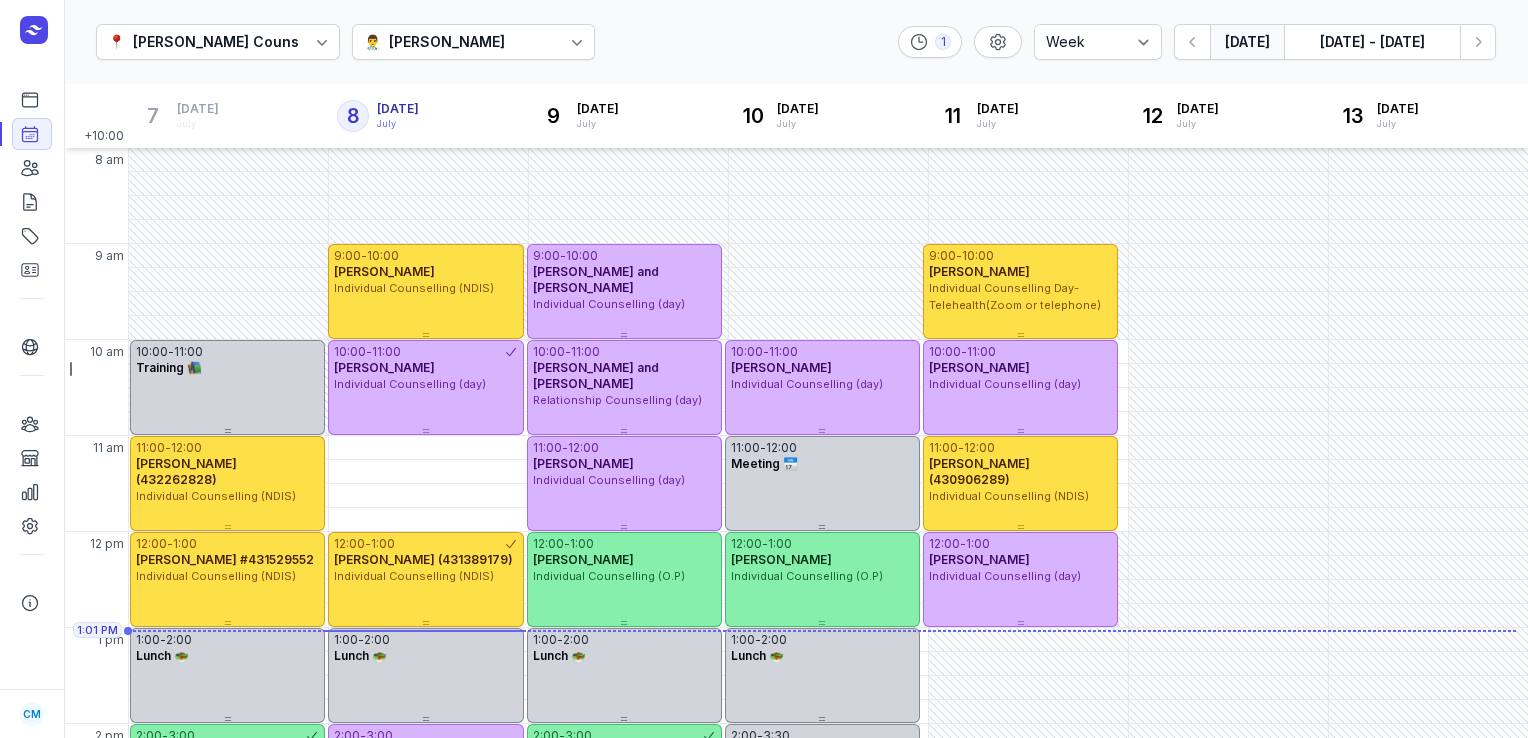 select on "week" 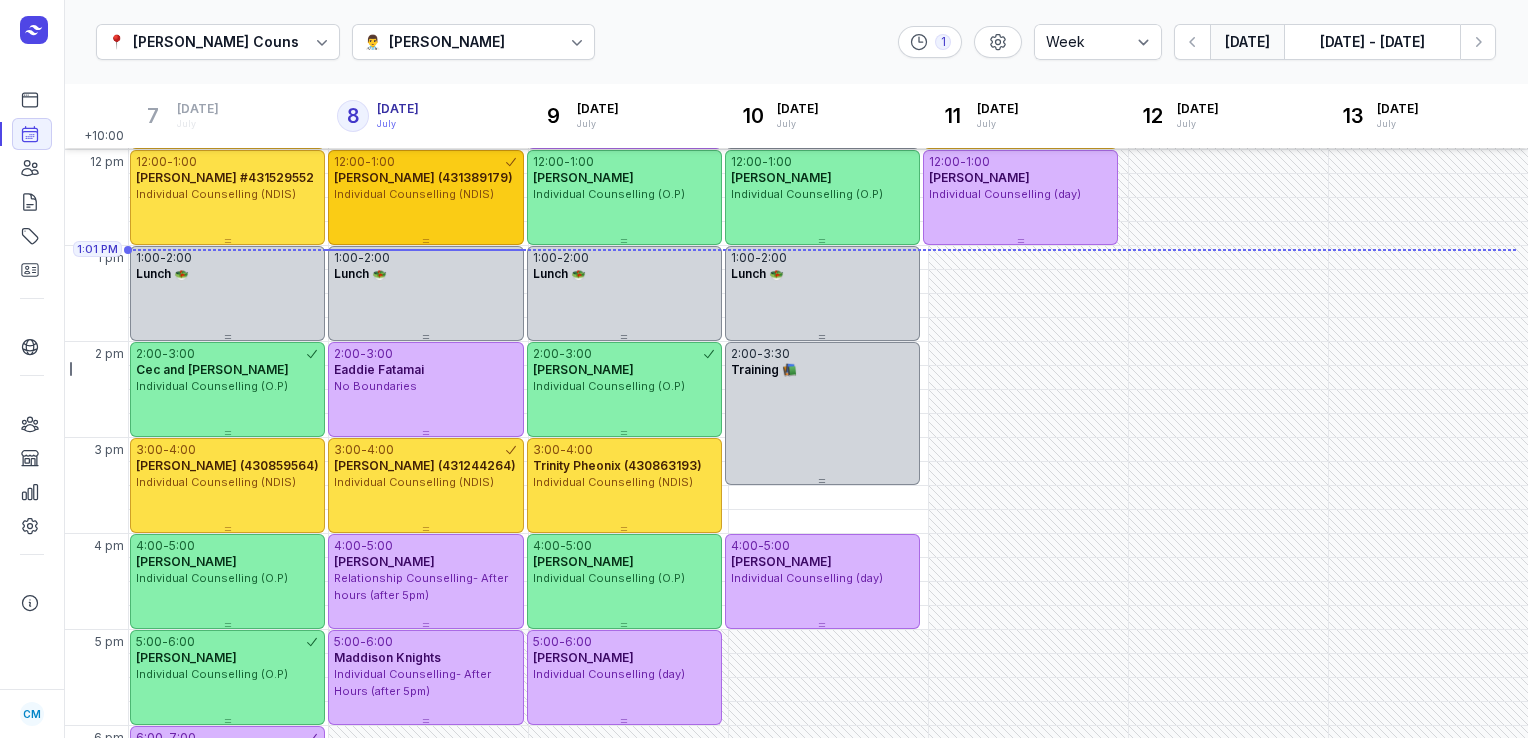click on "12:00  -  1:00" at bounding box center [418, 162] 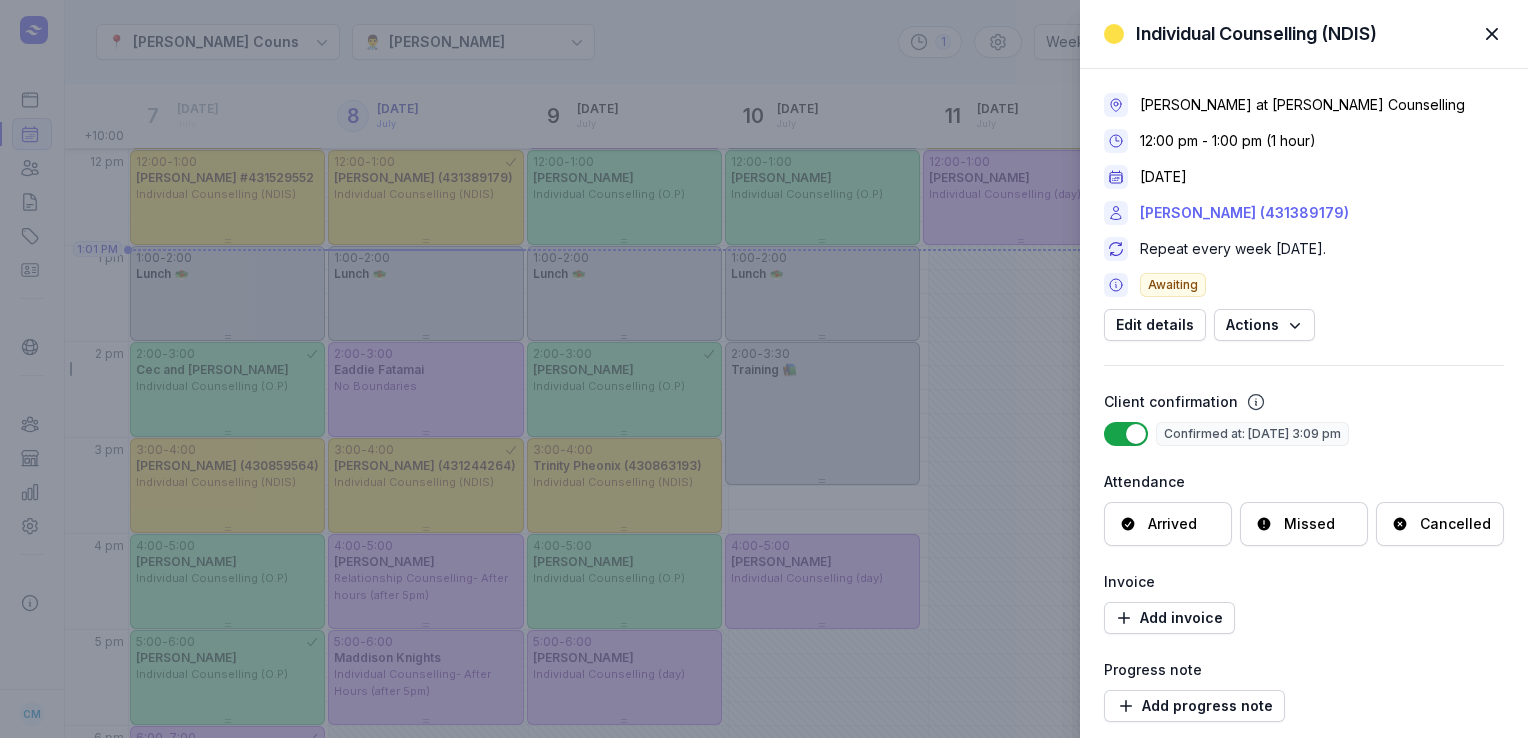 click on "[PERSON_NAME] (431389179)" at bounding box center (1244, 213) 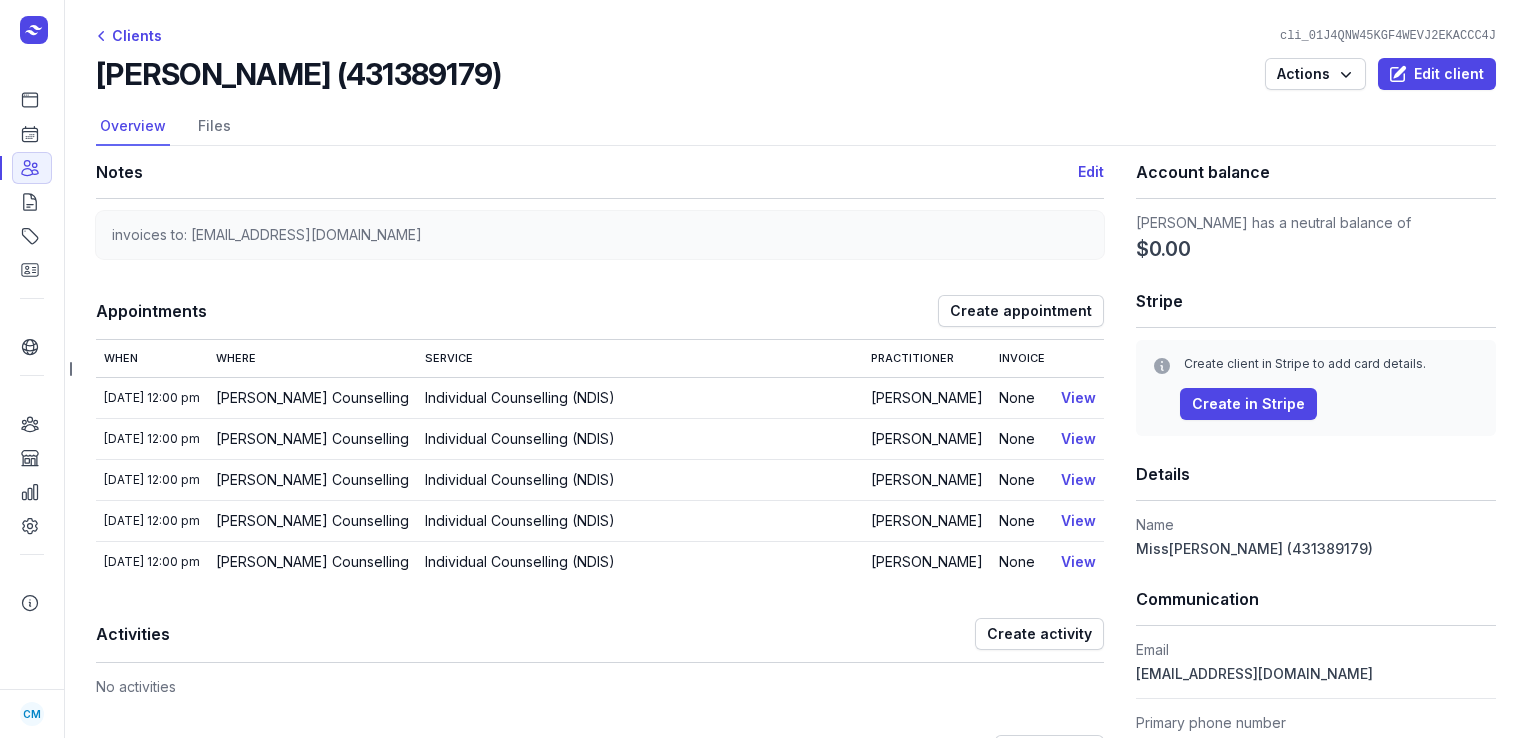 scroll, scrollTop: 228, scrollLeft: 0, axis: vertical 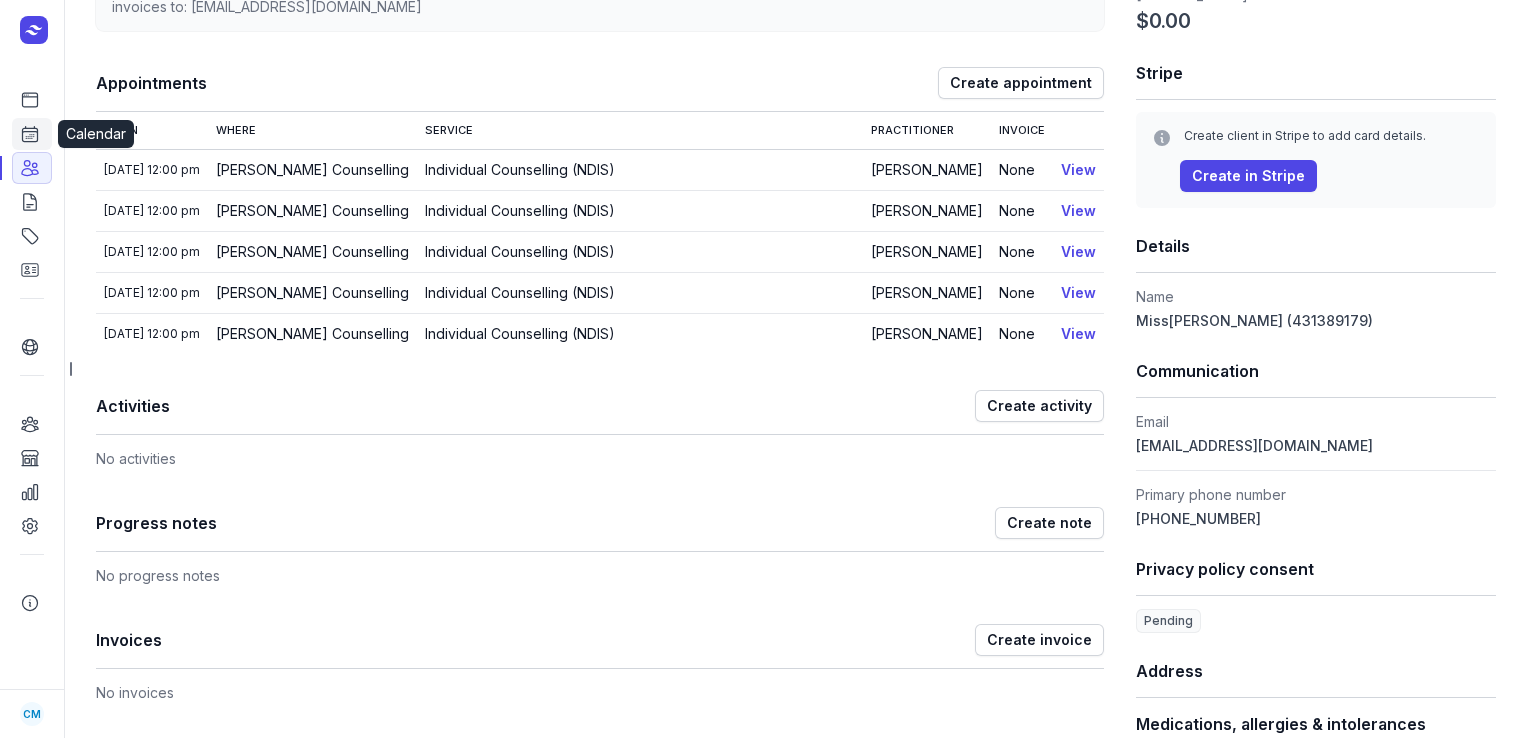 click 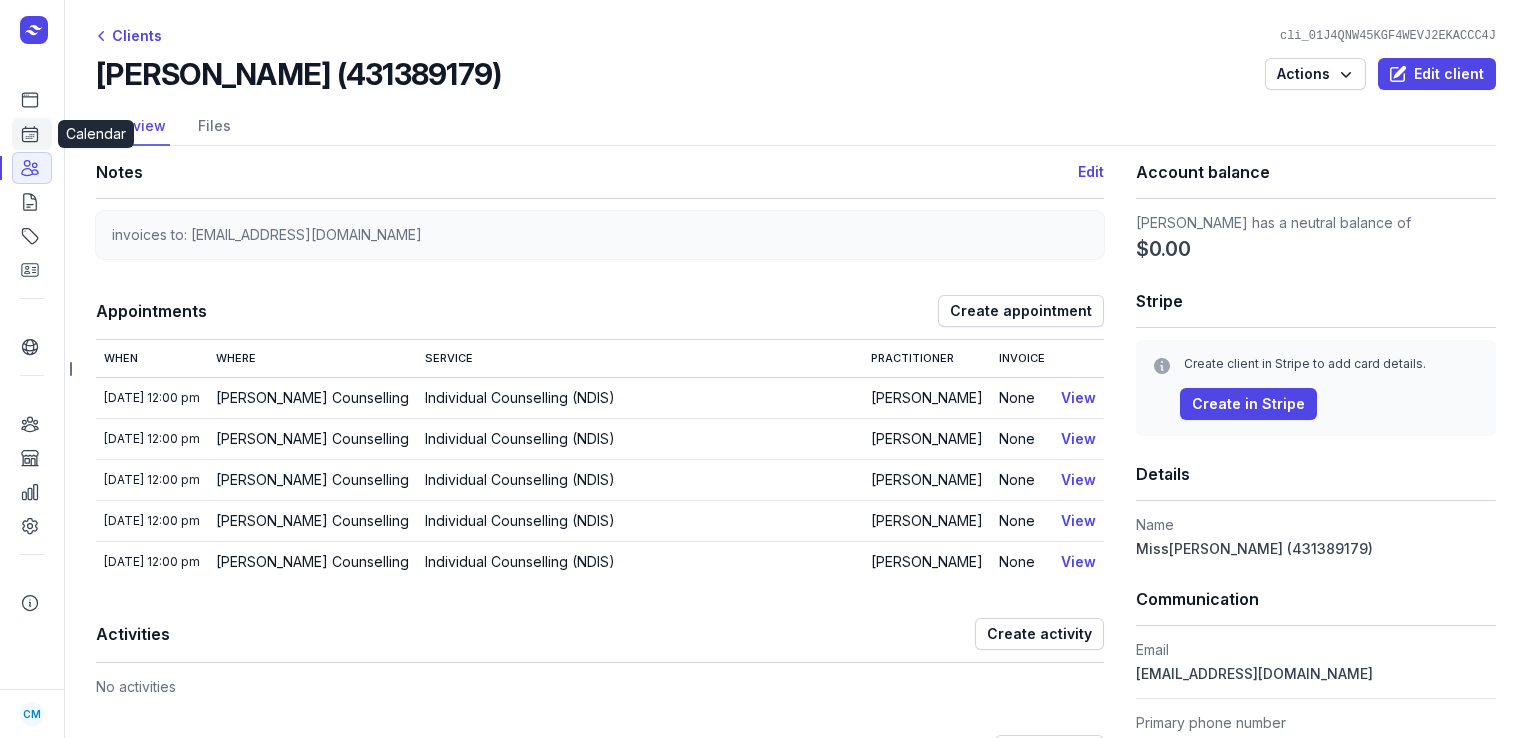 select on "week" 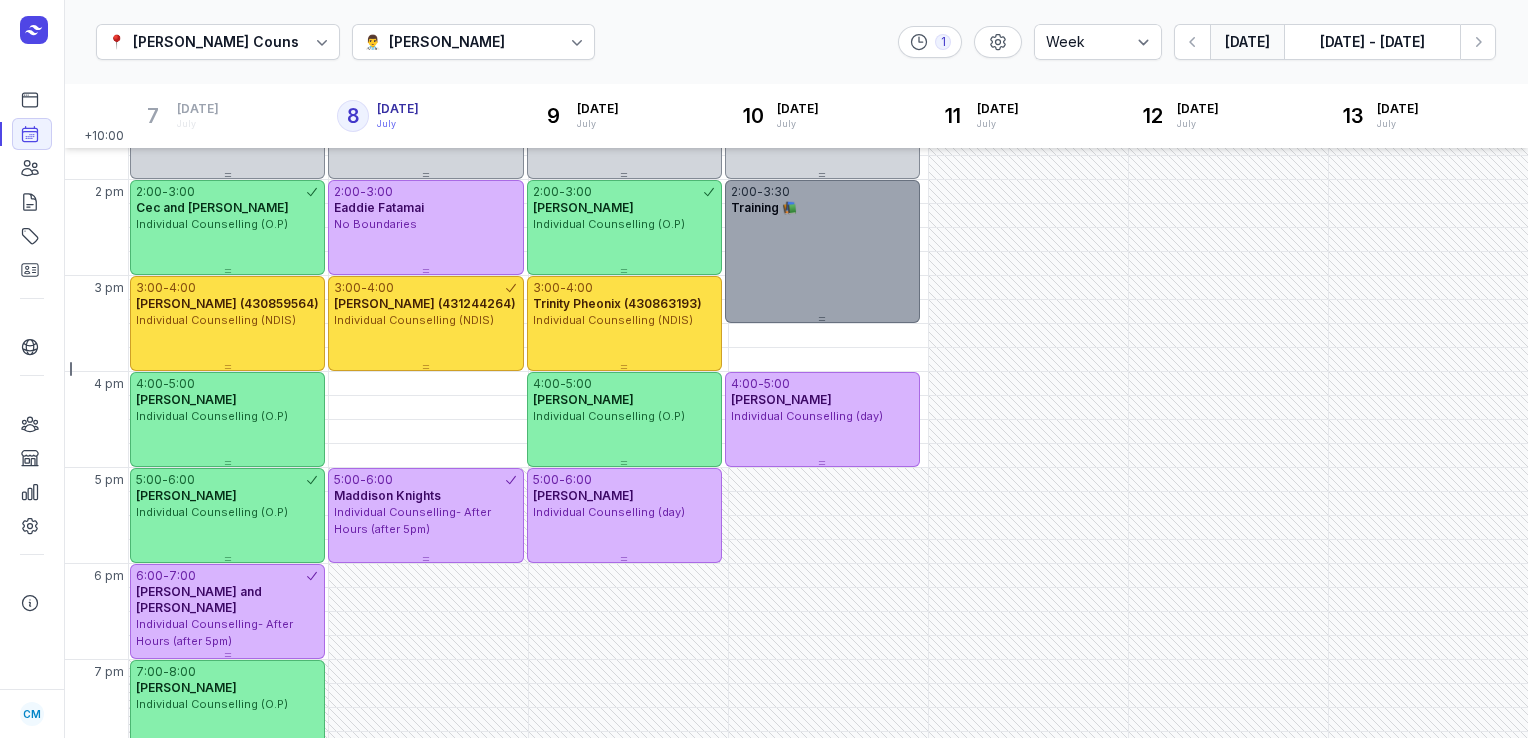 scroll, scrollTop: 544, scrollLeft: 0, axis: vertical 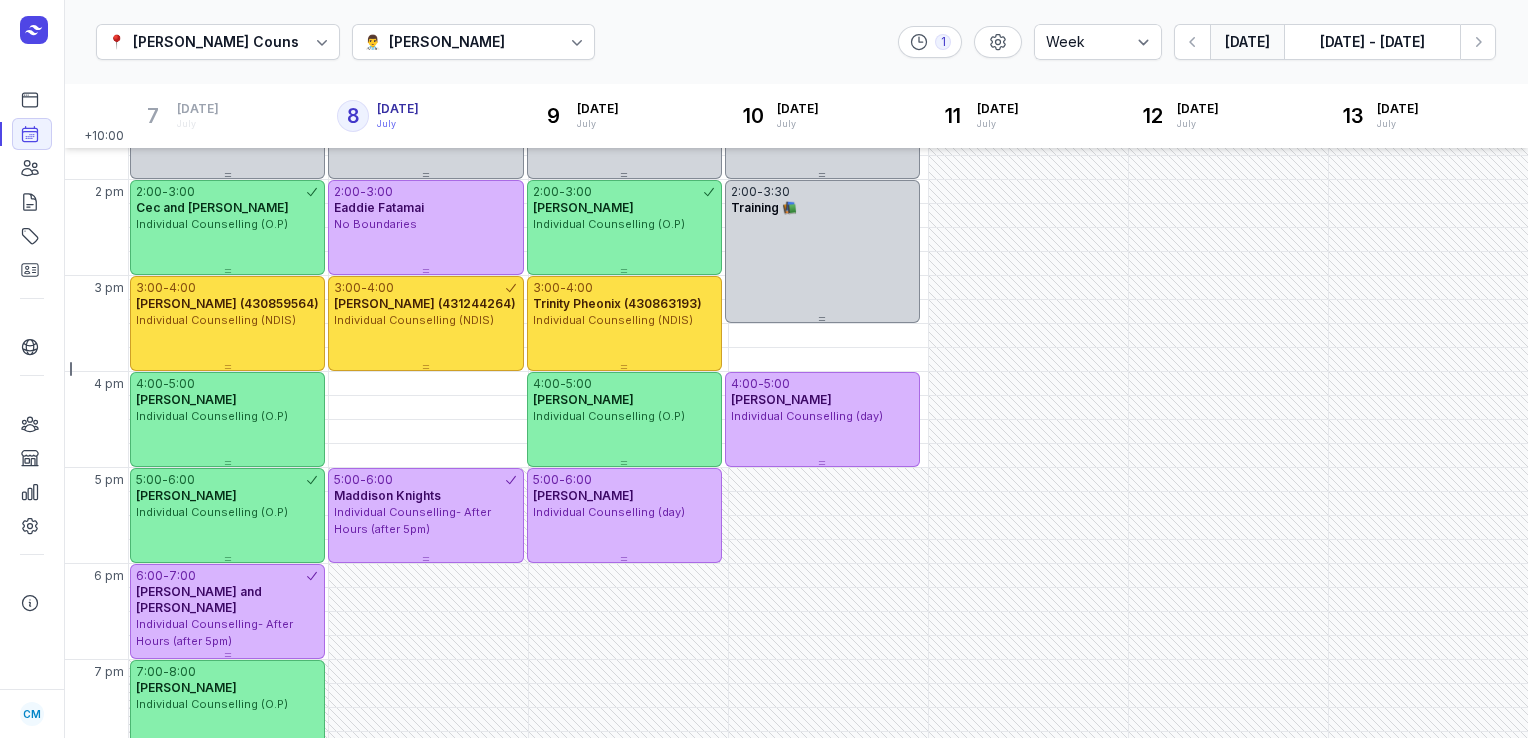 click on "[DATE]" at bounding box center (1247, 42) 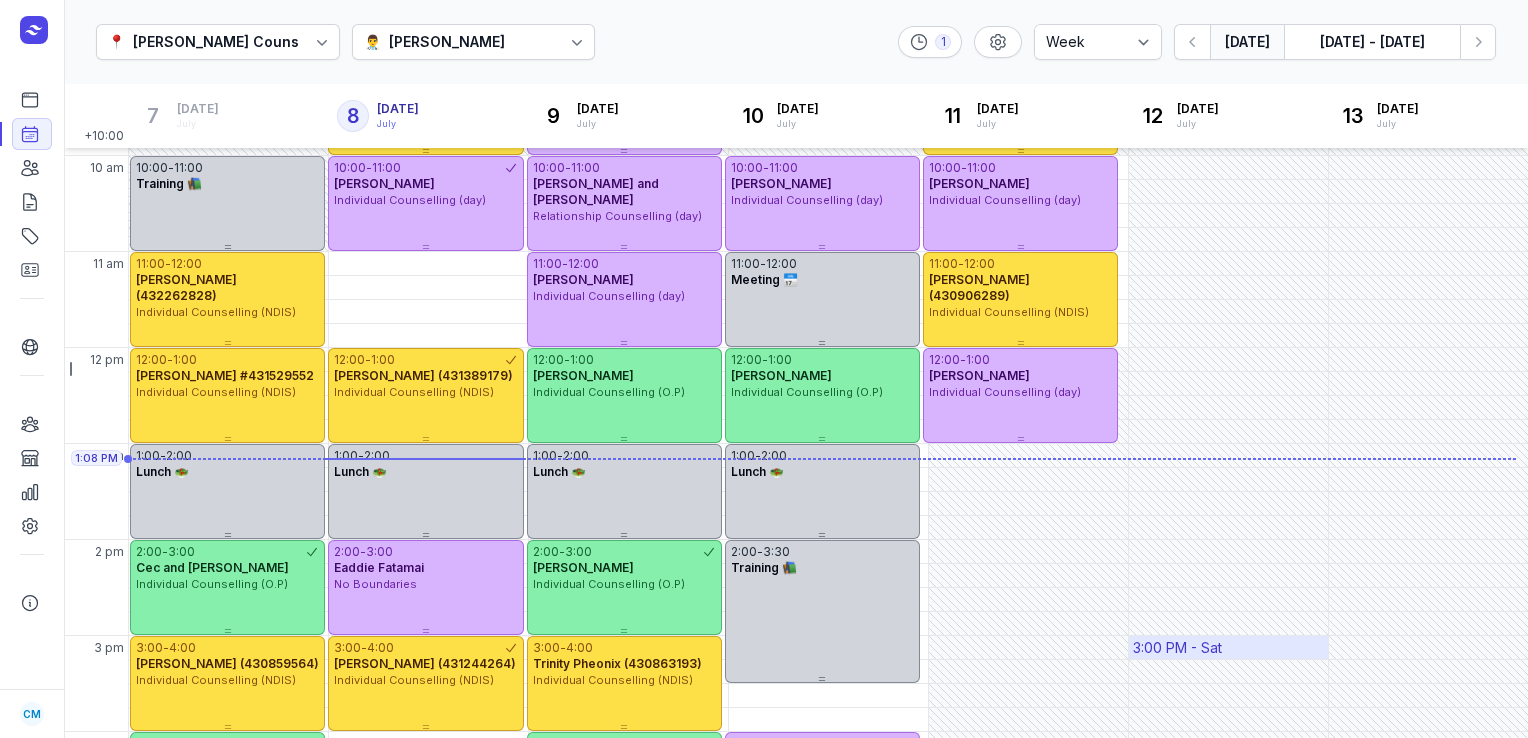 scroll, scrollTop: 112, scrollLeft: 0, axis: vertical 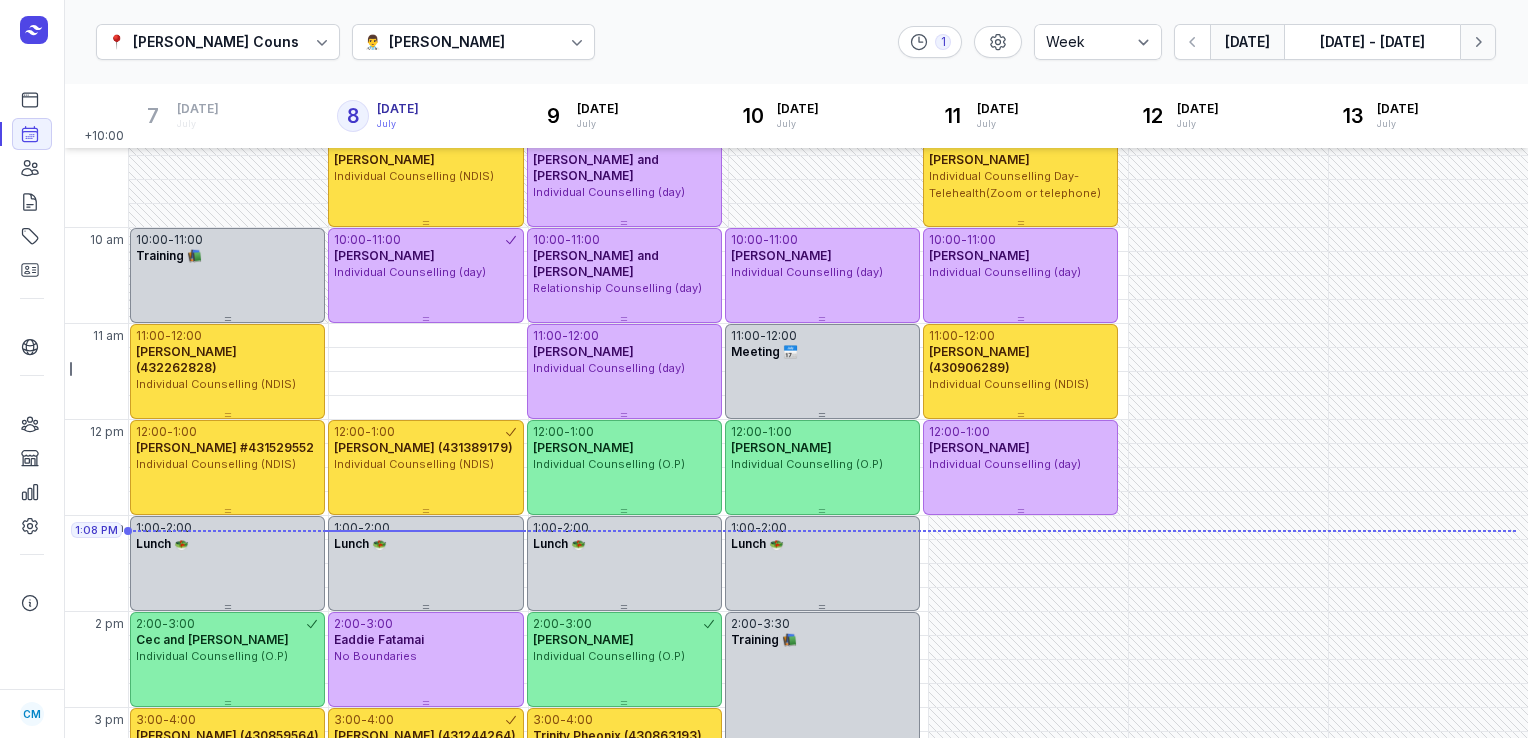 click 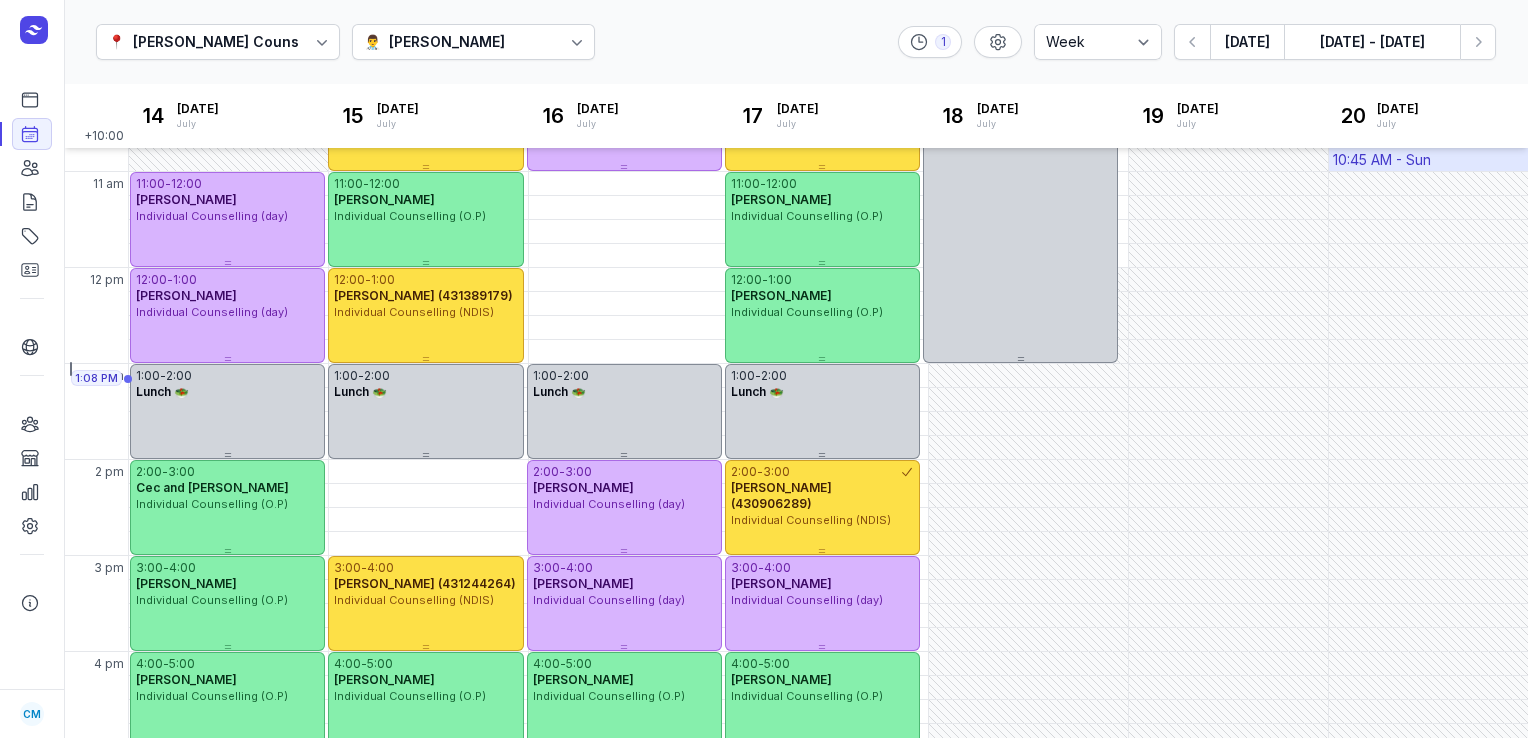 scroll, scrollTop: 264, scrollLeft: 0, axis: vertical 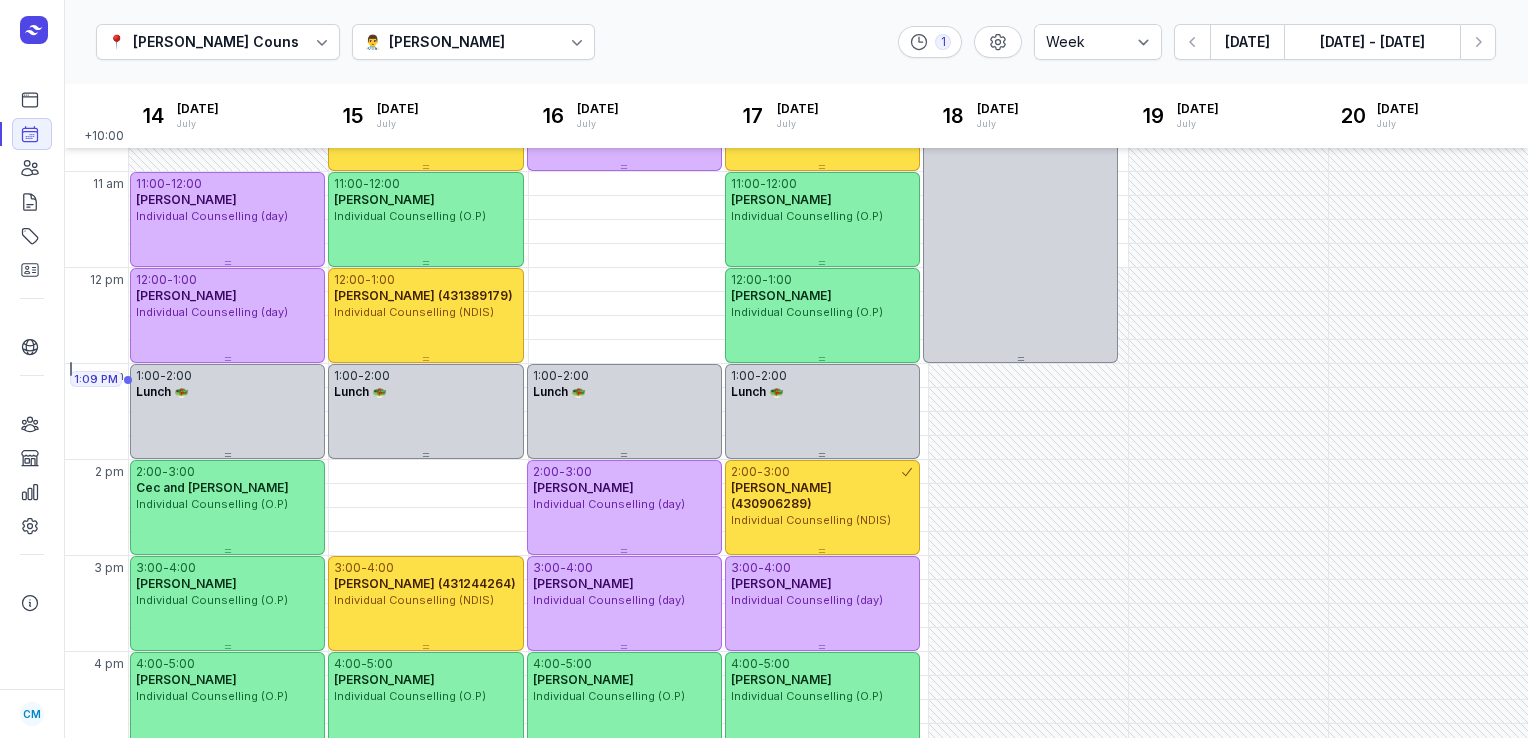 click on "[PERSON_NAME]" at bounding box center [447, 42] 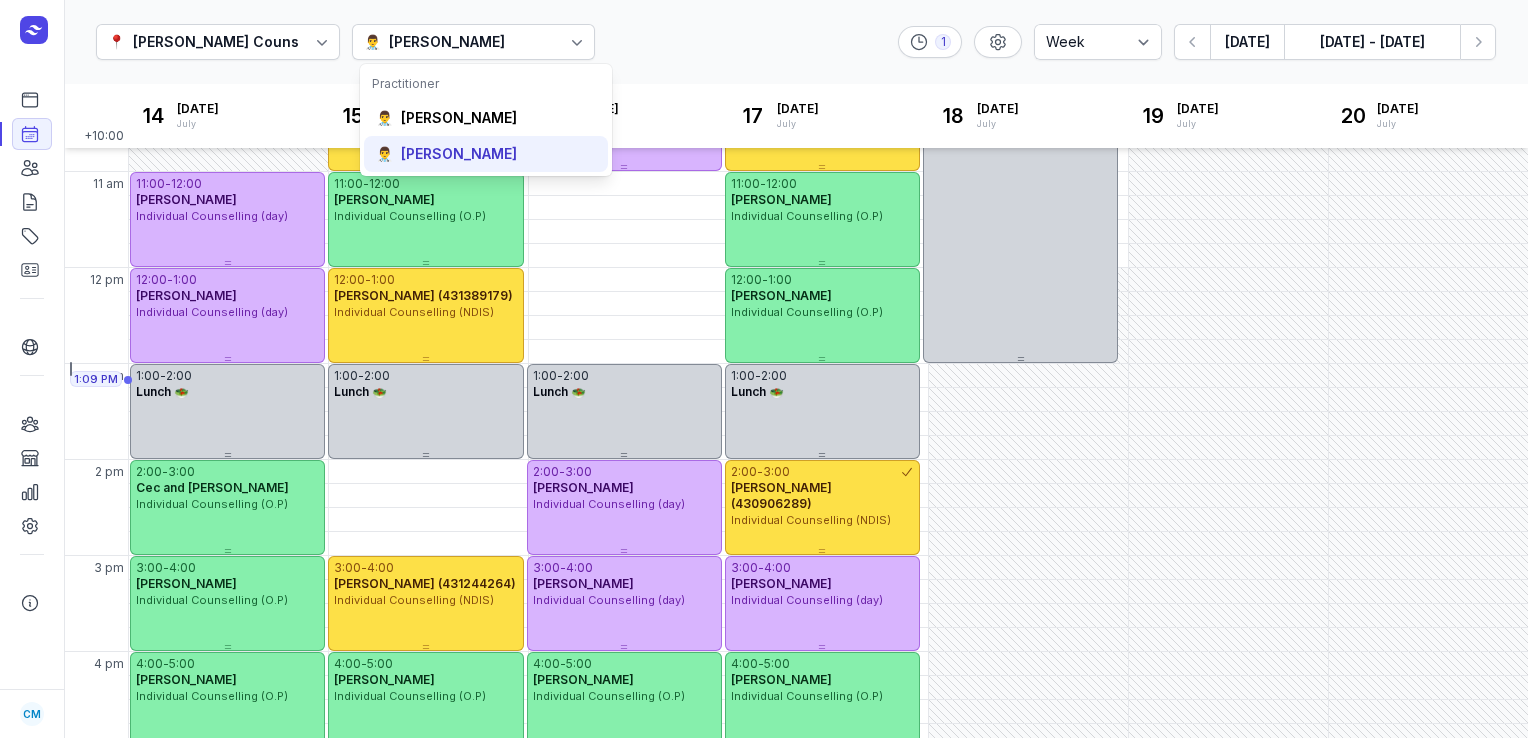click on "👨‍⚕️ [PERSON_NAME]" 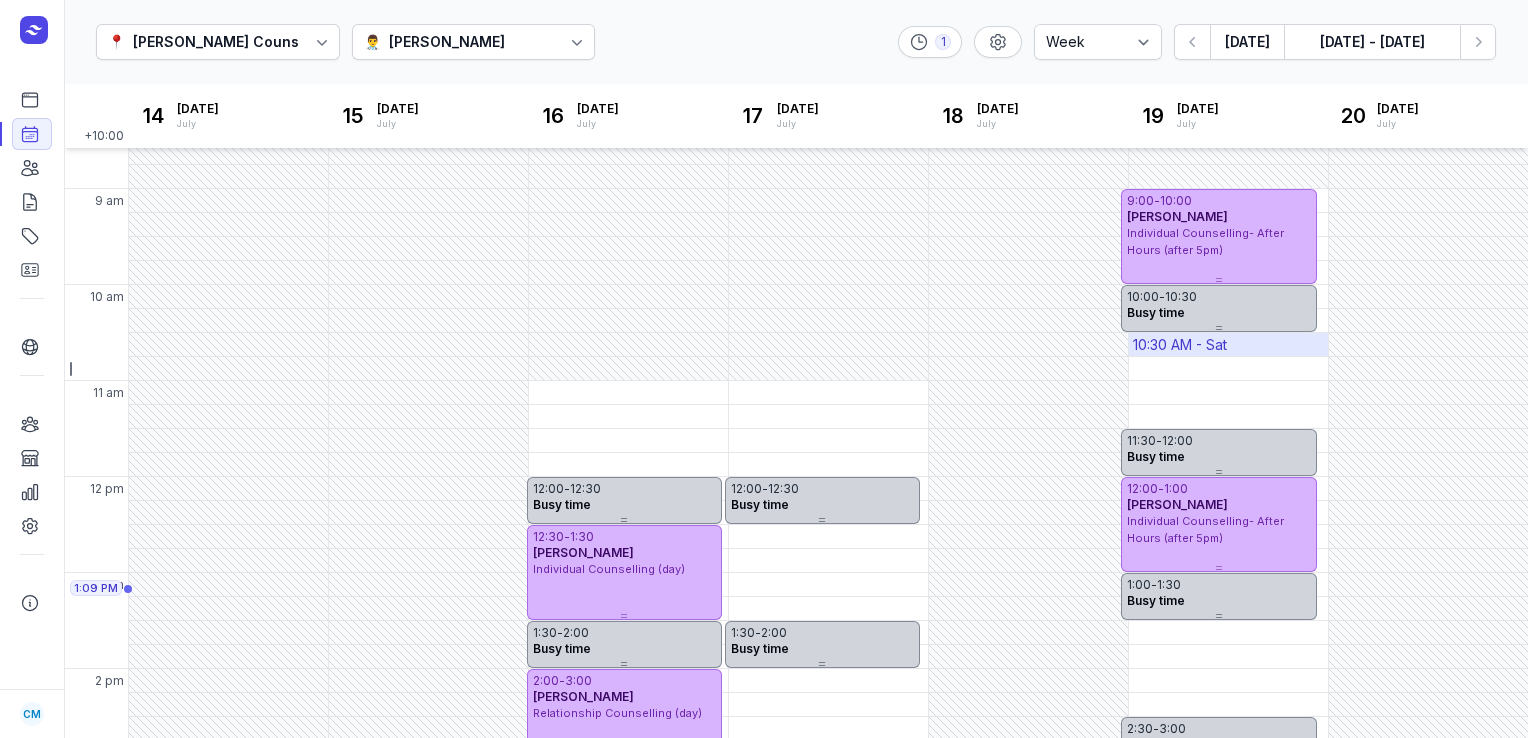 scroll, scrollTop: 143, scrollLeft: 0, axis: vertical 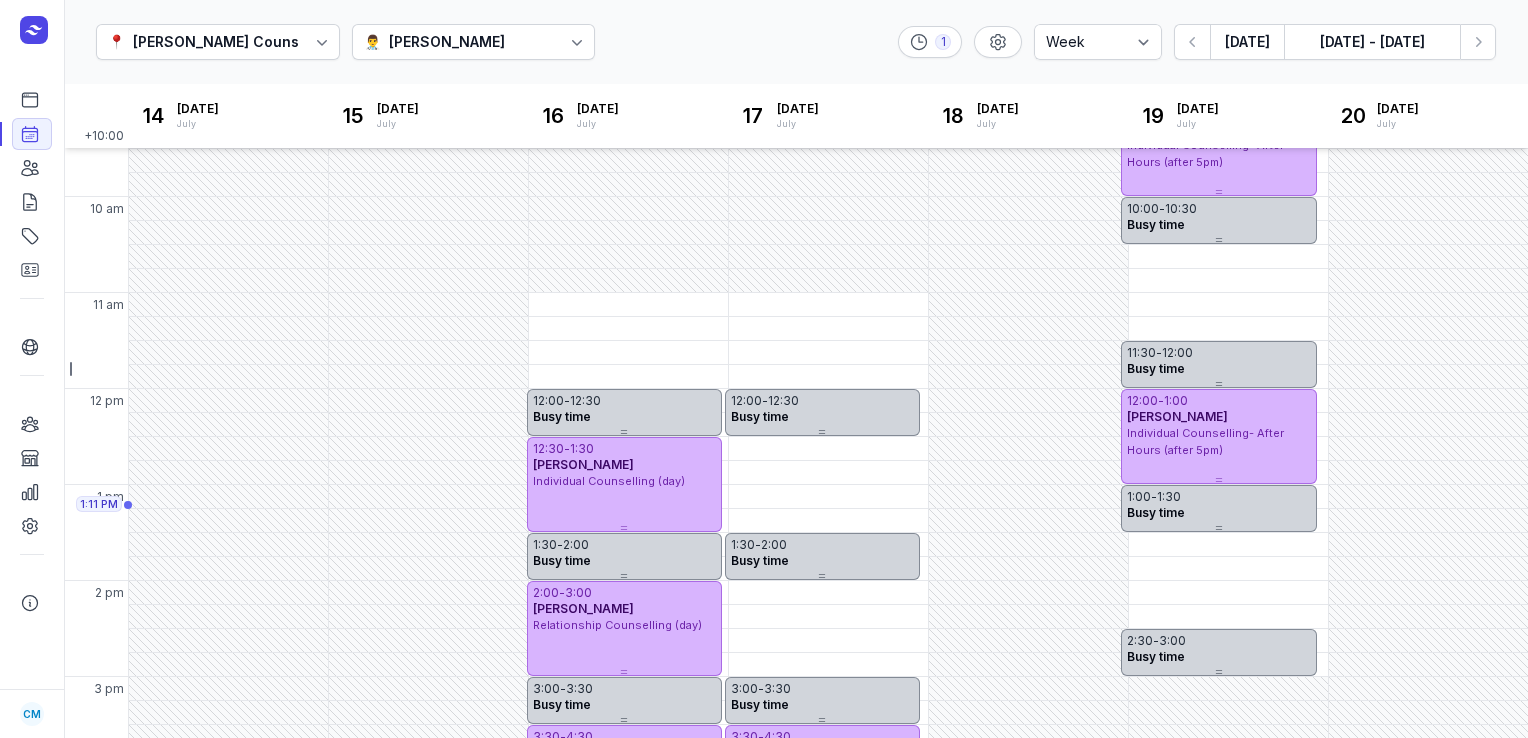 click at bounding box center [577, 42] 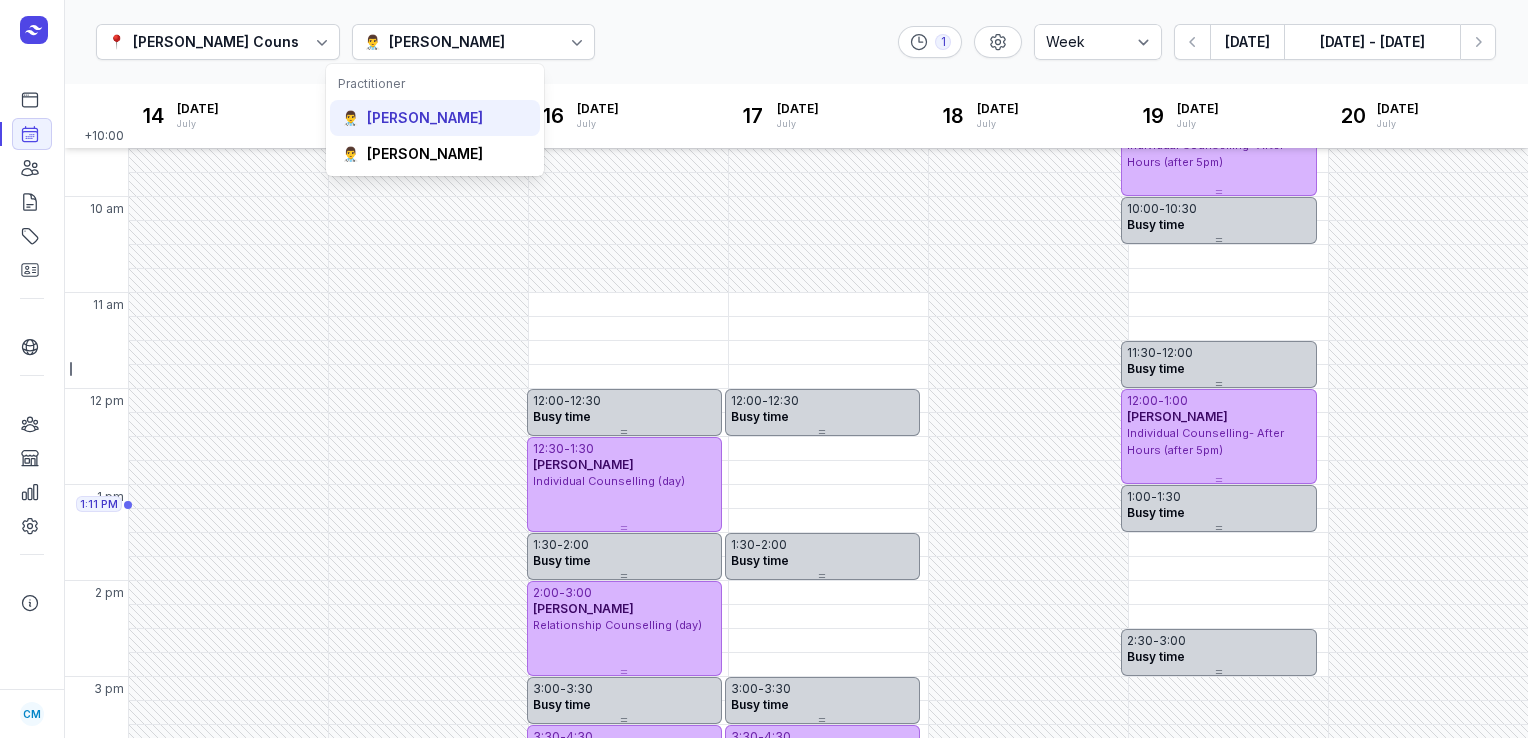 click on "[PERSON_NAME]" at bounding box center (425, 118) 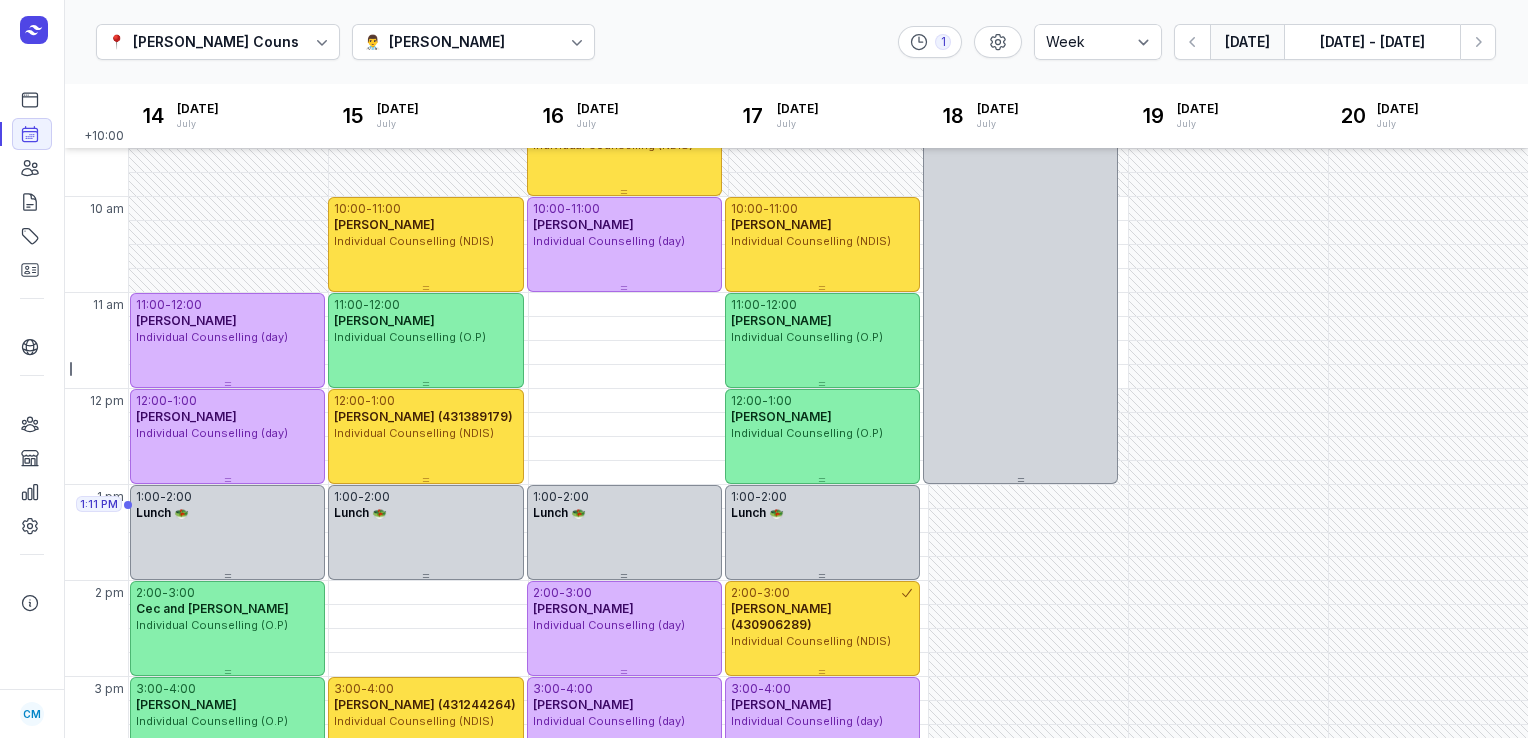 click on "[DATE]" at bounding box center [1247, 42] 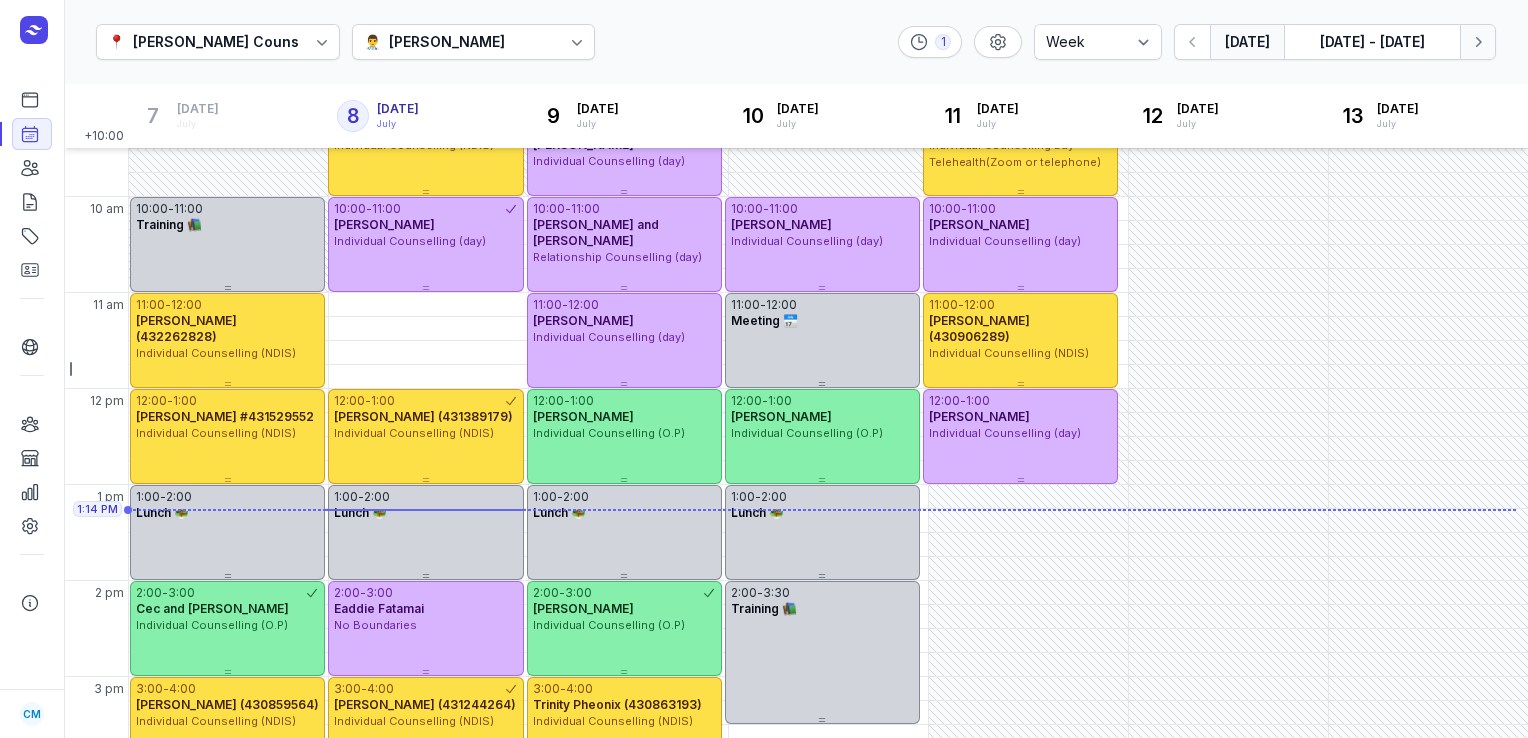 click 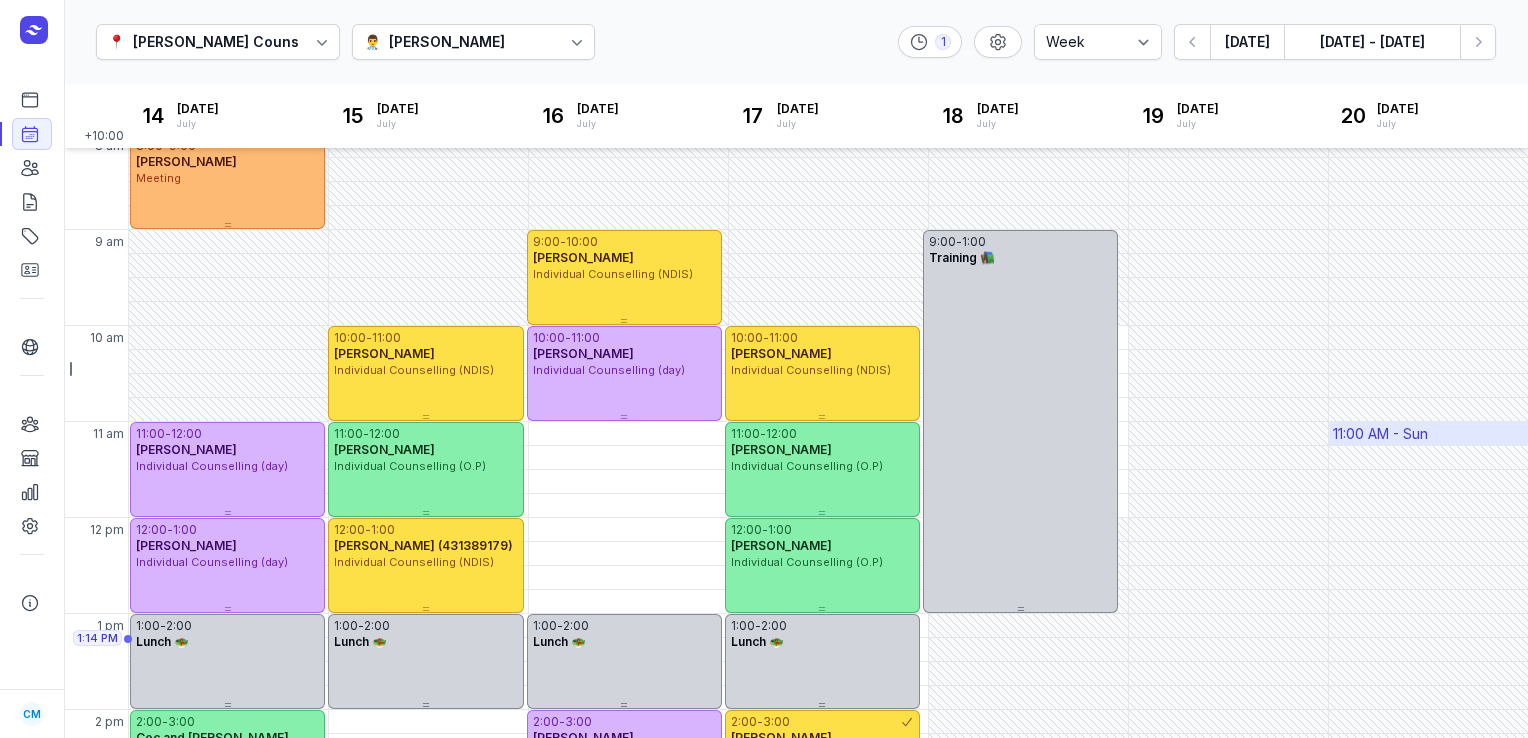 scroll, scrollTop: 3, scrollLeft: 0, axis: vertical 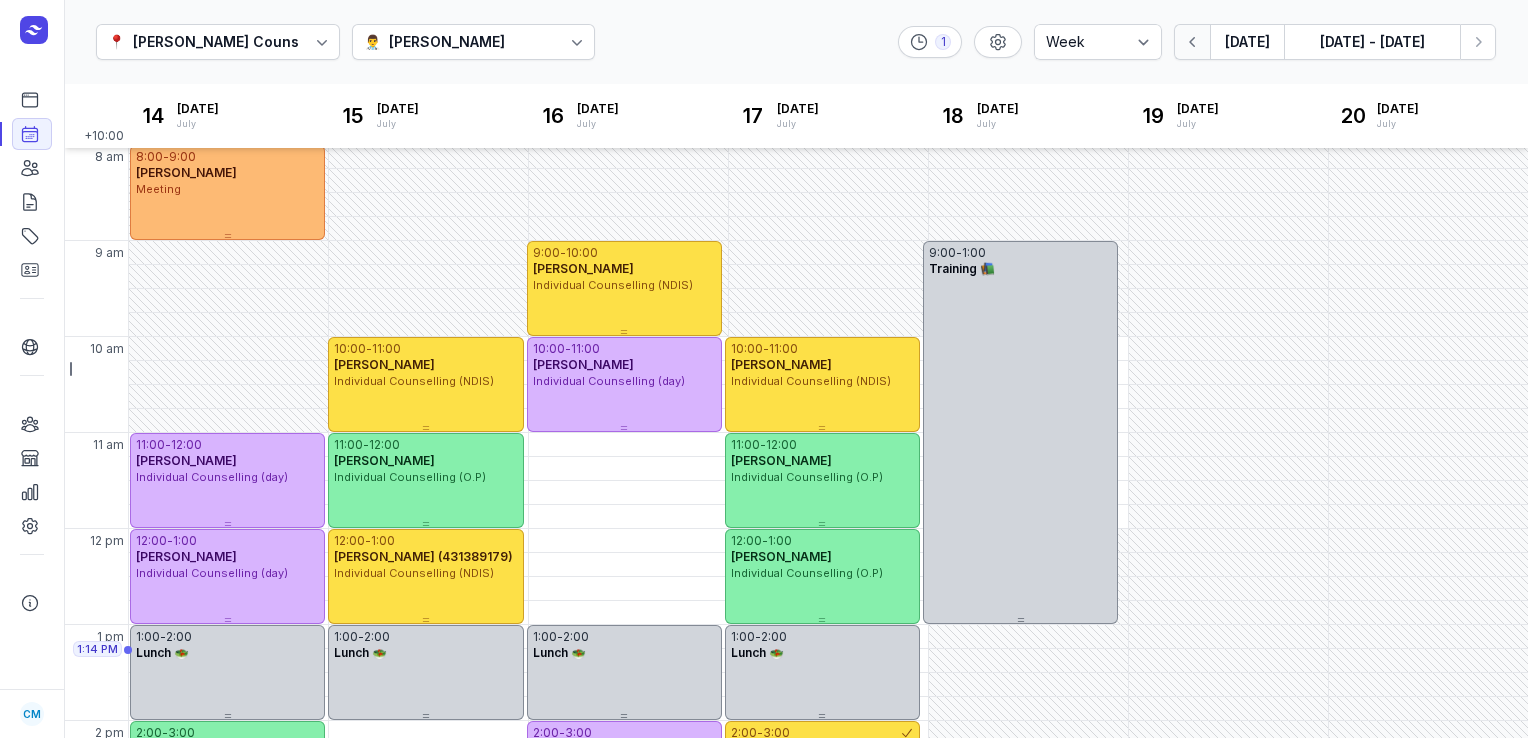 click 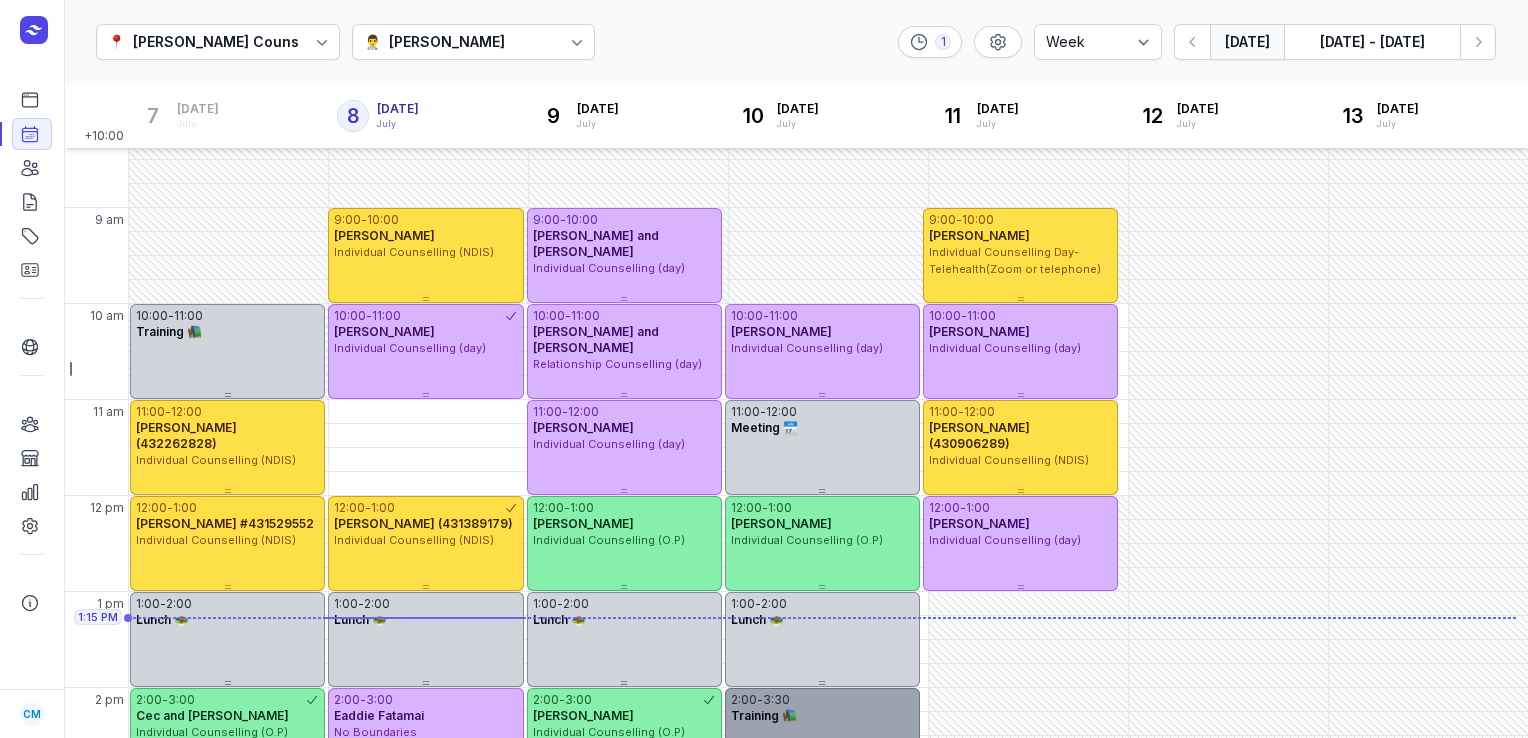 scroll, scrollTop: 35, scrollLeft: 0, axis: vertical 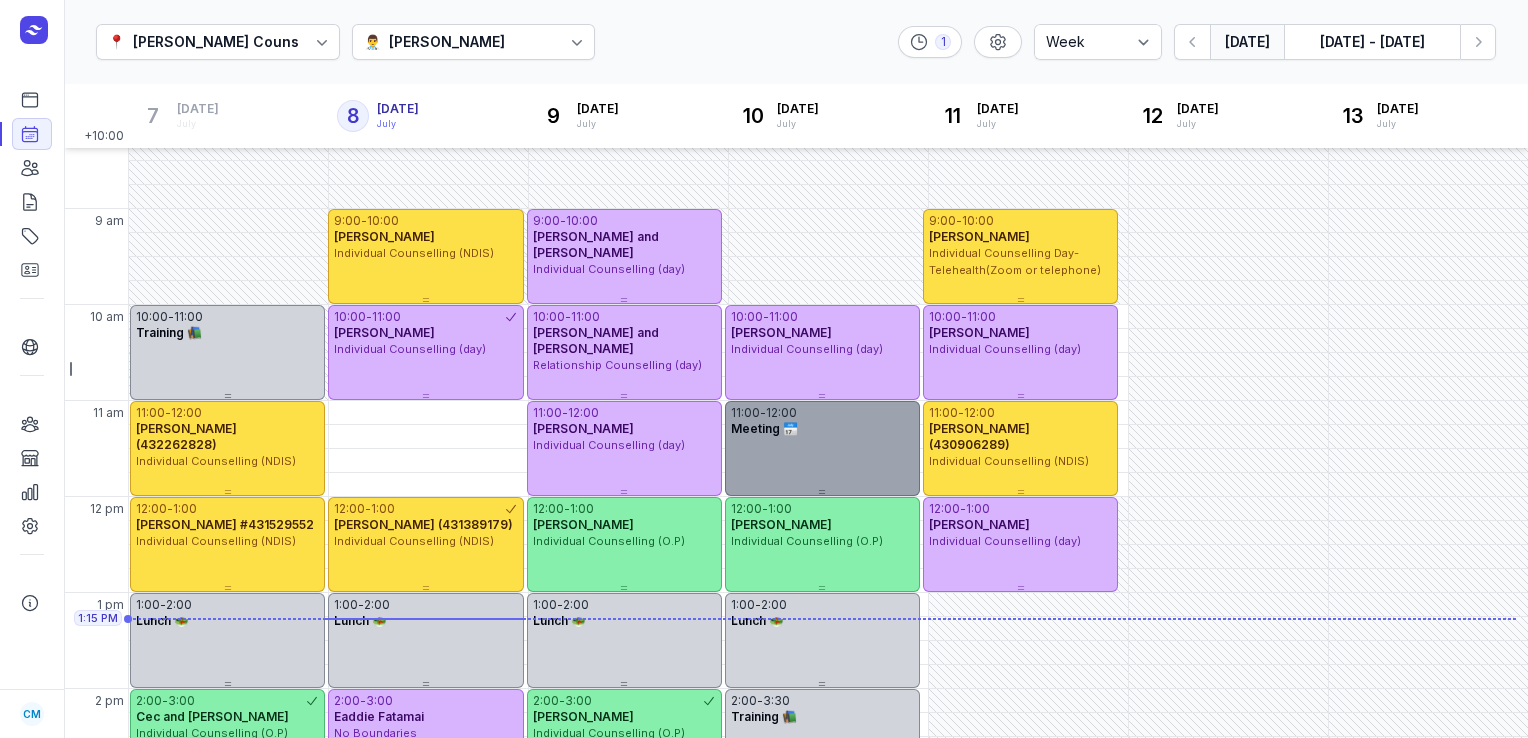 click on "12:00" at bounding box center [781, 413] 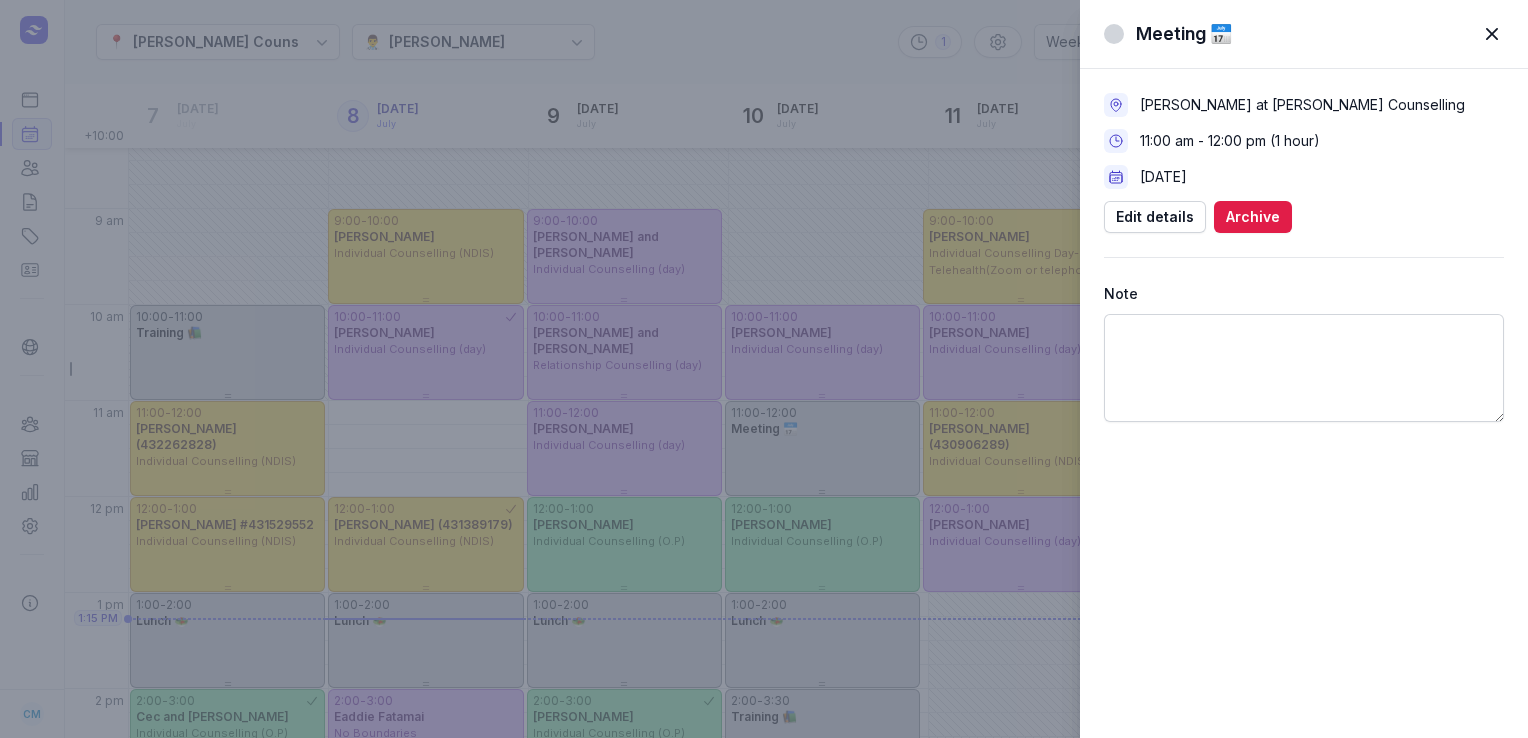 click at bounding box center [1492, 34] 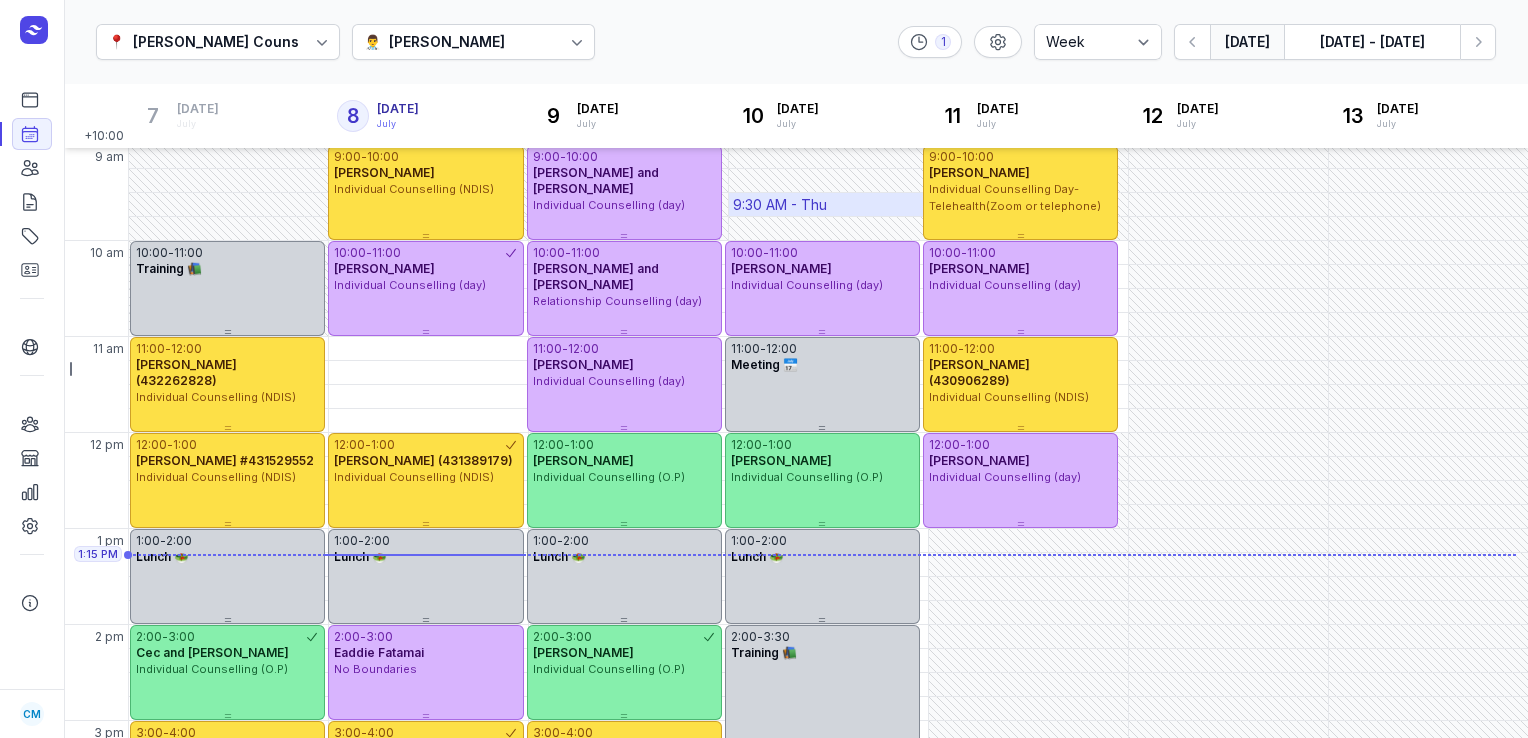 scroll, scrollTop: 43, scrollLeft: 0, axis: vertical 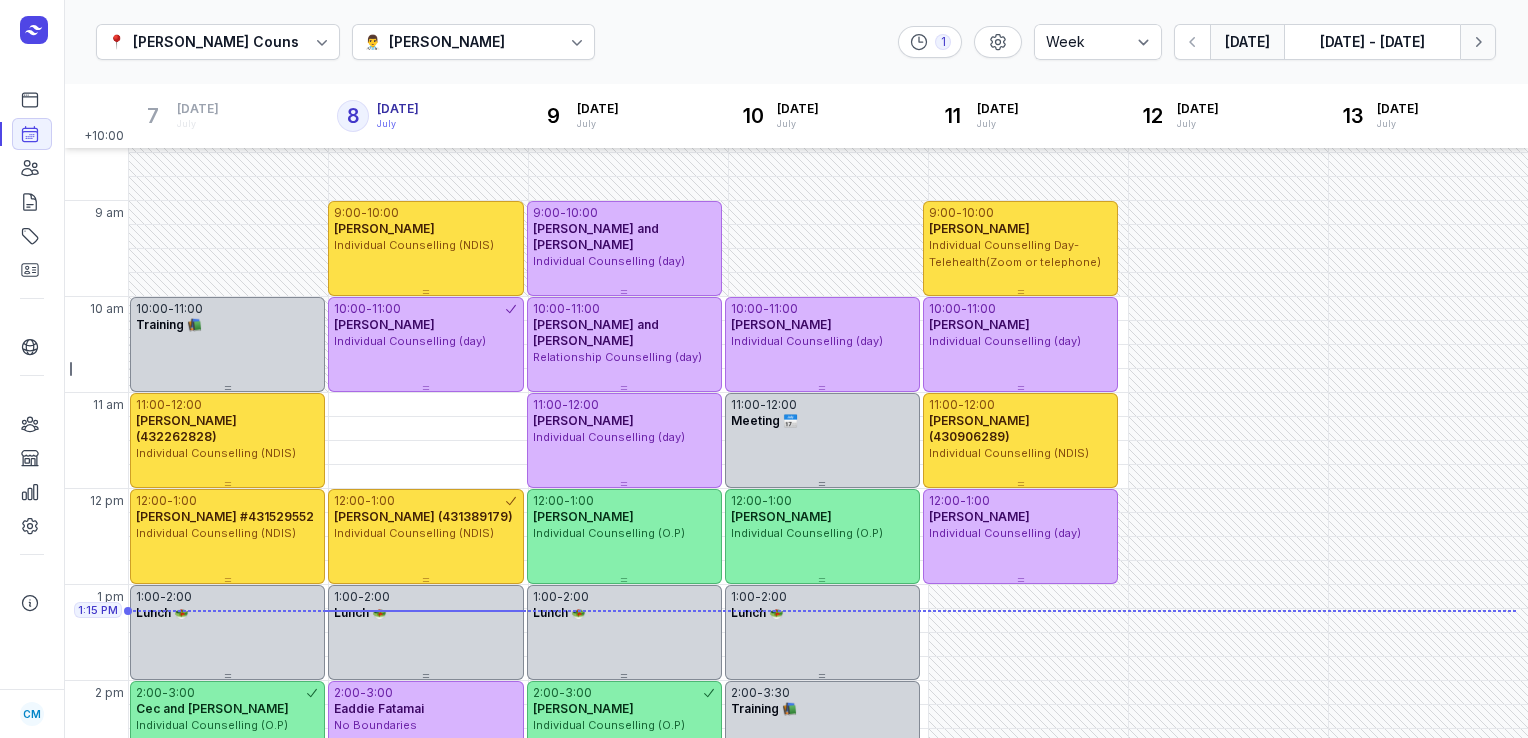 click on "Next week" 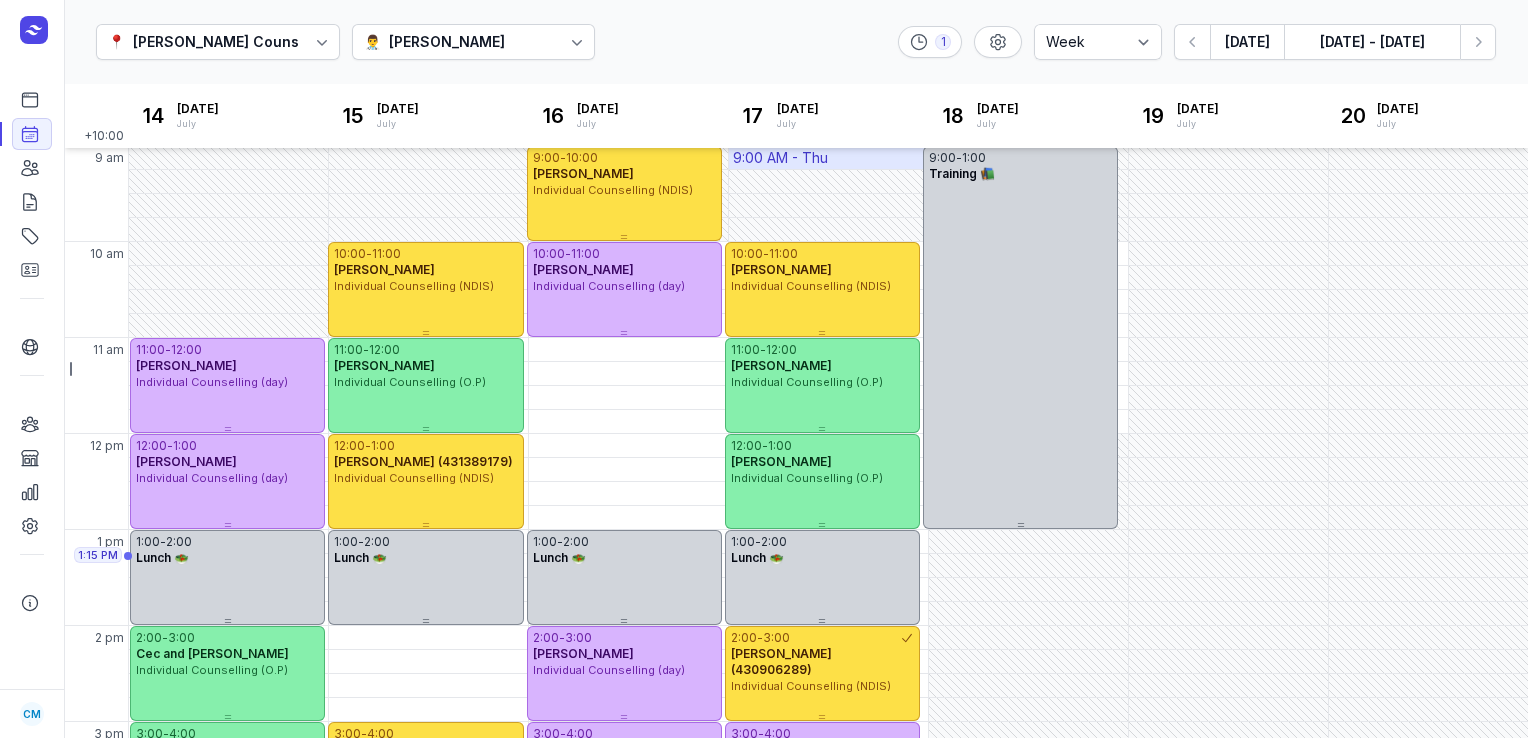 scroll, scrollTop: 0, scrollLeft: 0, axis: both 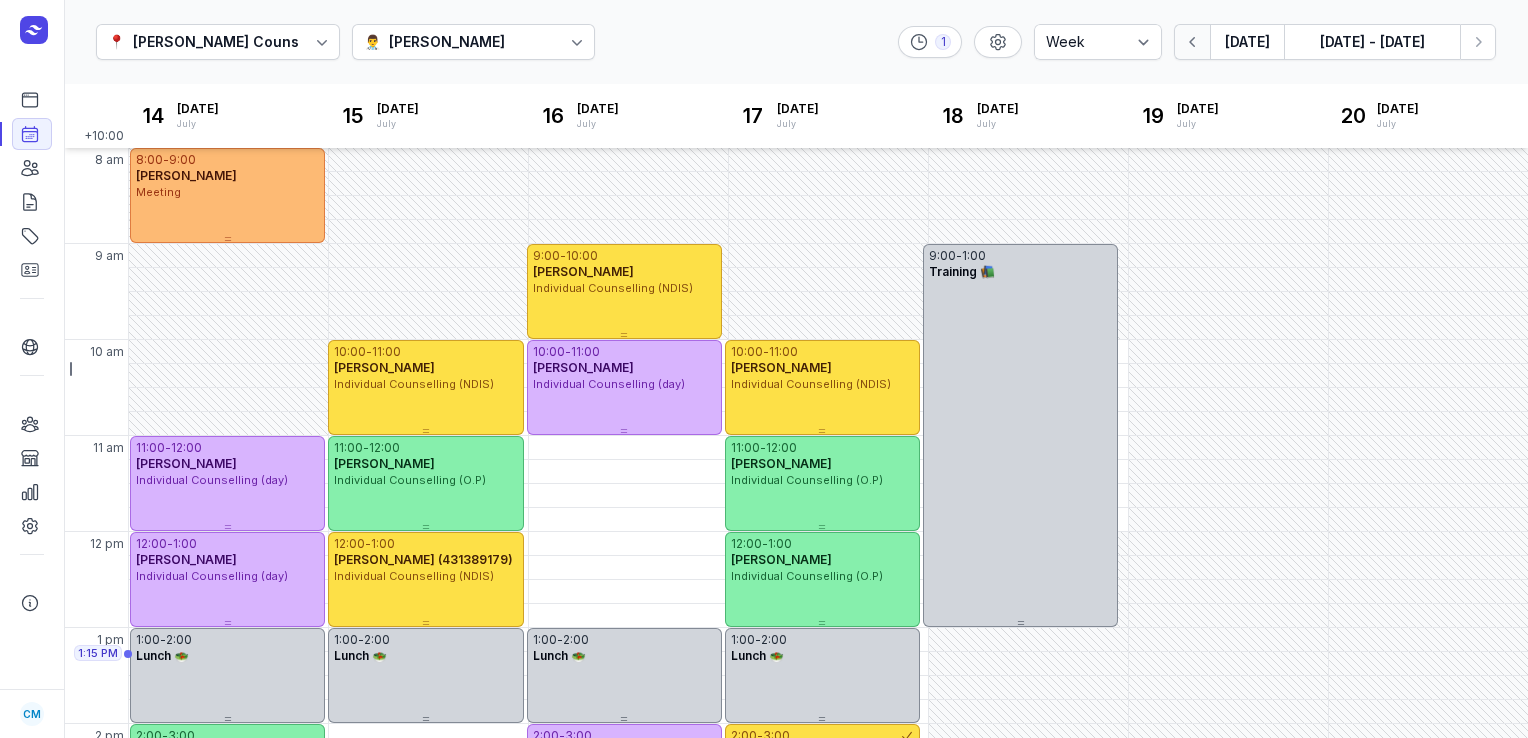 click 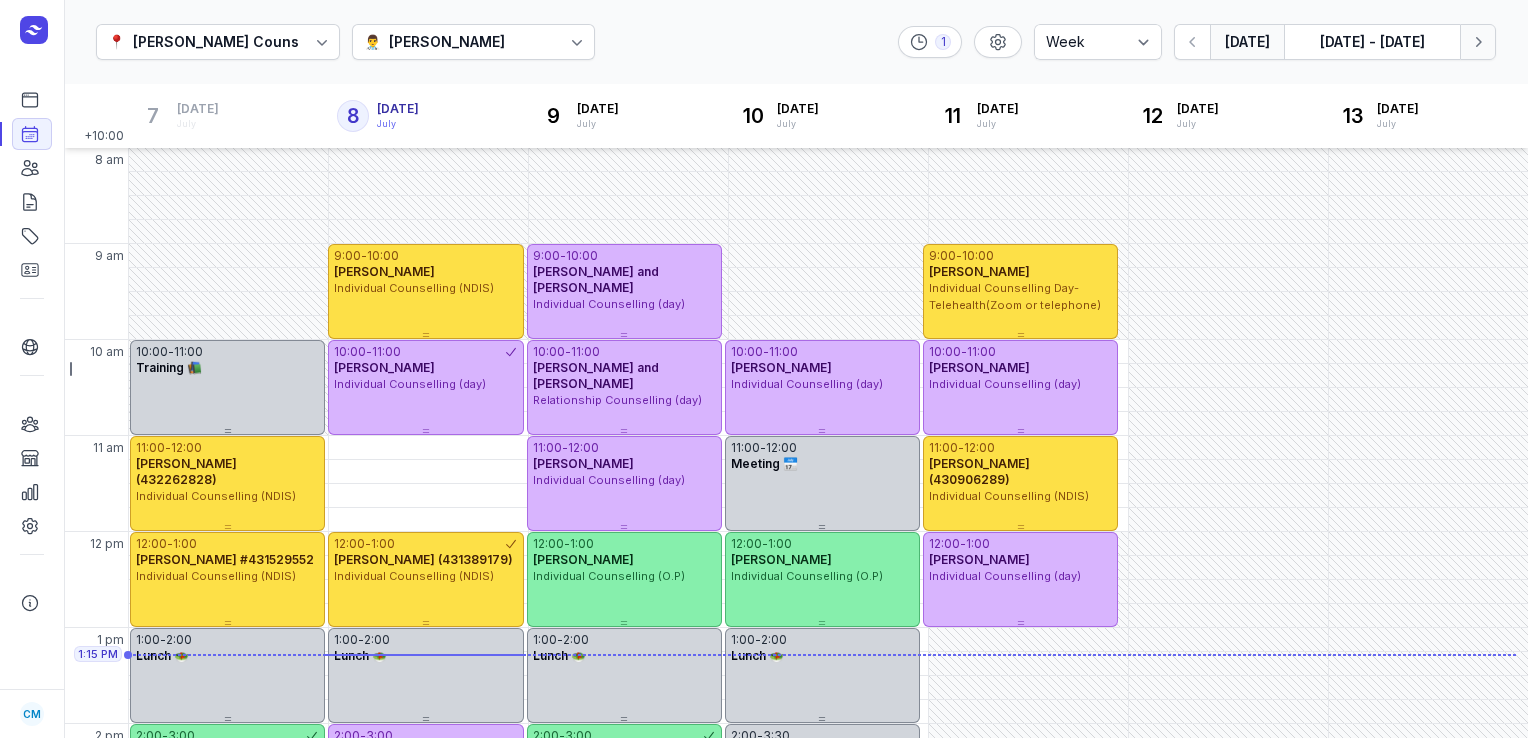 click 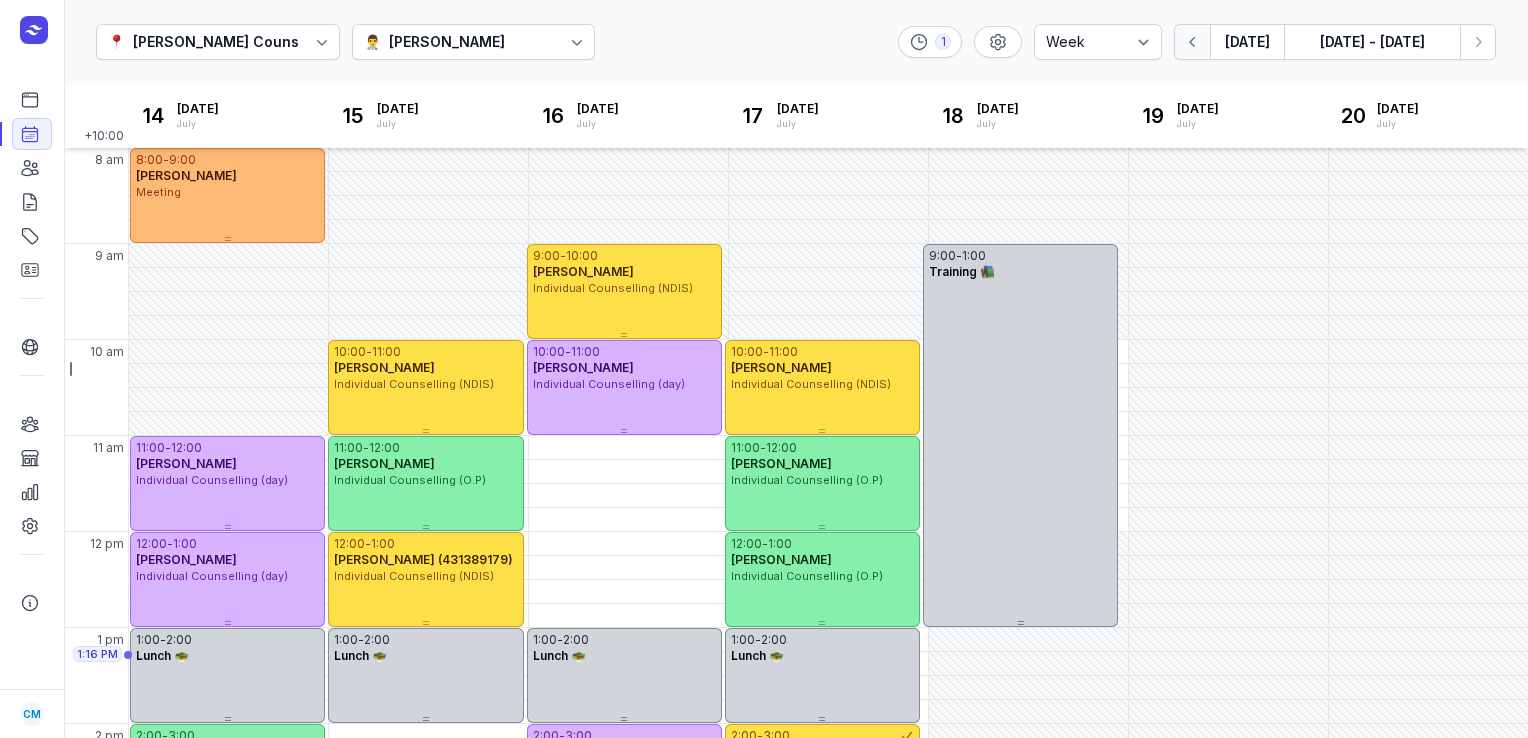 click at bounding box center [1192, 42] 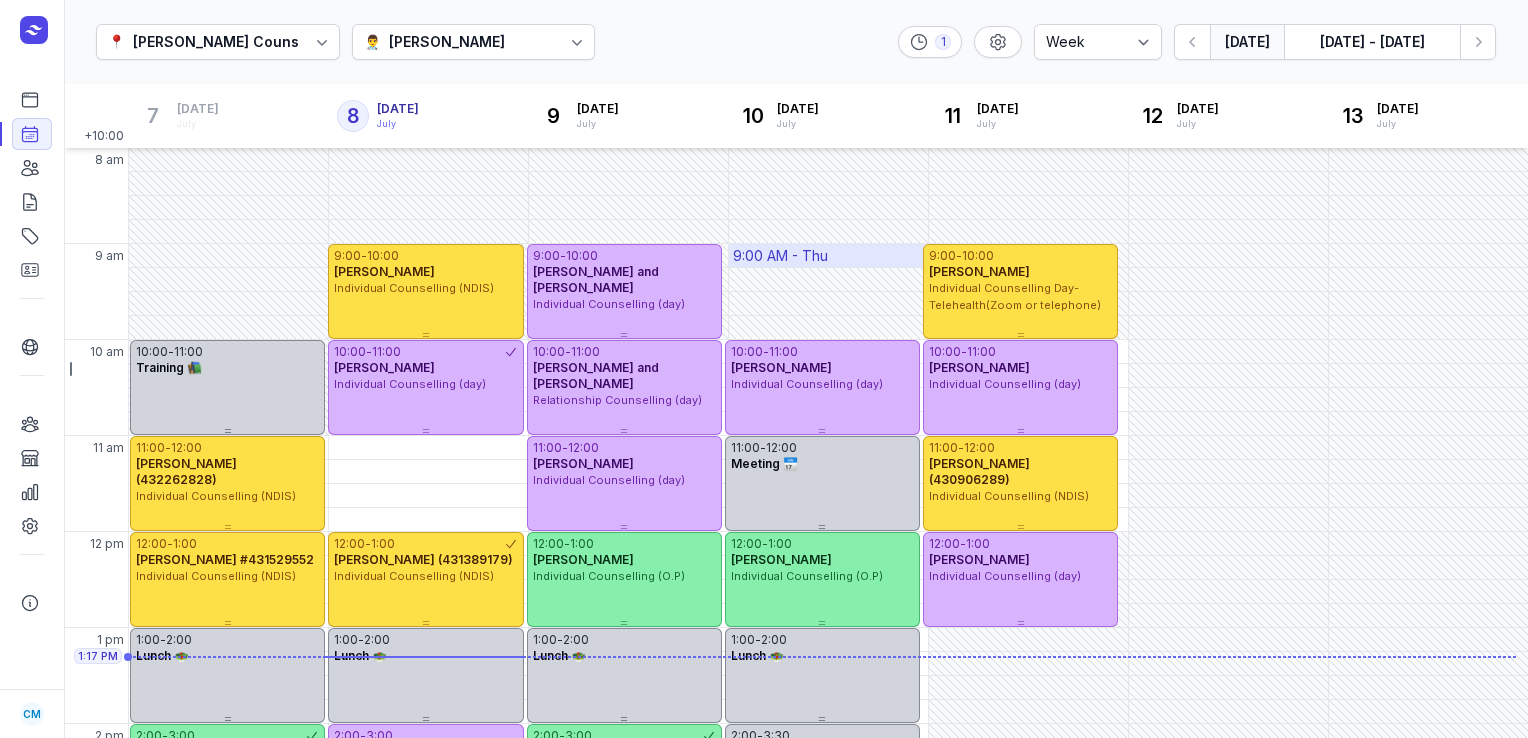 click on "9:00 AM - Thu" at bounding box center (828, 255) 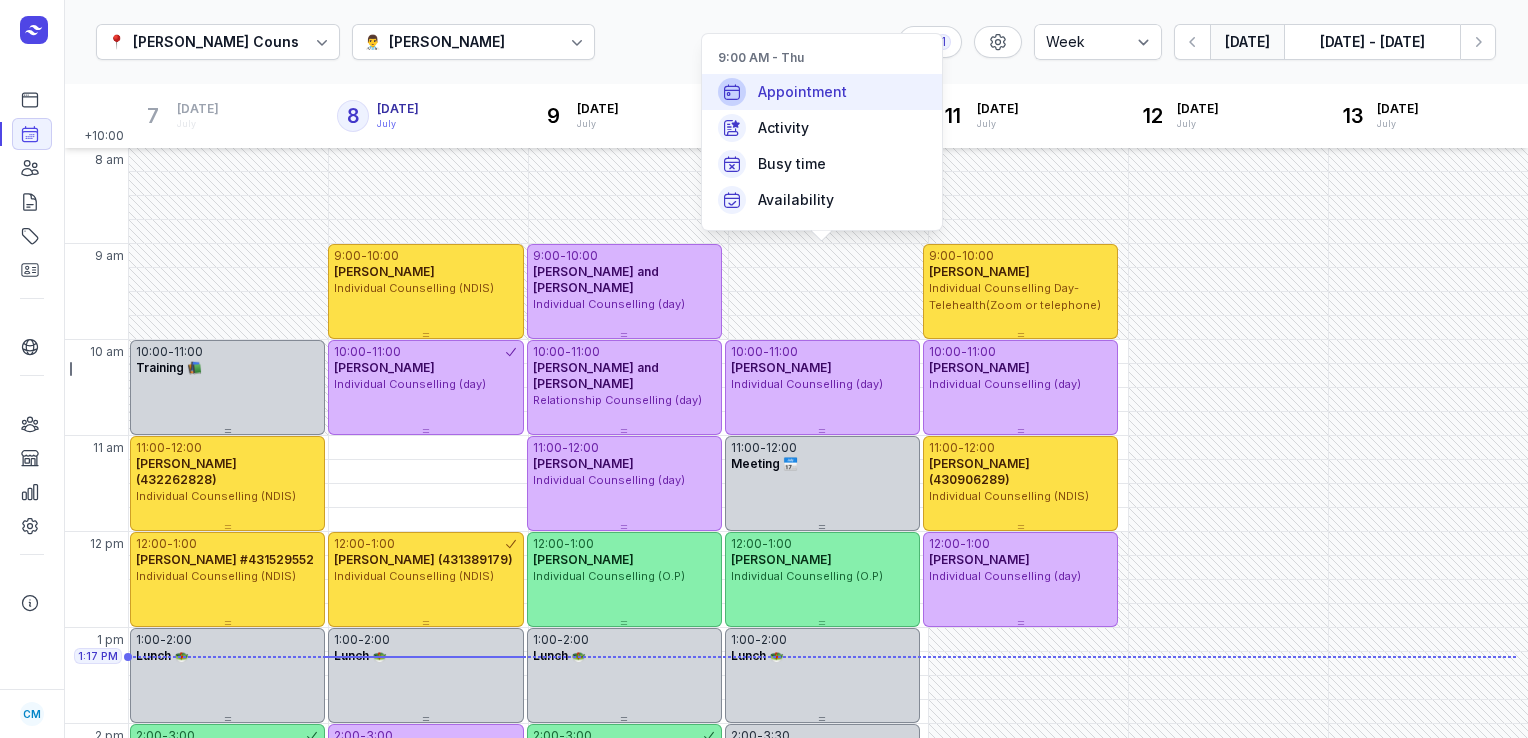 click on "Appointment" at bounding box center [802, 92] 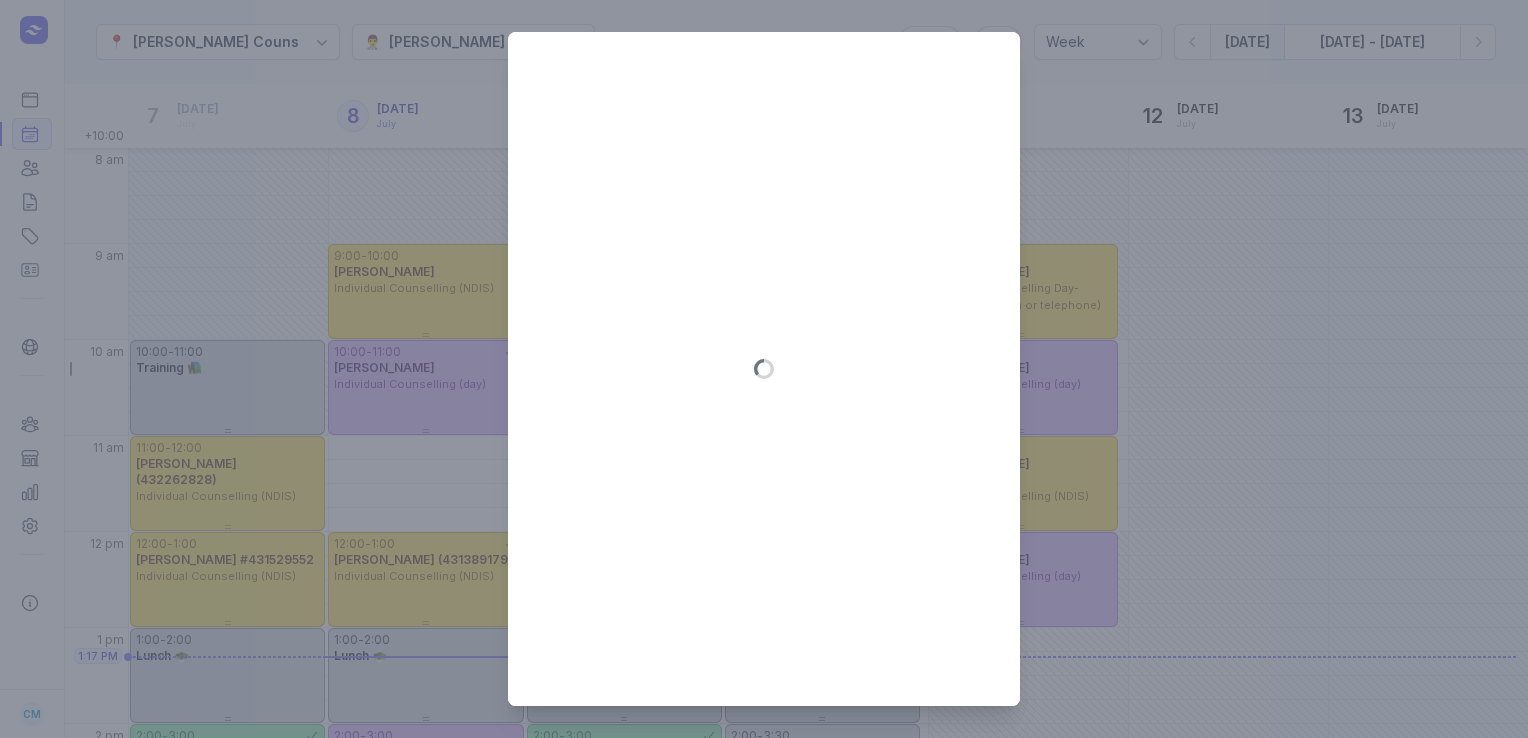 type on "[DATE]" 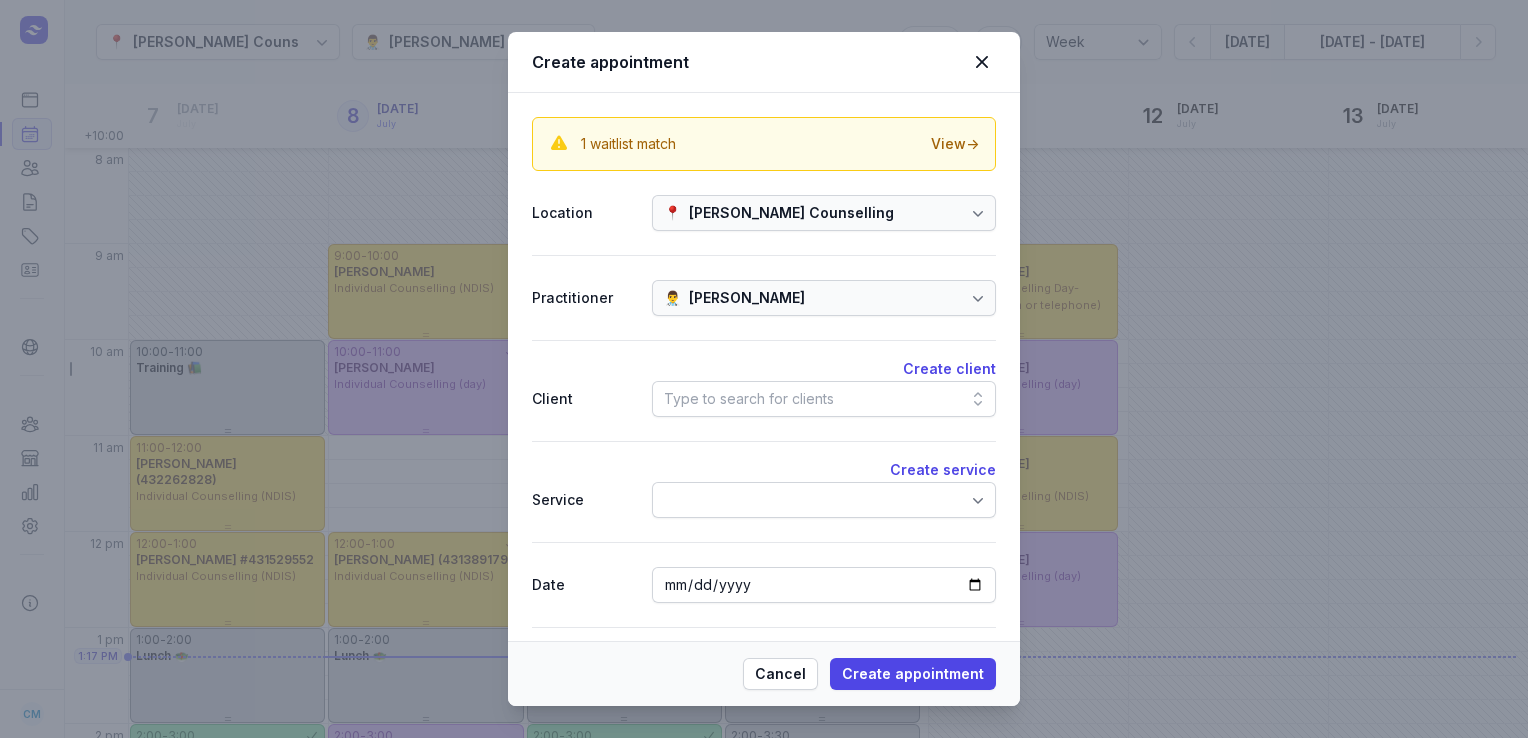 click on "Type to search for clients" 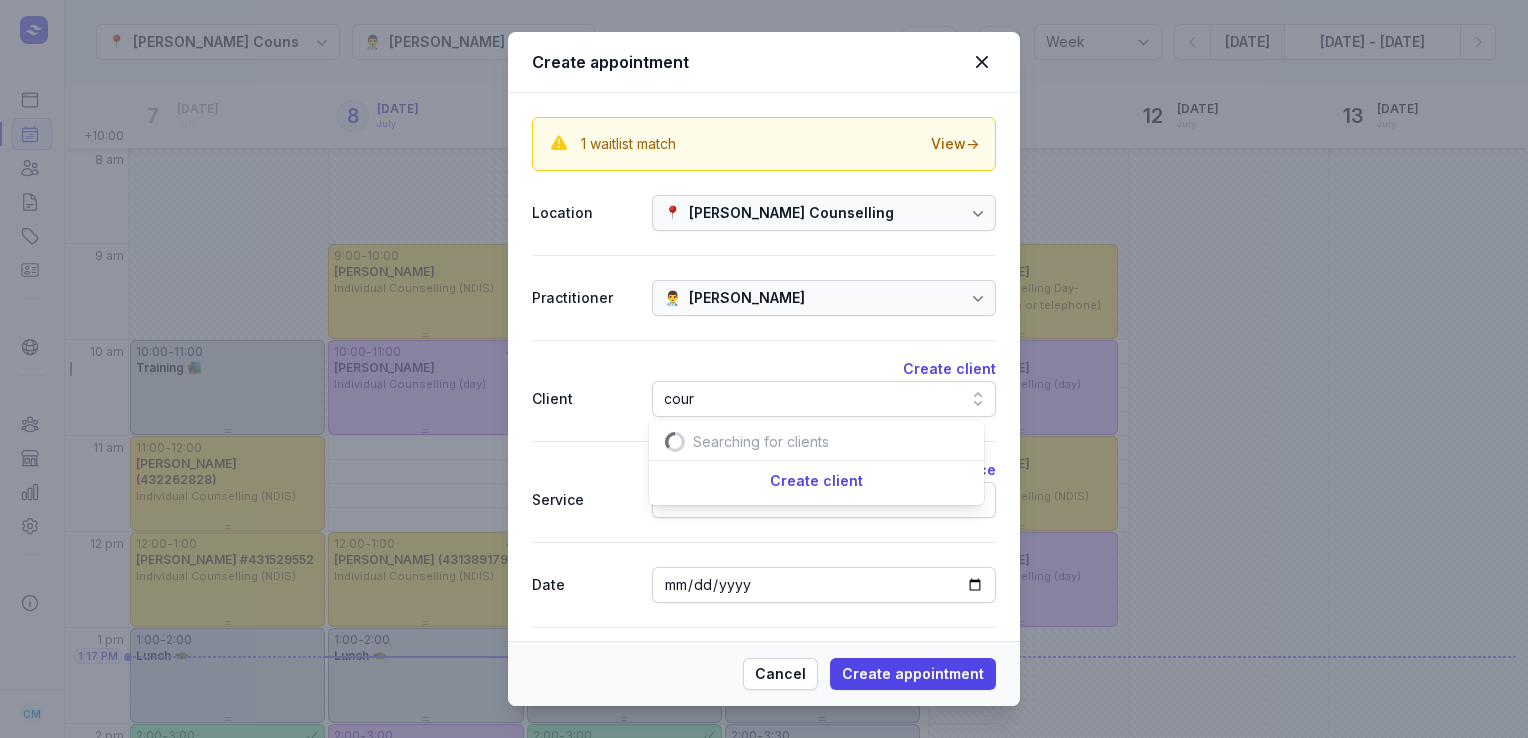 scroll, scrollTop: 0, scrollLeft: 32, axis: horizontal 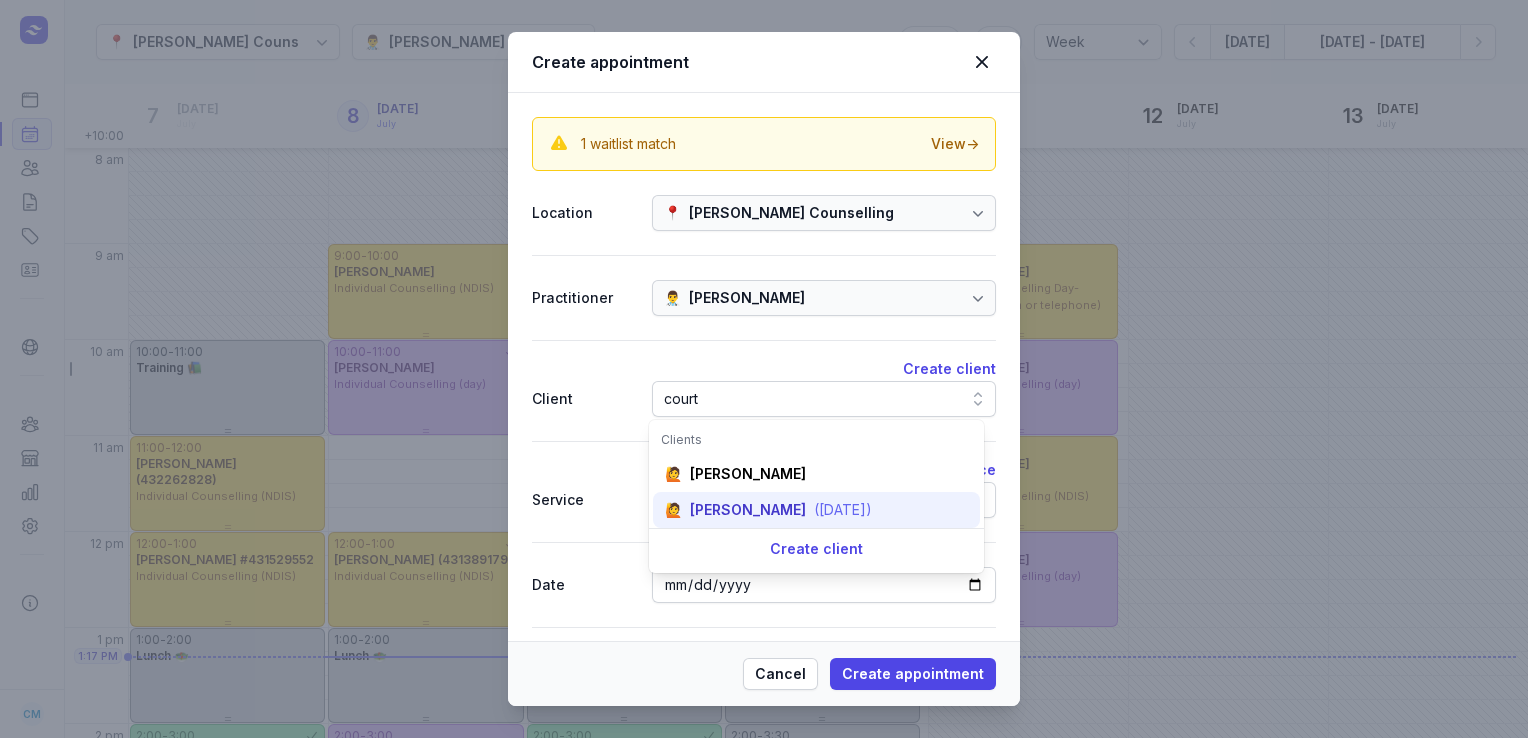 type on "court" 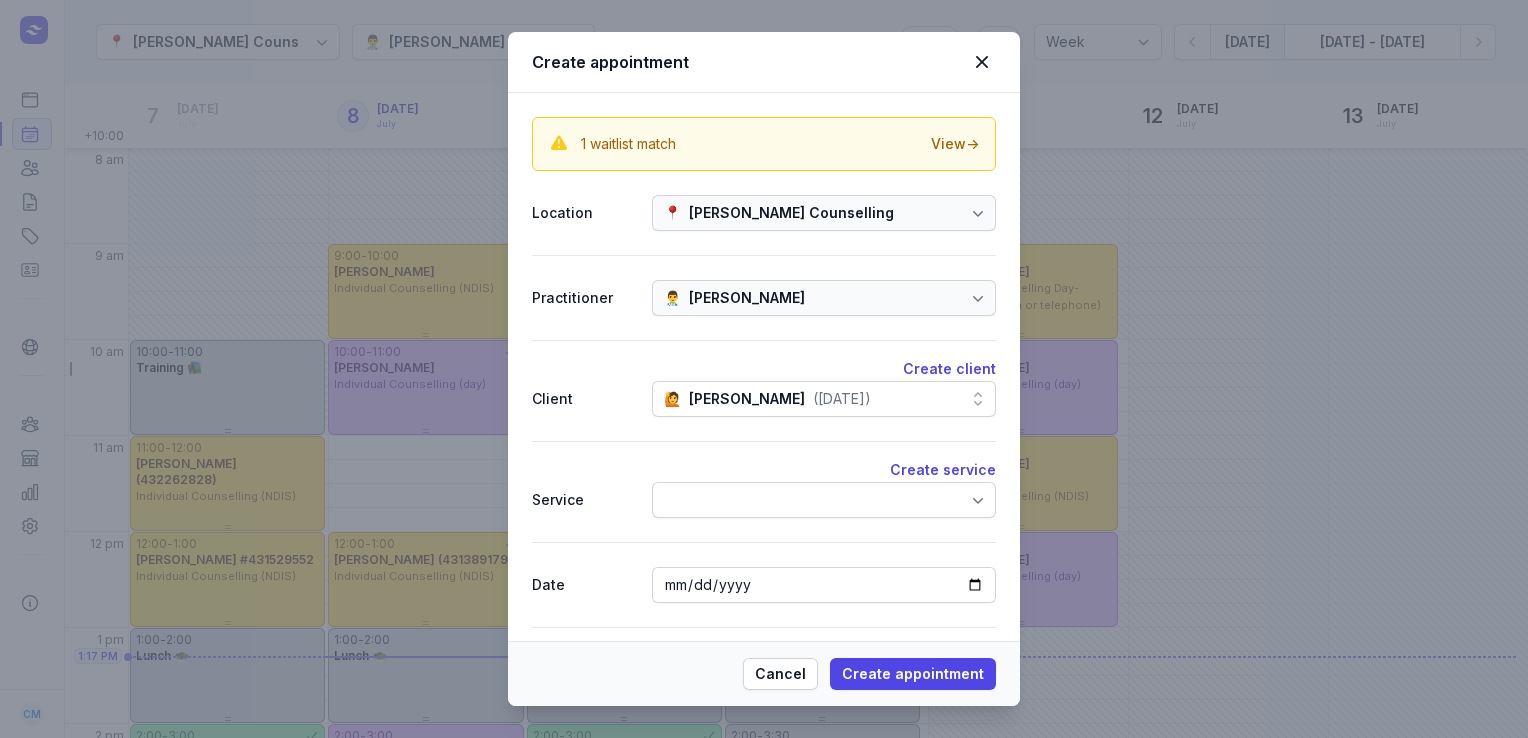 click at bounding box center [824, 500] 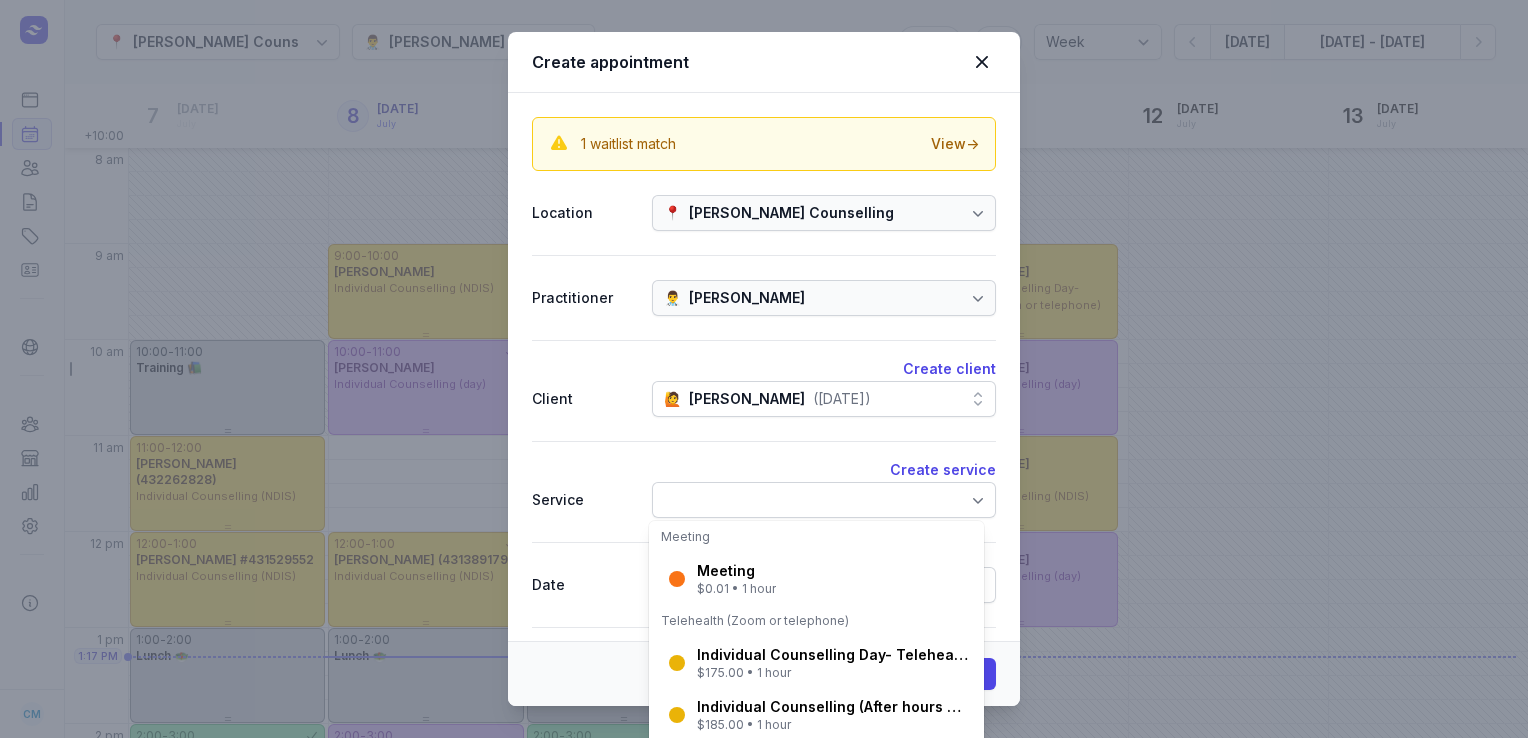 scroll, scrollTop: 440, scrollLeft: 0, axis: vertical 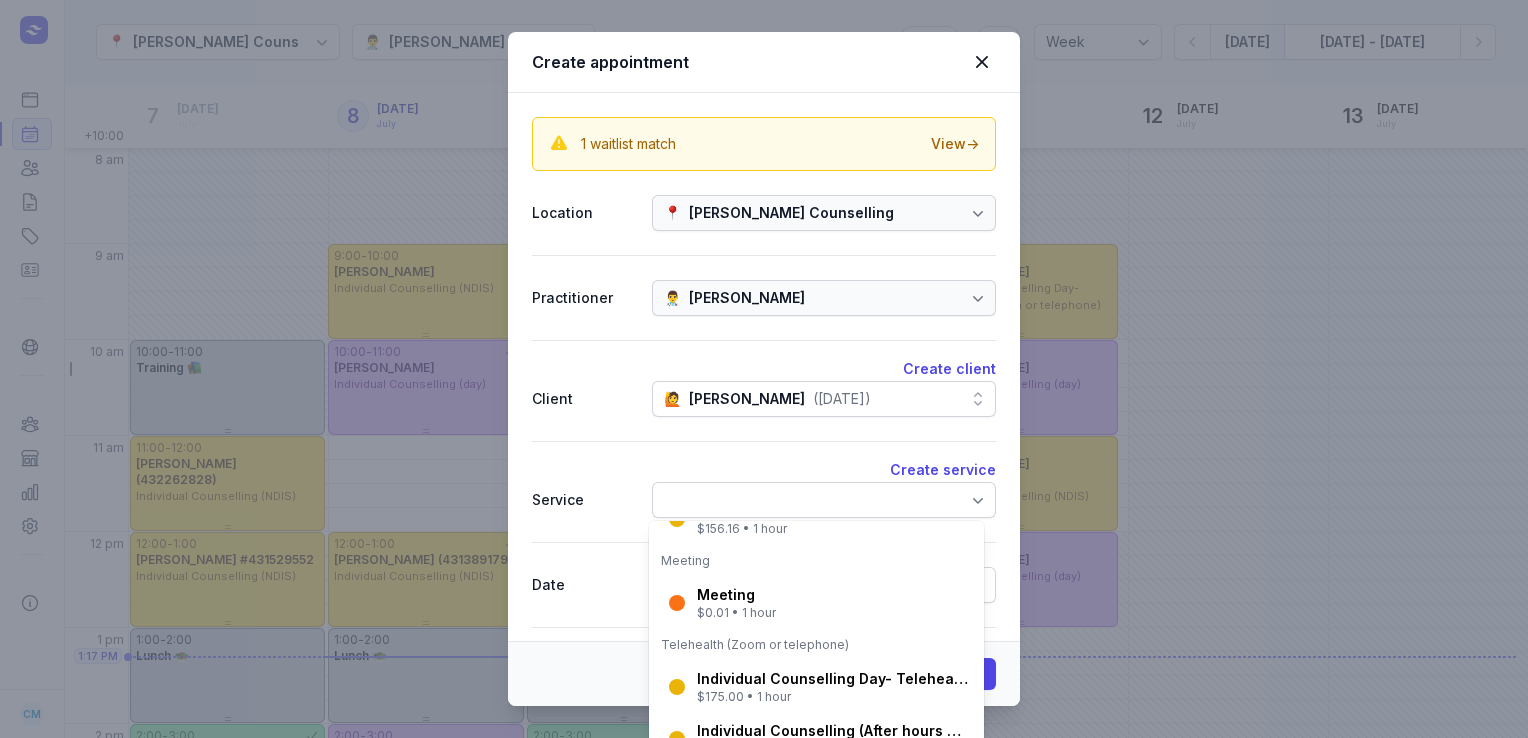 click on "Consultations Individual Counselling (day) $175.00 • 1 hour Relationship Counselling (day) $175.00 • 1 hour No Boundaries $160.00 • 1 hour Individual  Counselling- After Hours (after 5pm) $185.00 • 1 hour Relationship Counselling- After hours (after 5pm) $185.00 • 1 hour old Individual Counselling (O.P) $160.00 • 1 hour NDIS Individual Counselling (NDIS) $156.16 • 1 hour Meeting Meeting $0.01 • 1 hour Telehealth (Zoom or telephone) Individual Counselling Day- Telehealth(Zoom or telephone) $175.00 • 1 hour Individual Counselling (After hours 5pm-8pm/[DATE])- Telehealth(Zoom or telephone) $185.00 • 1 hour Relationship Counselling After hours (after 5pm)- Zoom or Telephone $185.00 • 1 hour Relationship Counselling (day)-Zoom or Telephone $175.00 • 1 hour  Create service" 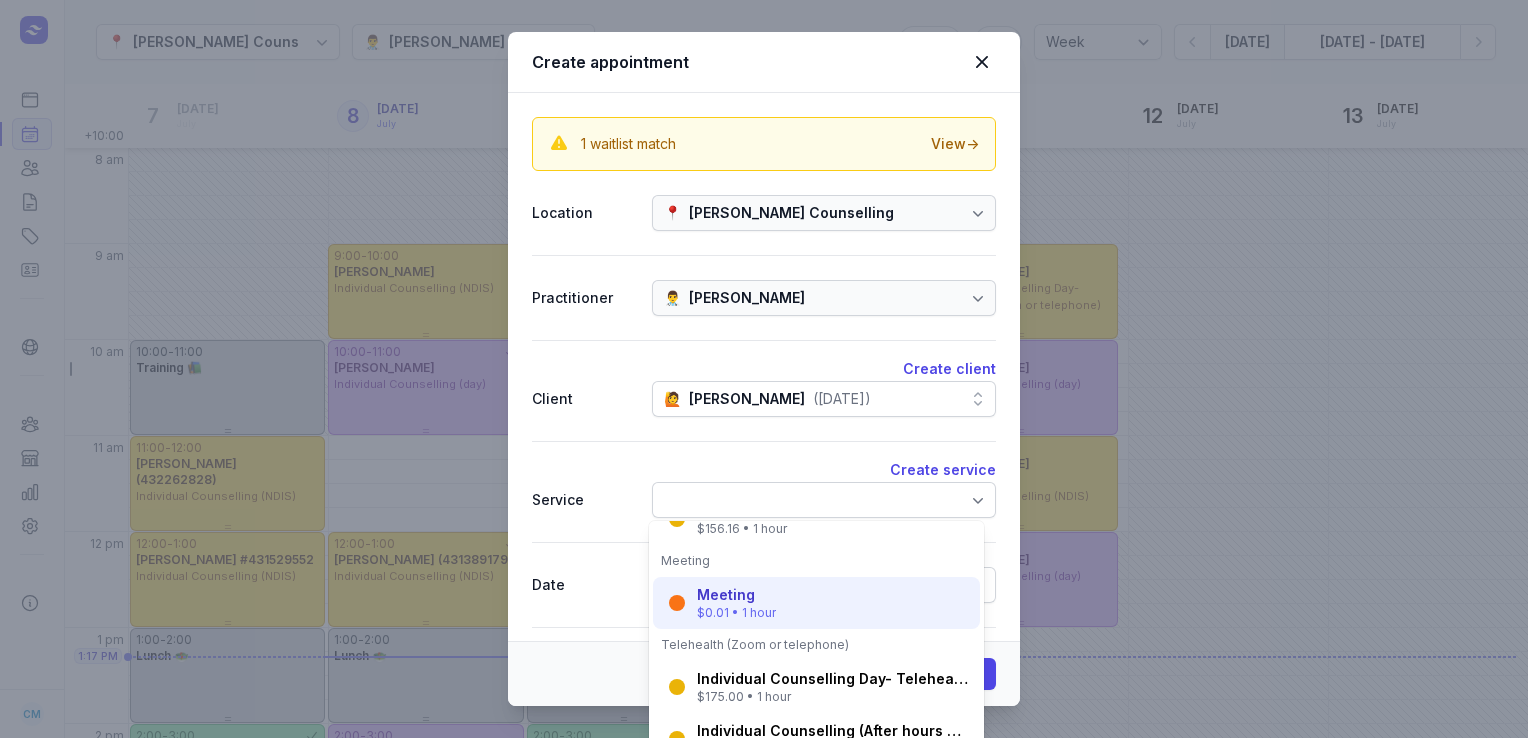 click on "$0.01 • 1 hour" at bounding box center [736, 613] 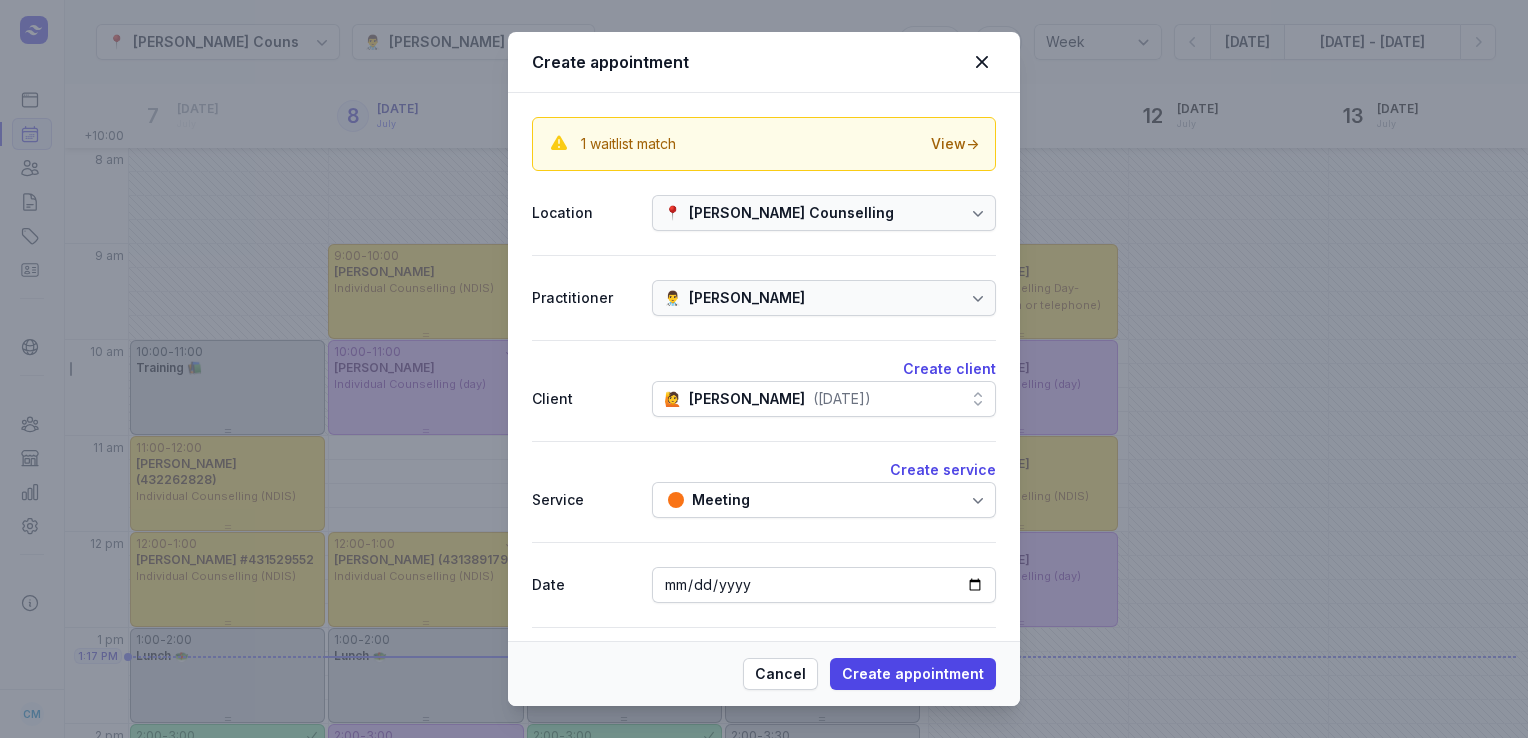 scroll, scrollTop: 145, scrollLeft: 0, axis: vertical 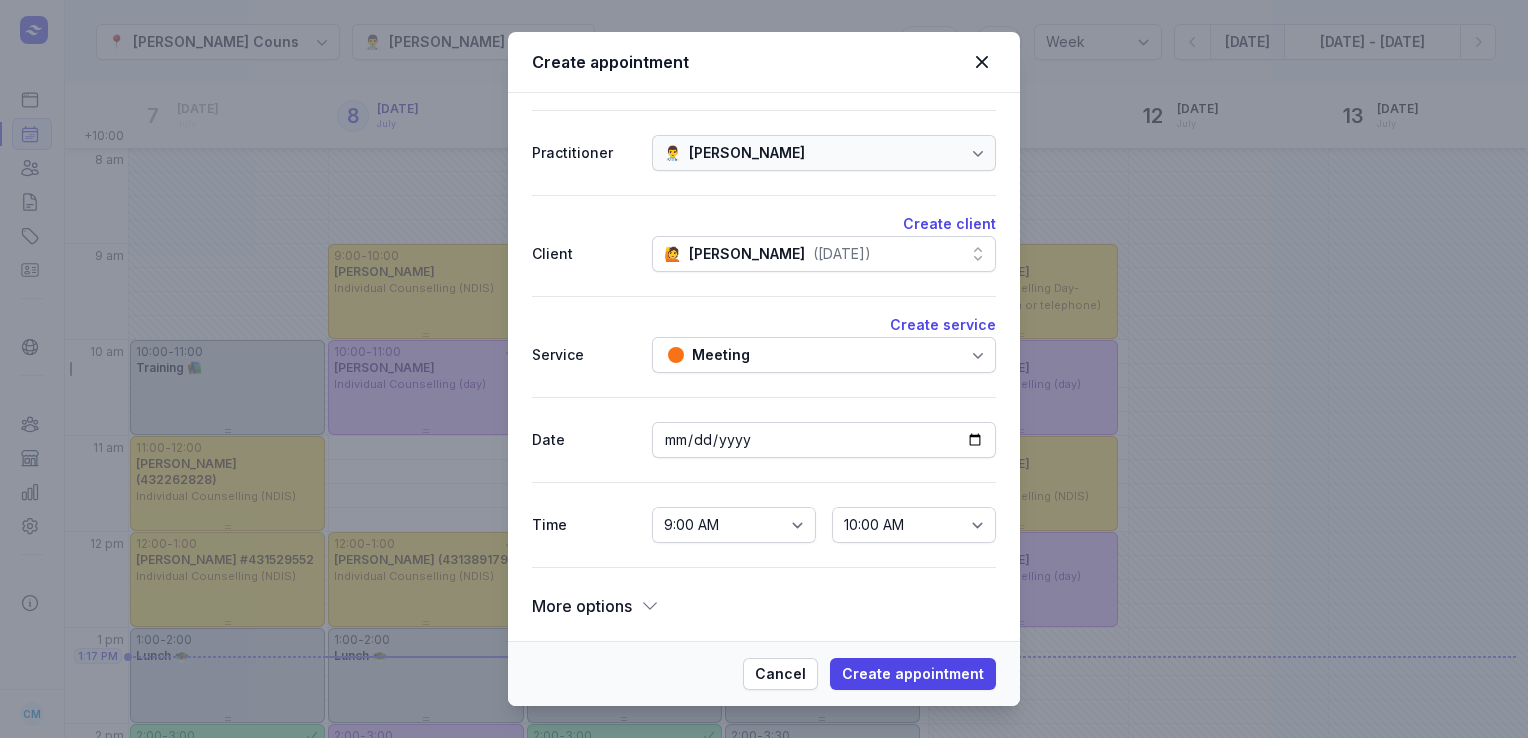 click 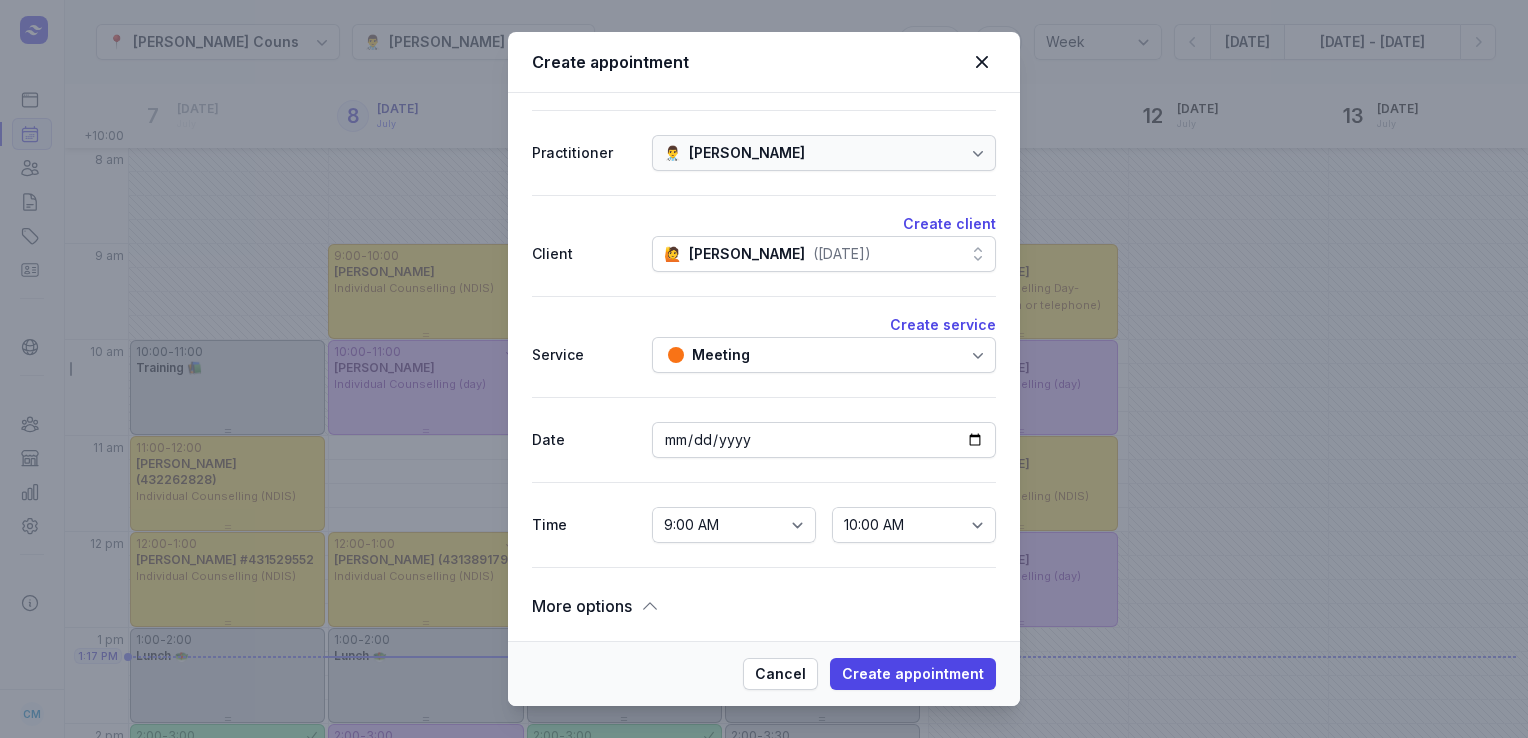 scroll, scrollTop: 608, scrollLeft: 0, axis: vertical 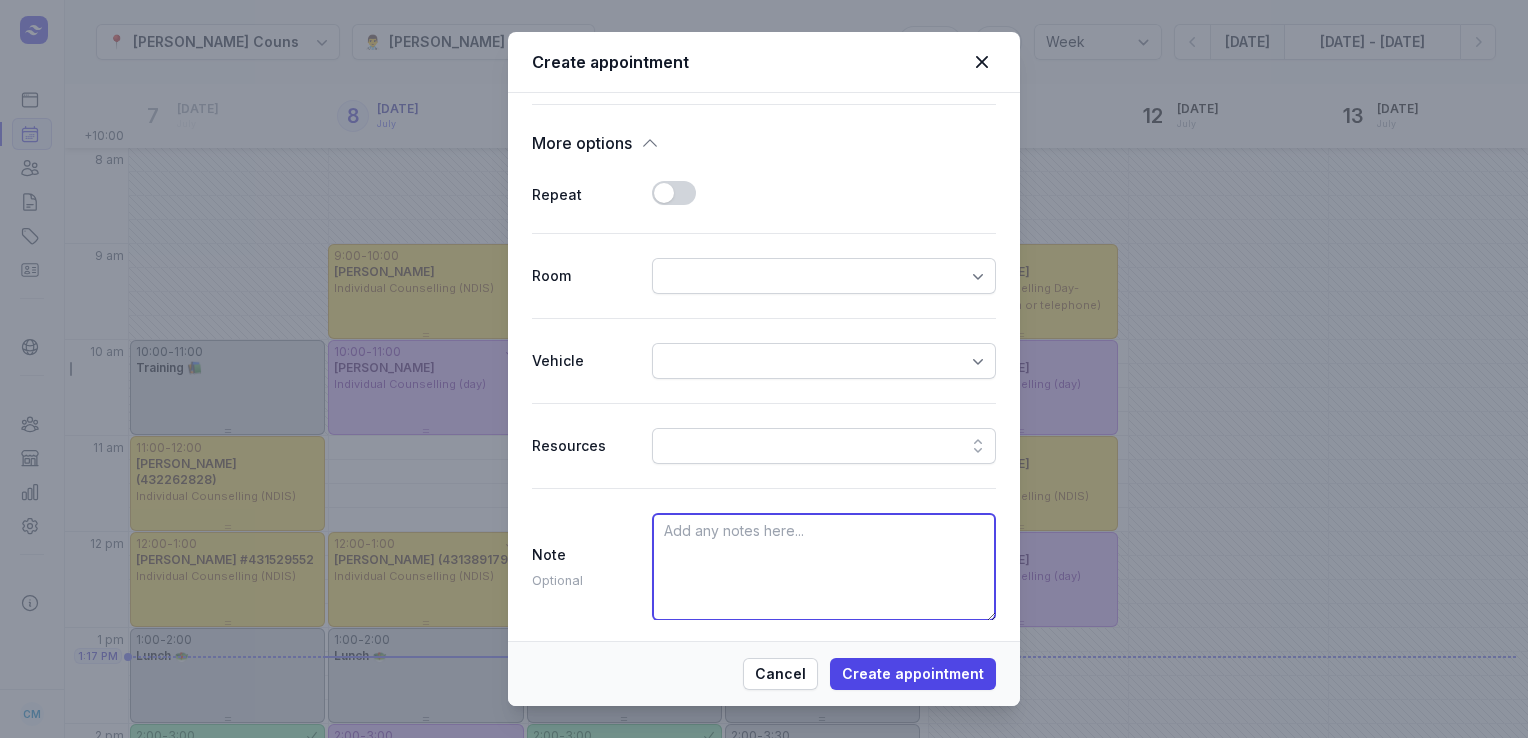 click at bounding box center (824, 567) 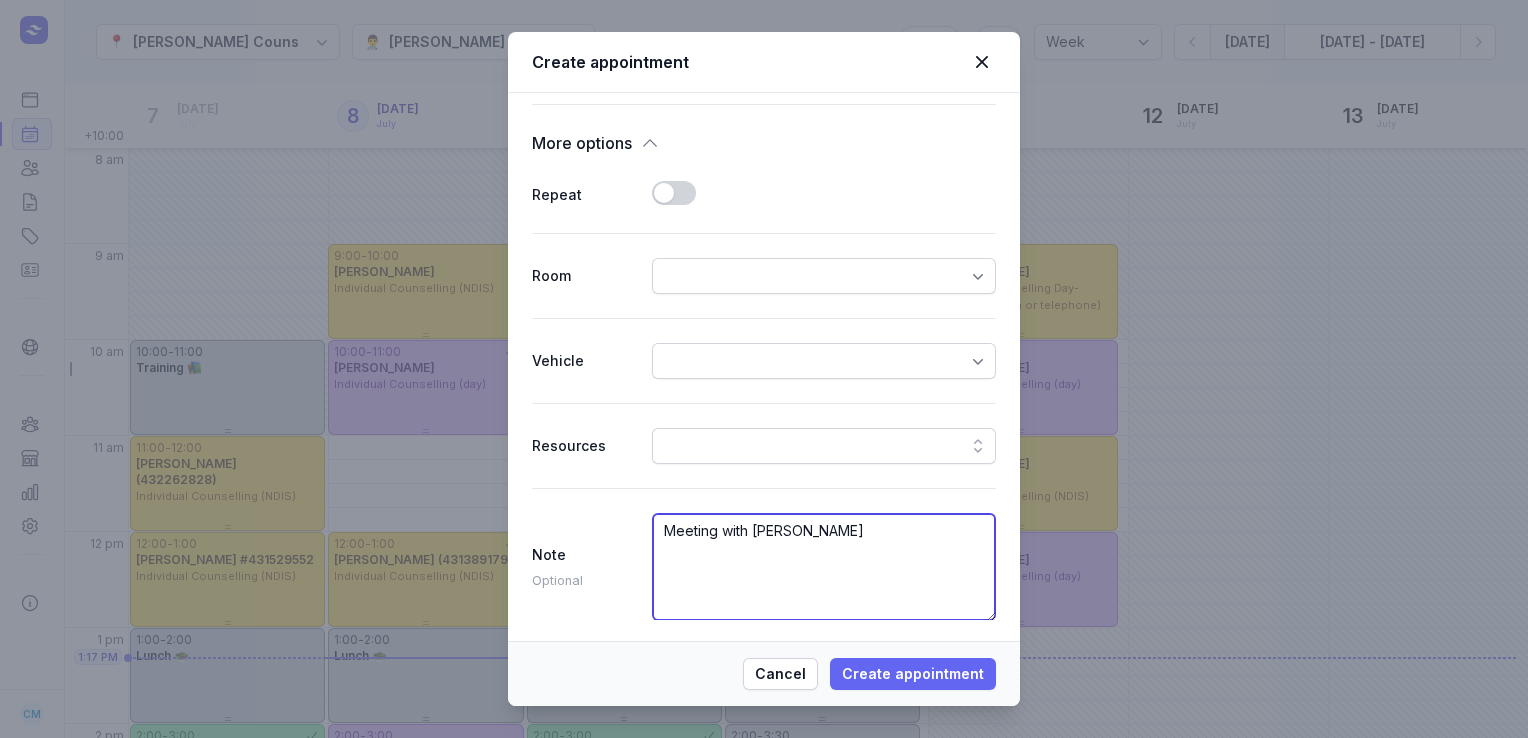 type on "Meeting with [PERSON_NAME]" 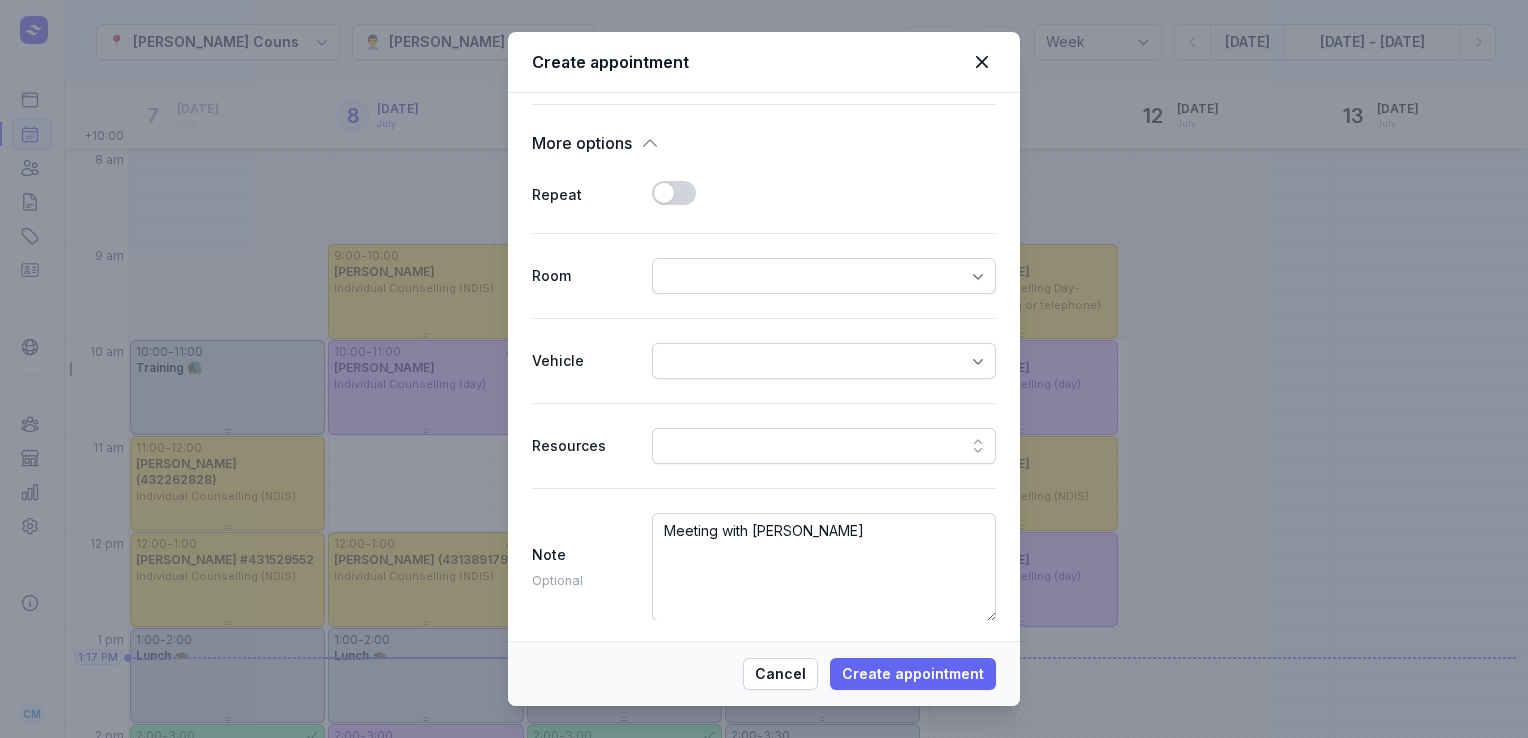 click on "Create appointment" 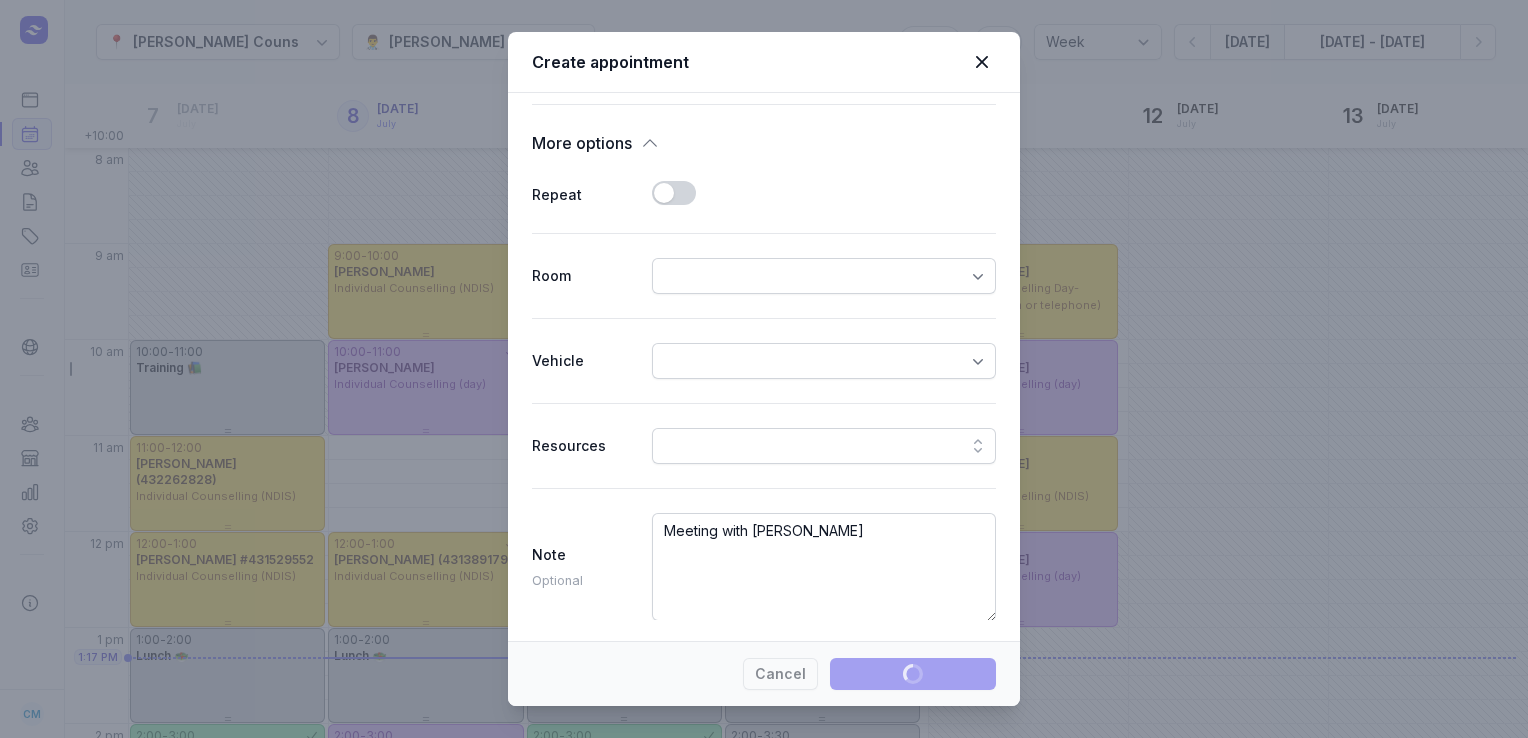 type 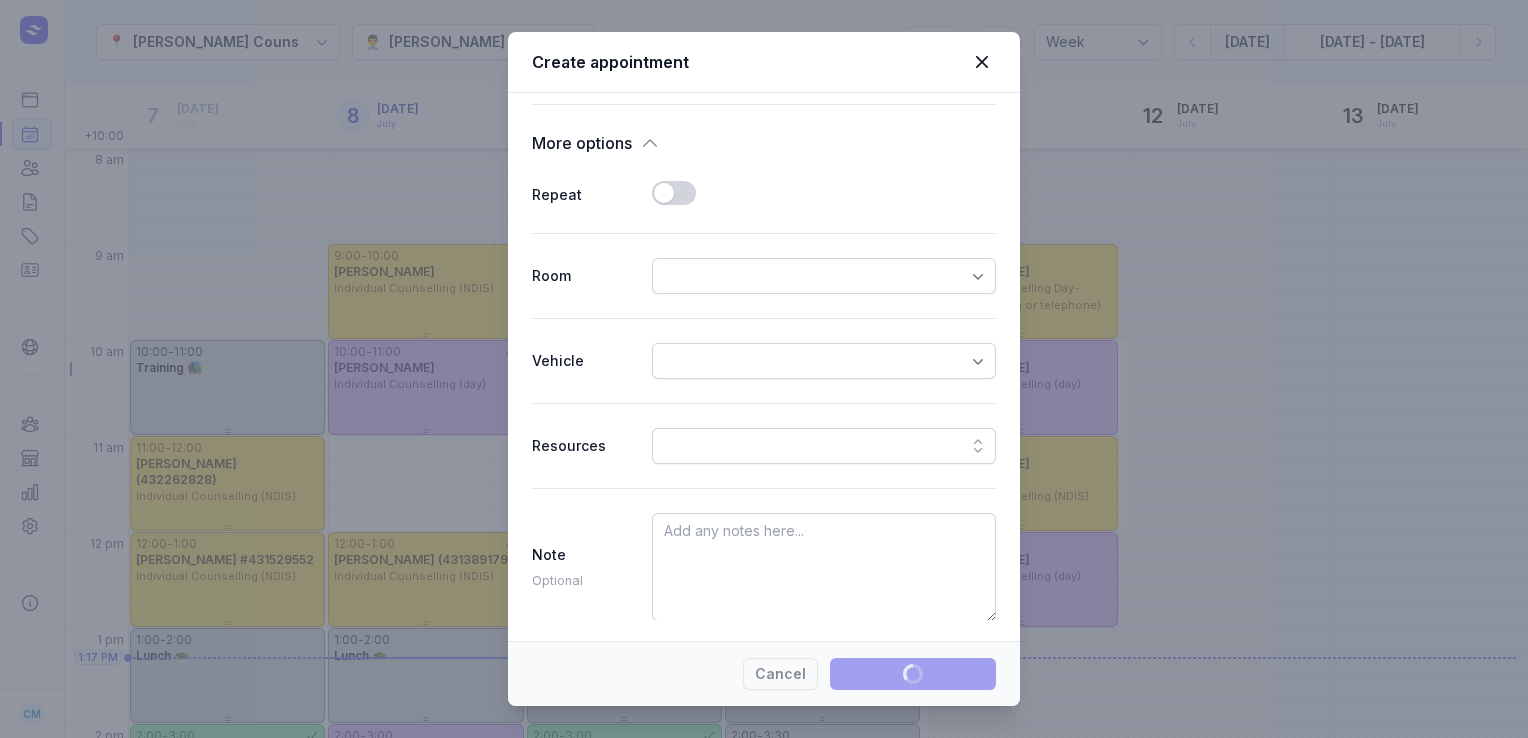 select 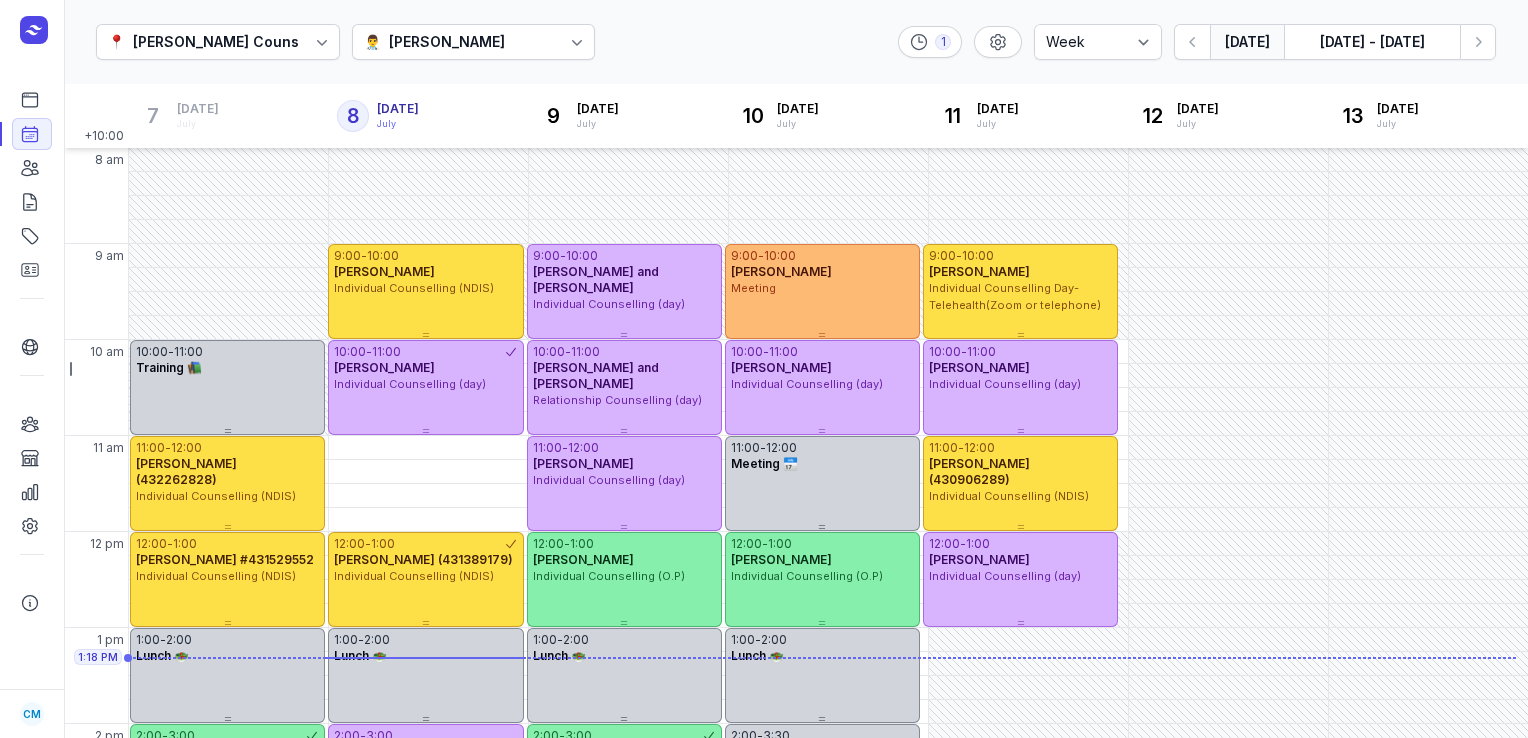 click on "[DATE]" at bounding box center (1247, 42) 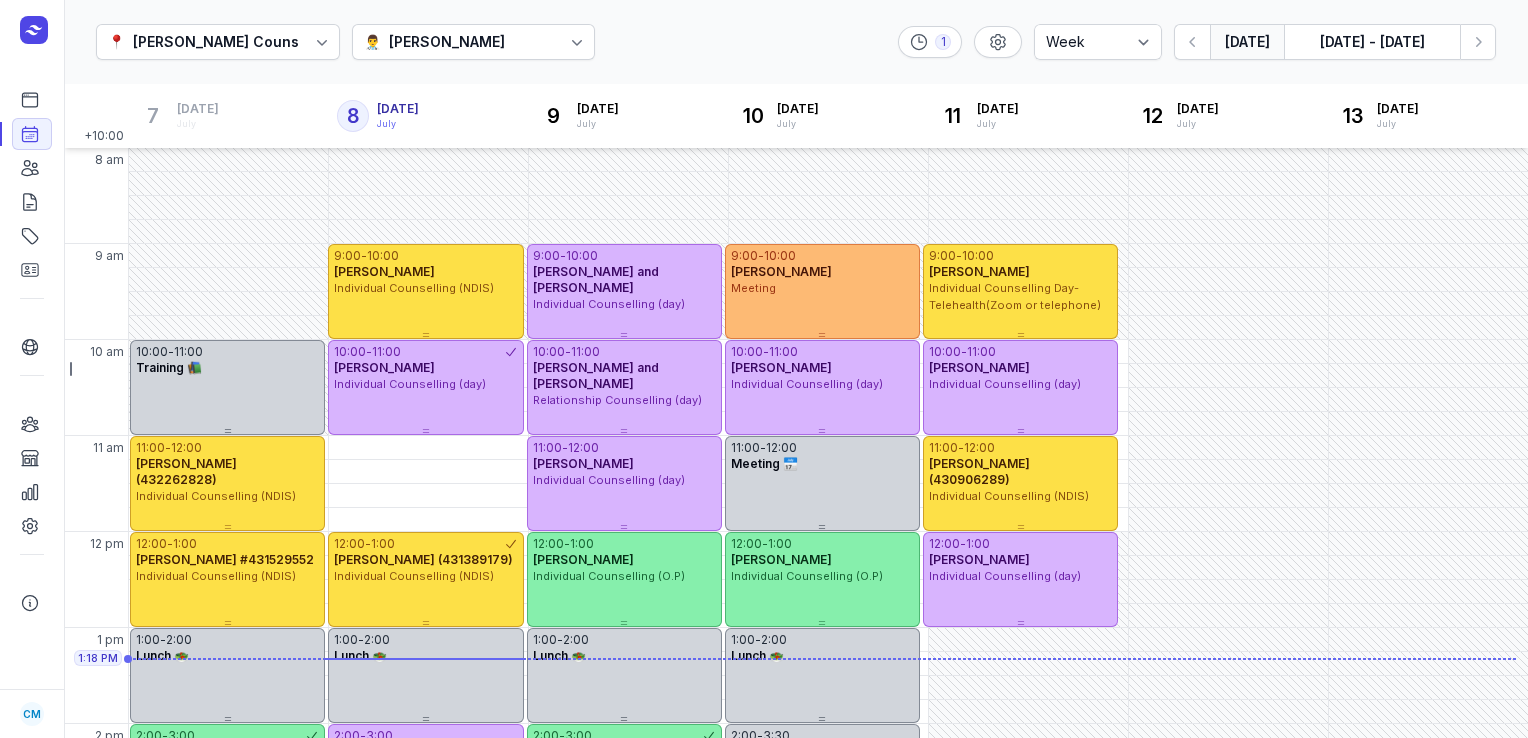 click on "[PERSON_NAME]" at bounding box center [447, 42] 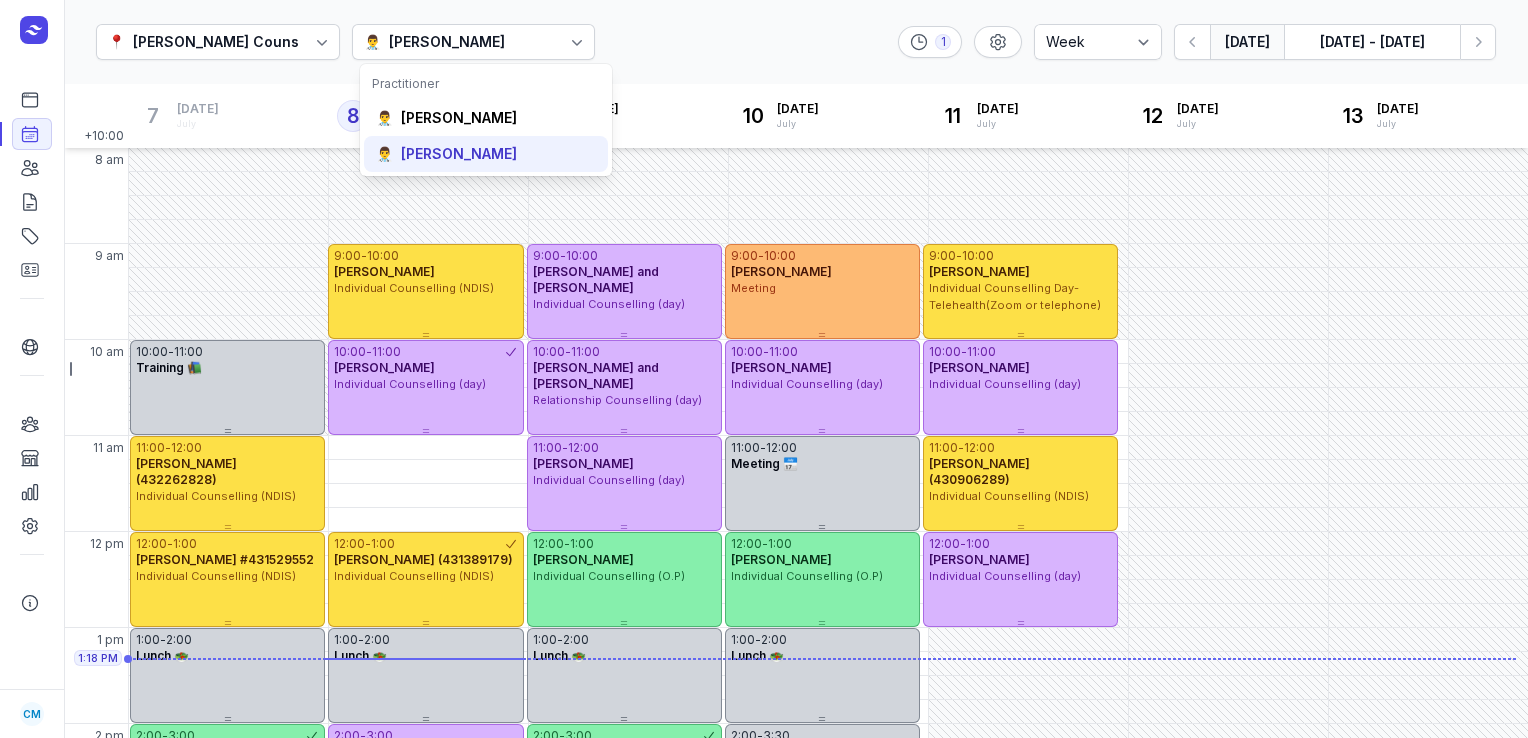 click on "[PERSON_NAME]" at bounding box center (459, 154) 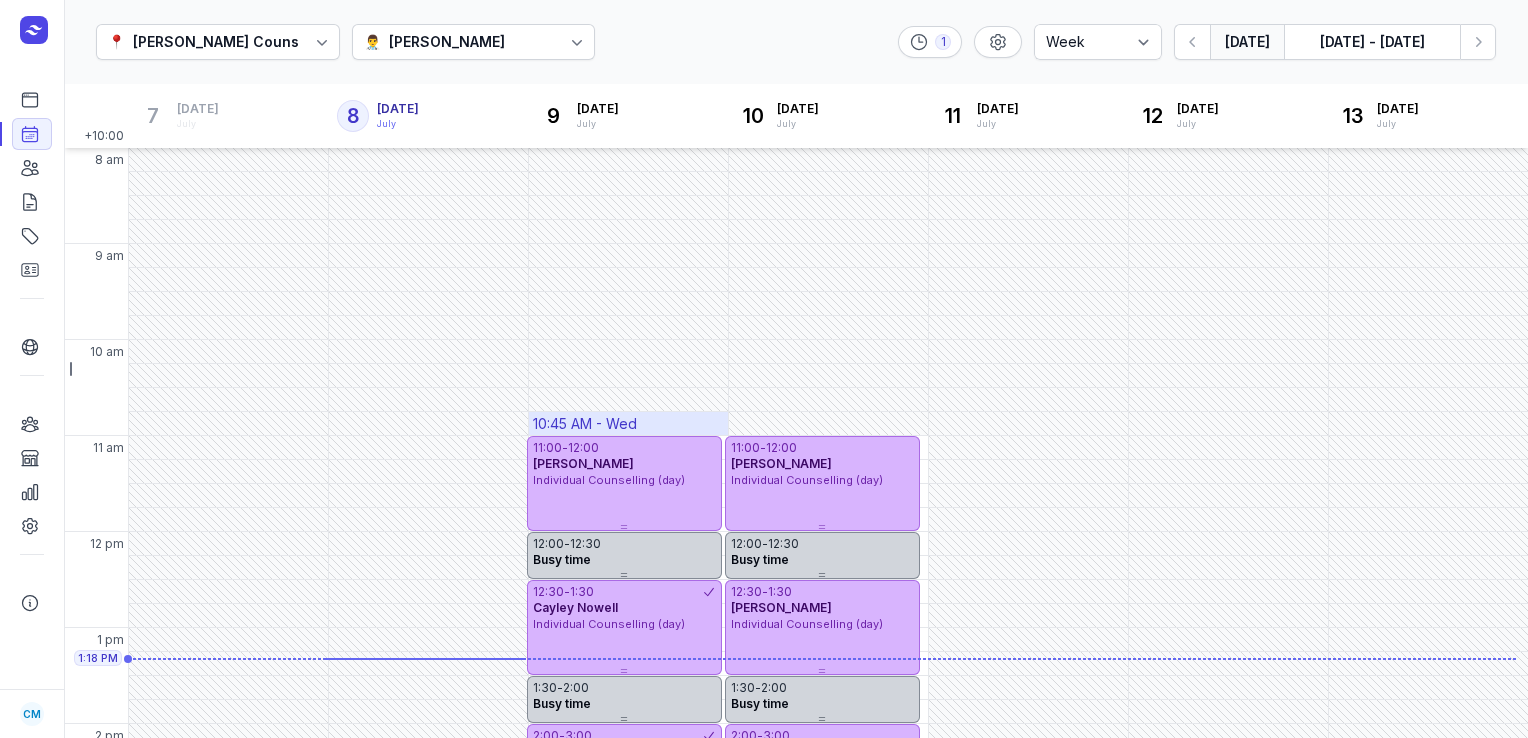 scroll, scrollTop: 559, scrollLeft: 0, axis: vertical 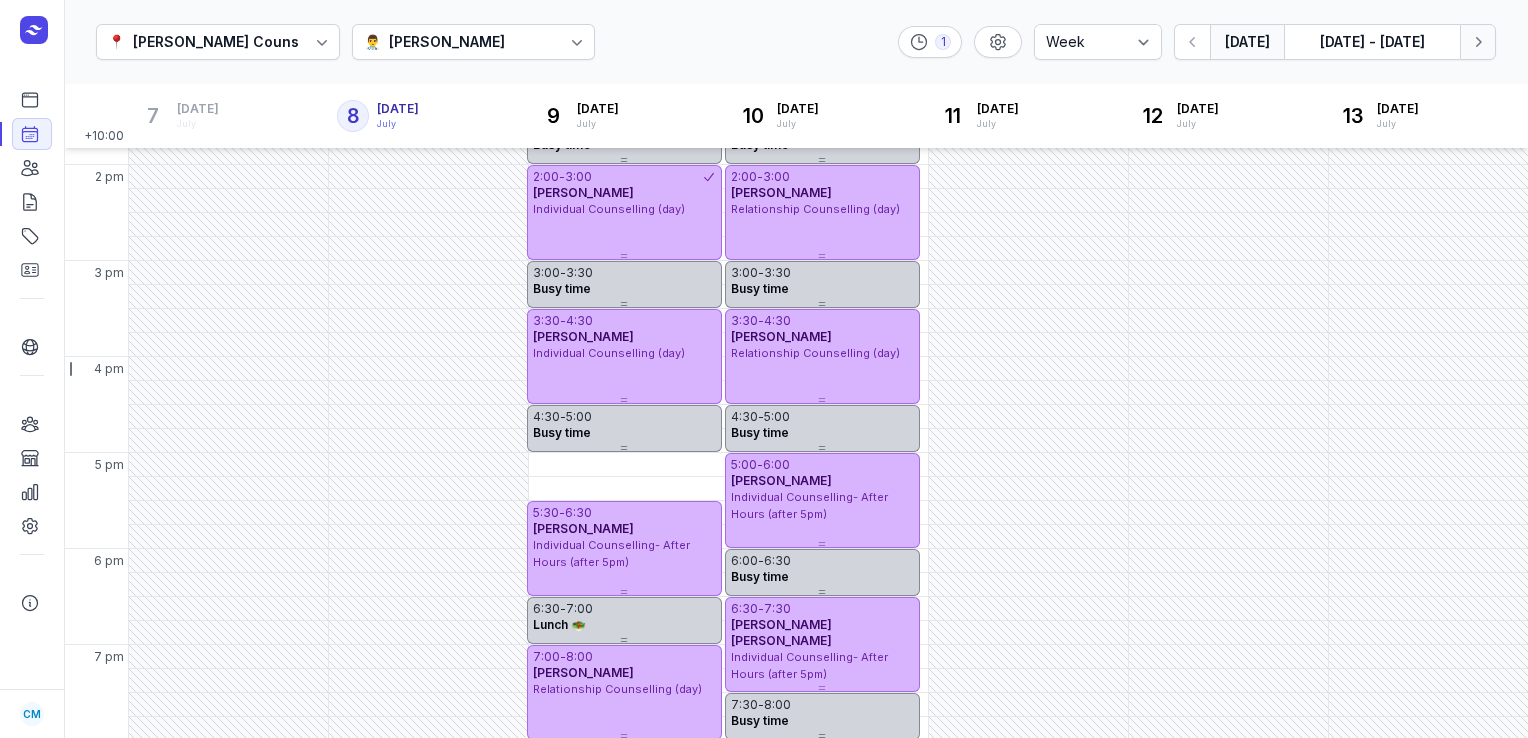 click 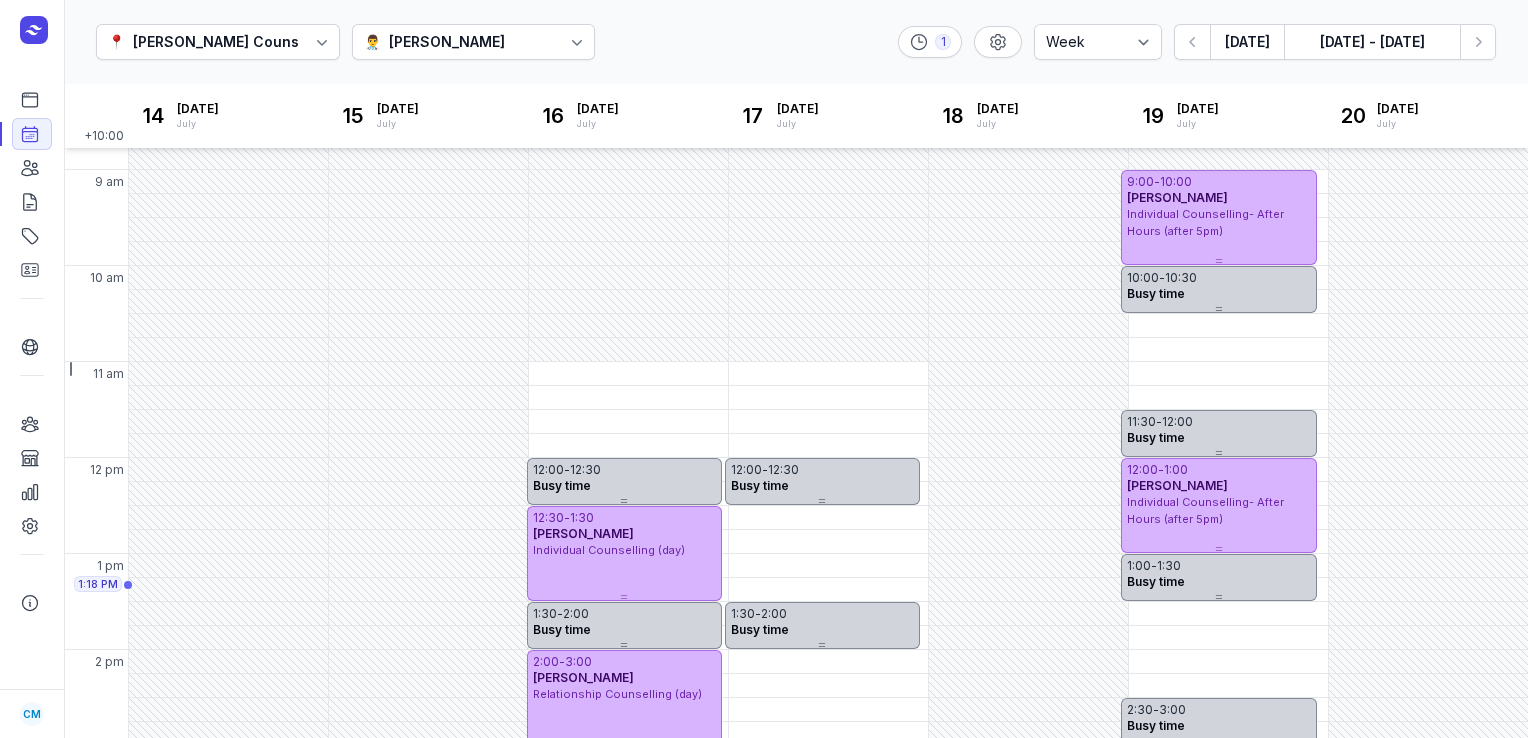 scroll, scrollTop: 73, scrollLeft: 0, axis: vertical 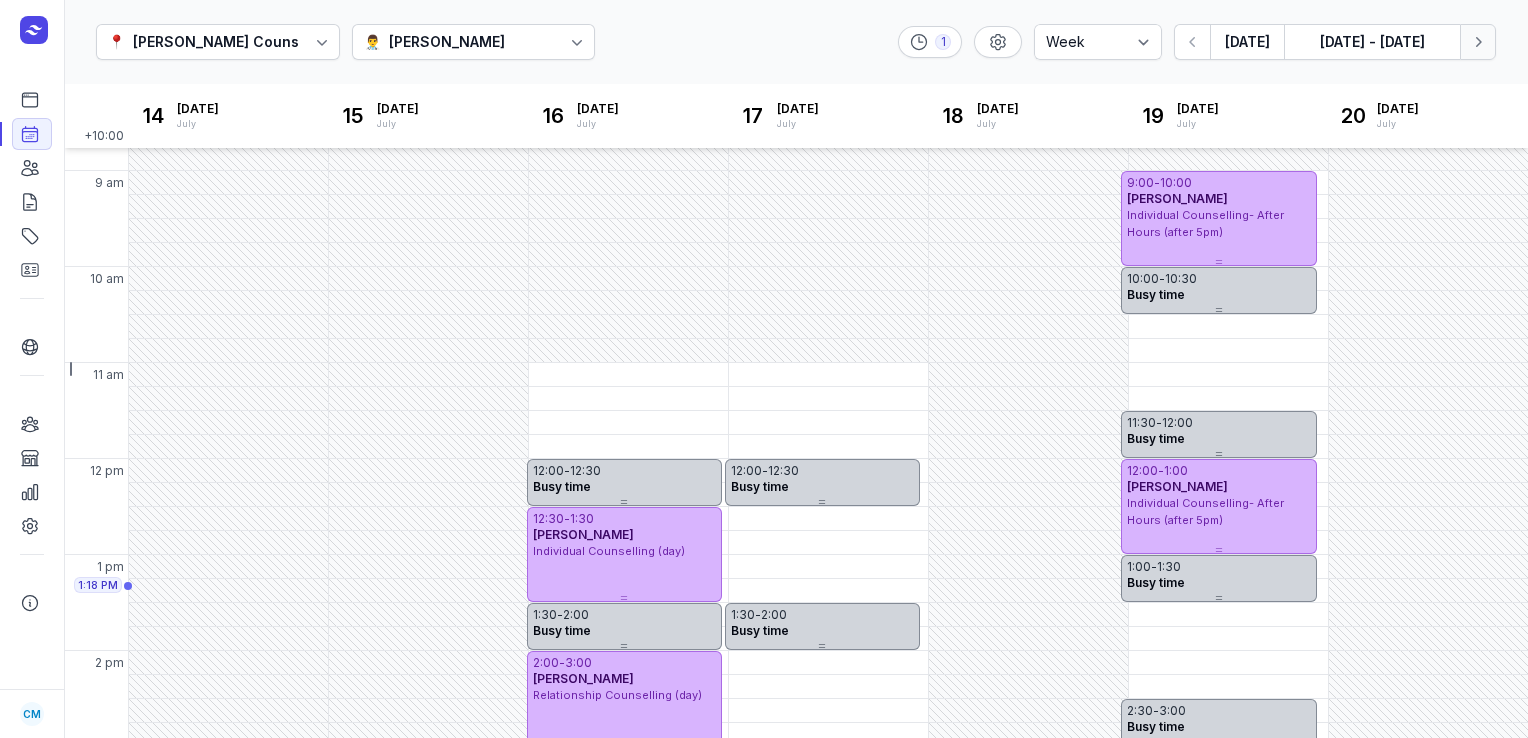 click 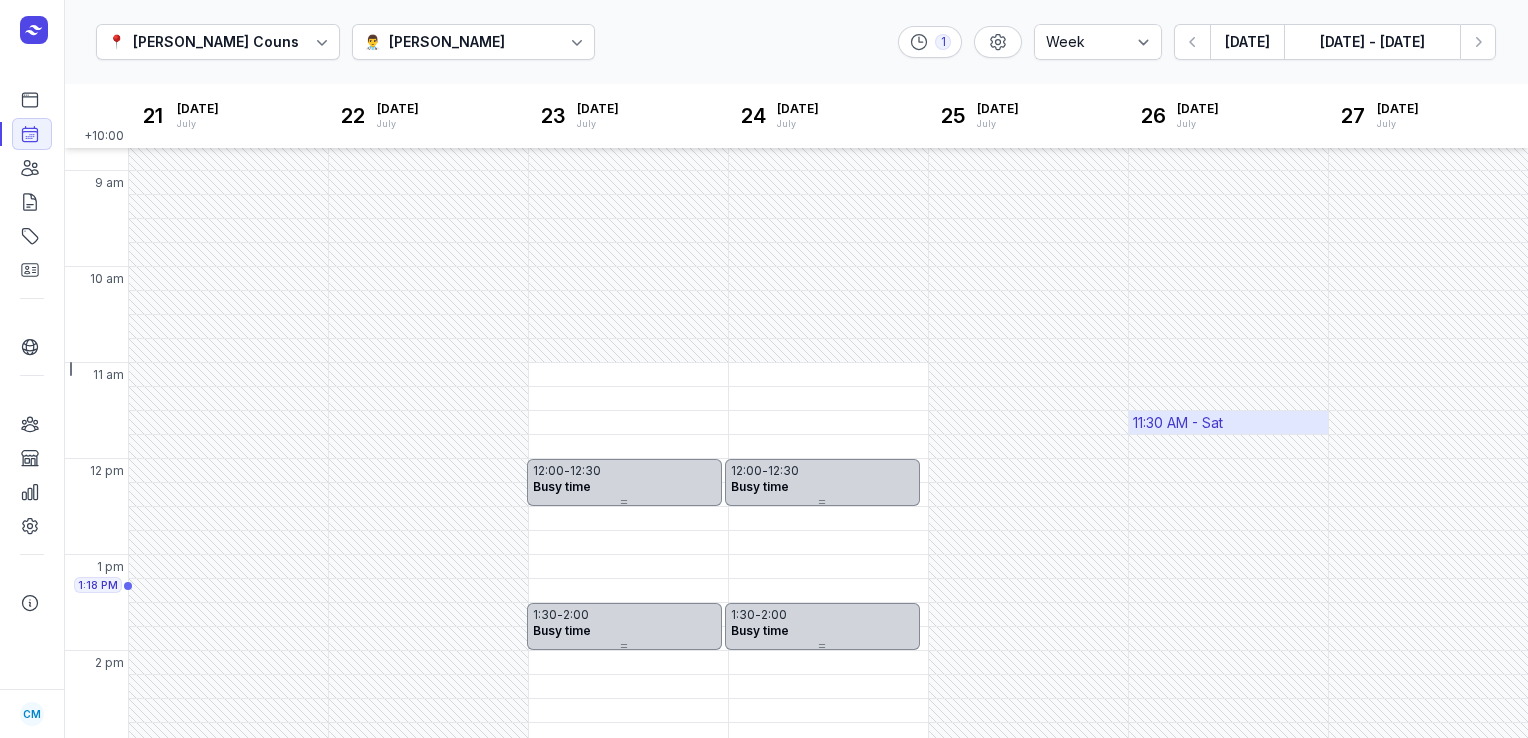 scroll, scrollTop: 561, scrollLeft: 0, axis: vertical 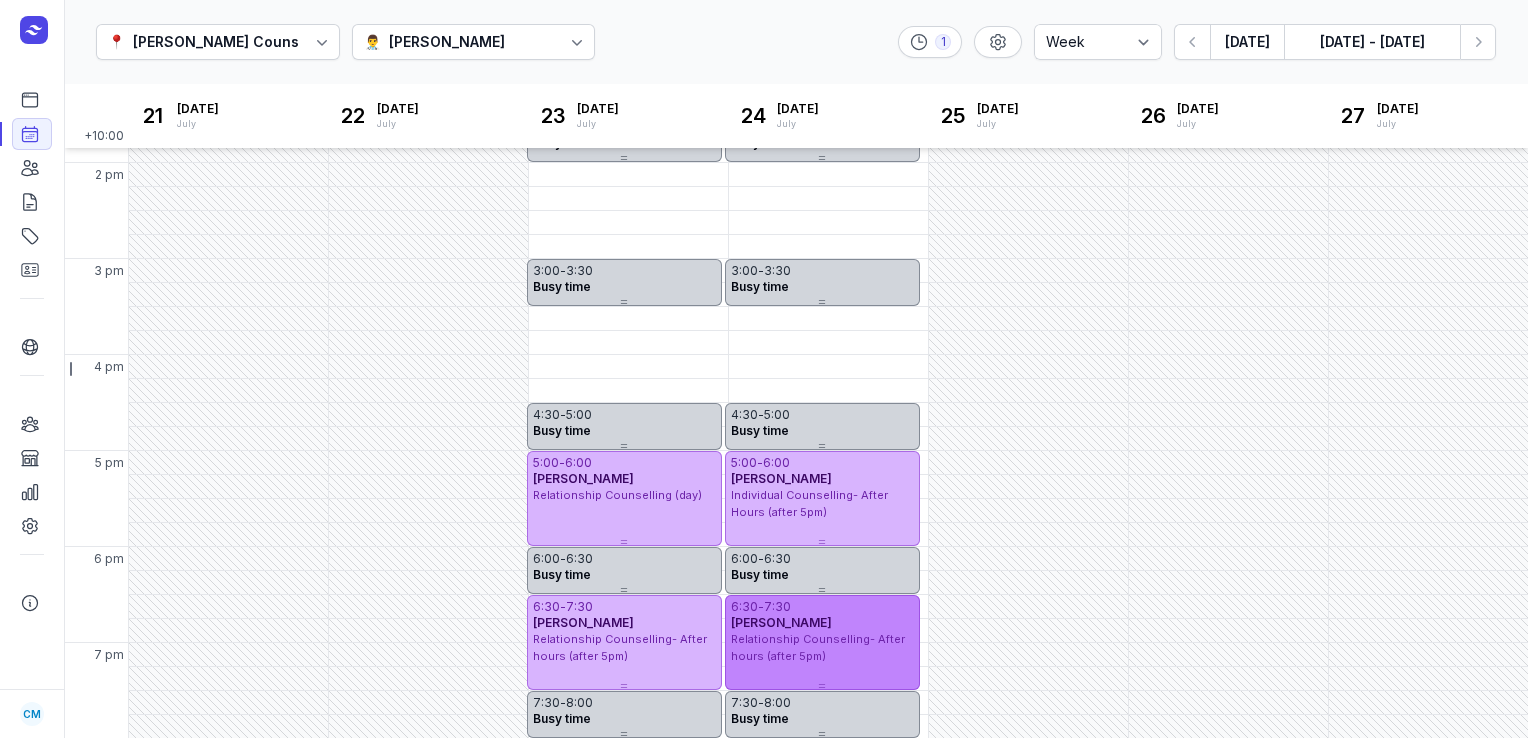 click on "Relationship Counselling- After hours (after 5pm)" at bounding box center [818, 647] 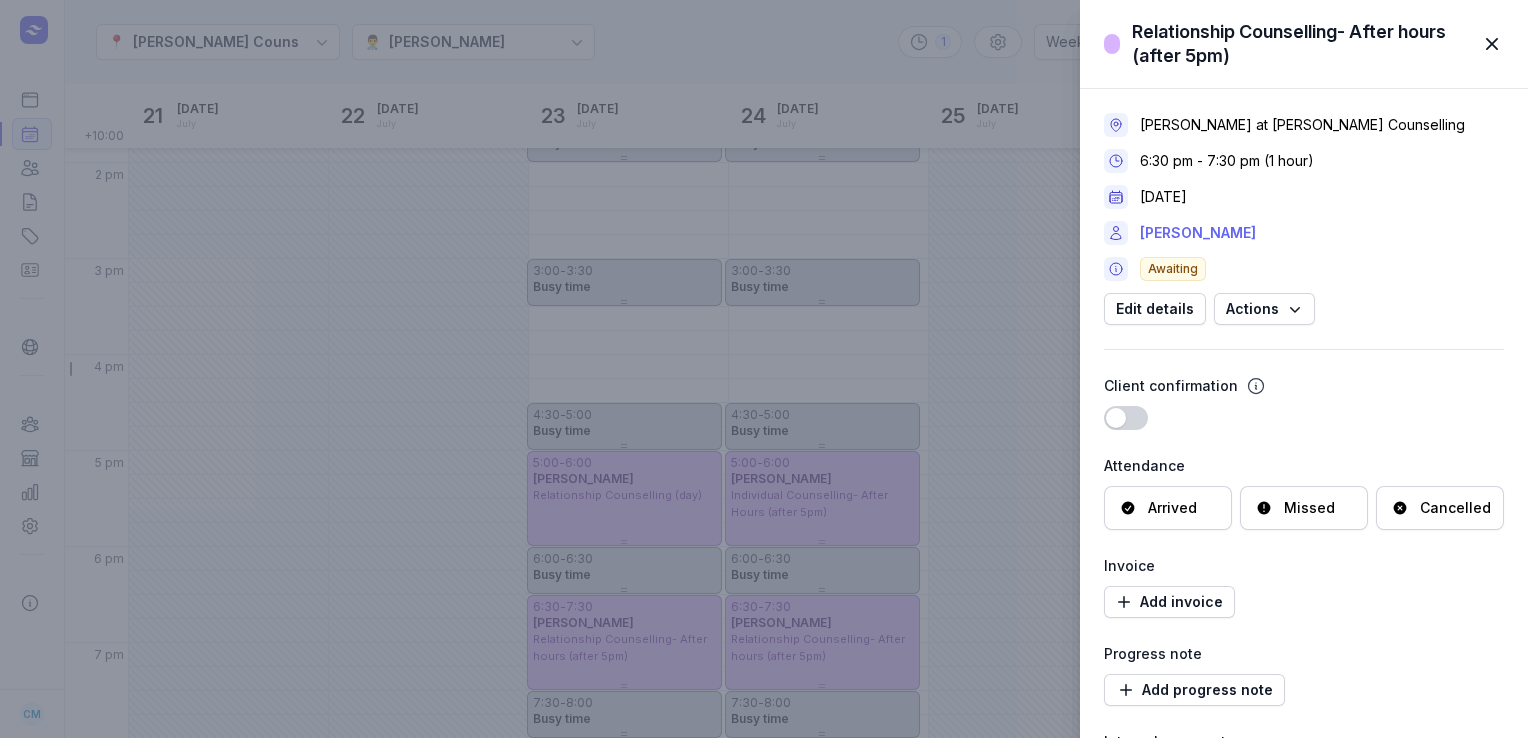 click on "[PERSON_NAME]" at bounding box center [1198, 233] 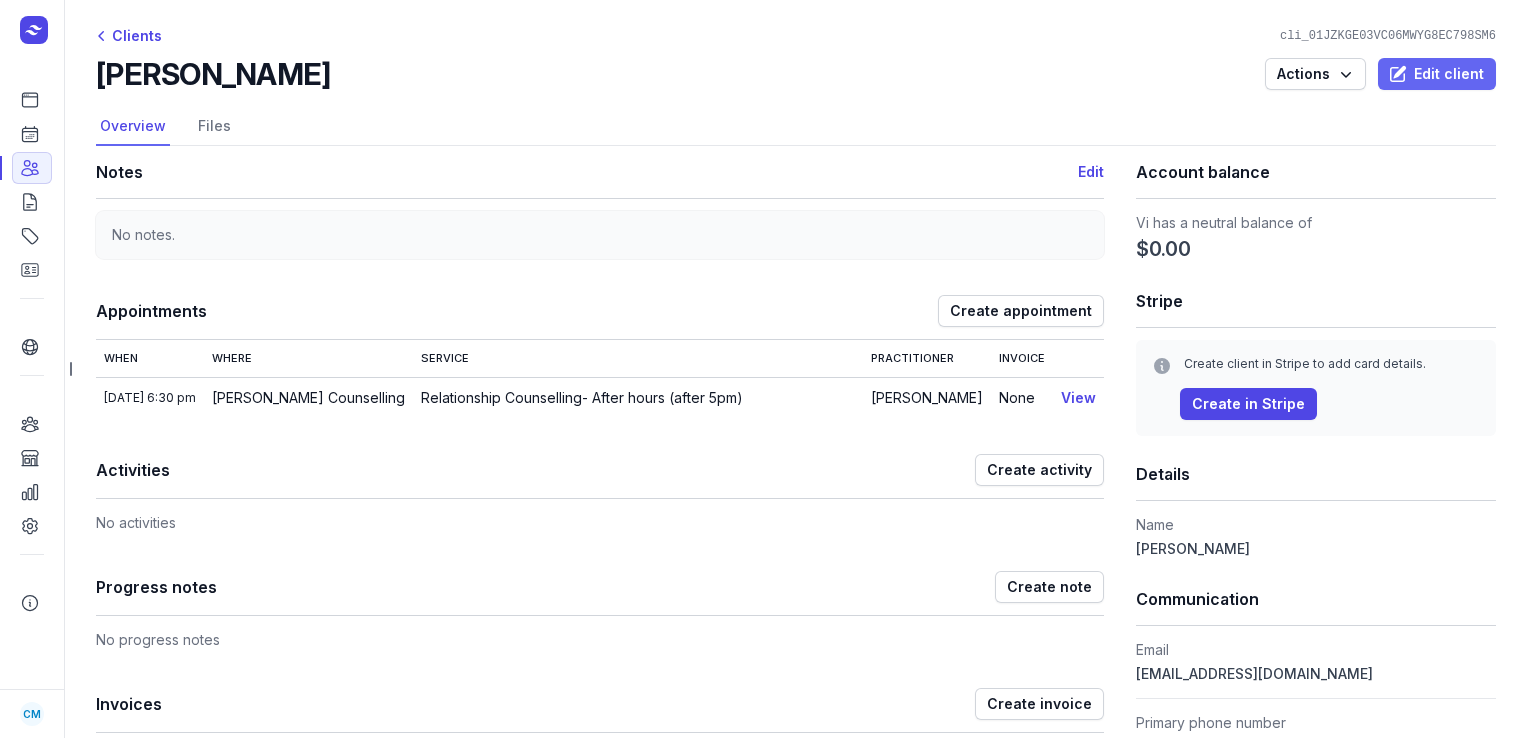 click on "Edit client" at bounding box center (1437, 74) 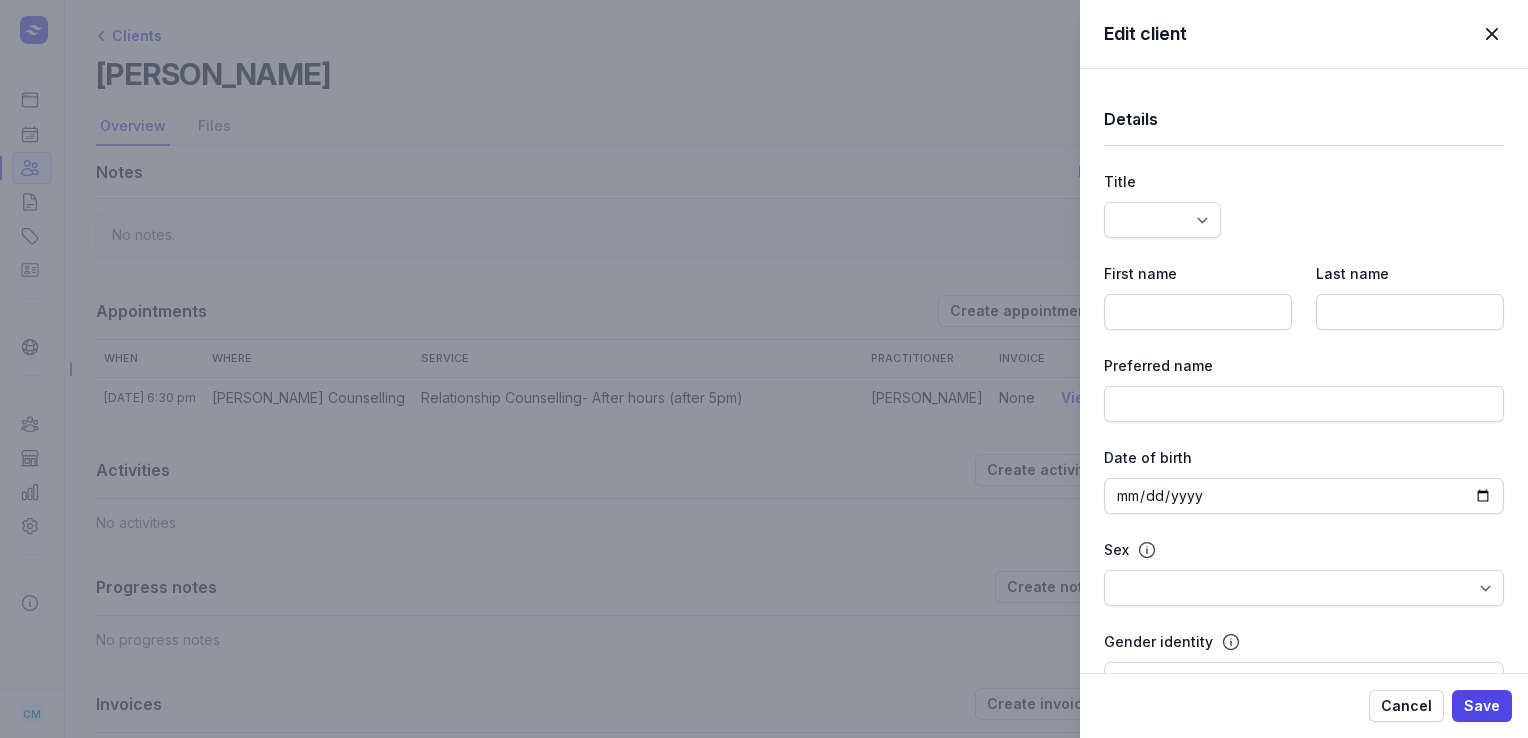 type on "Vi" 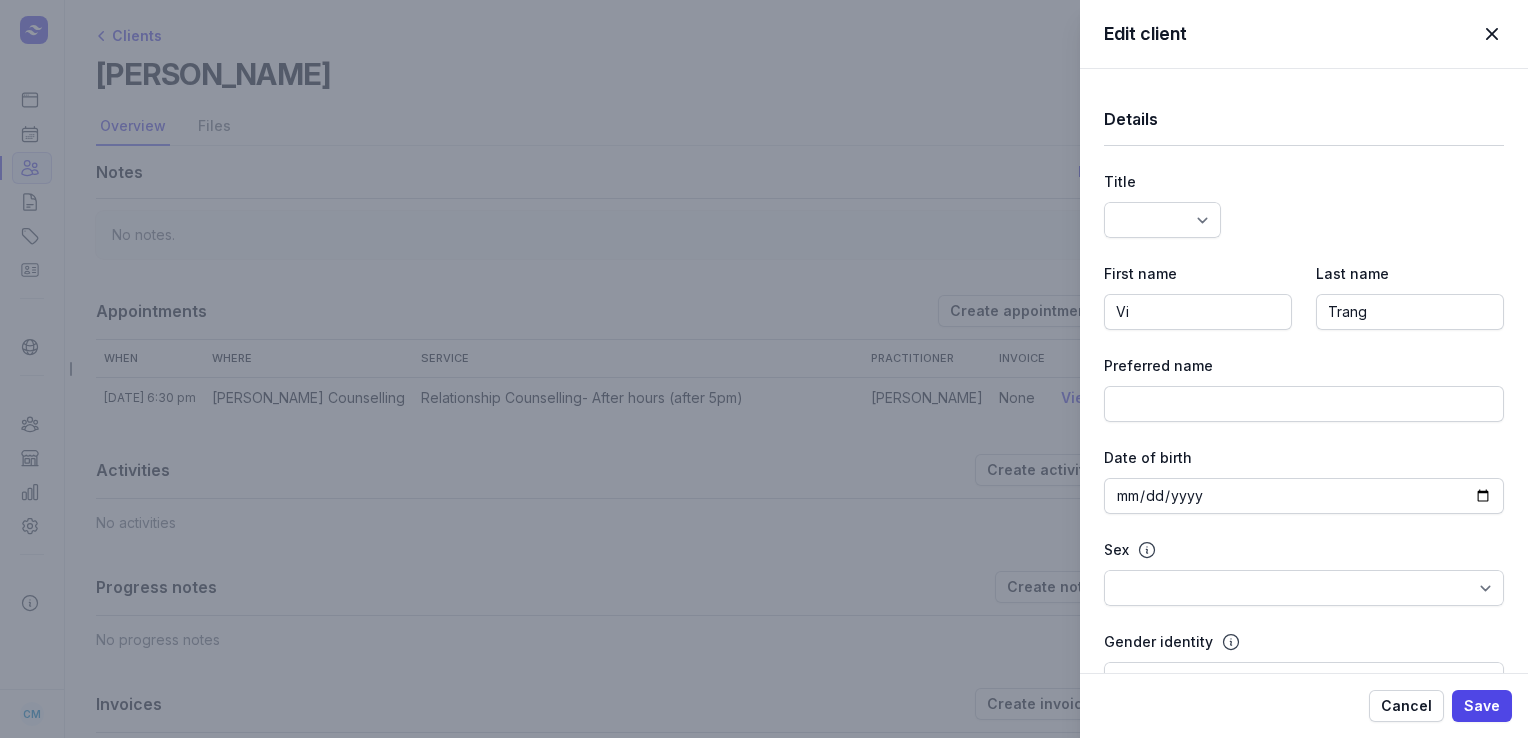 select 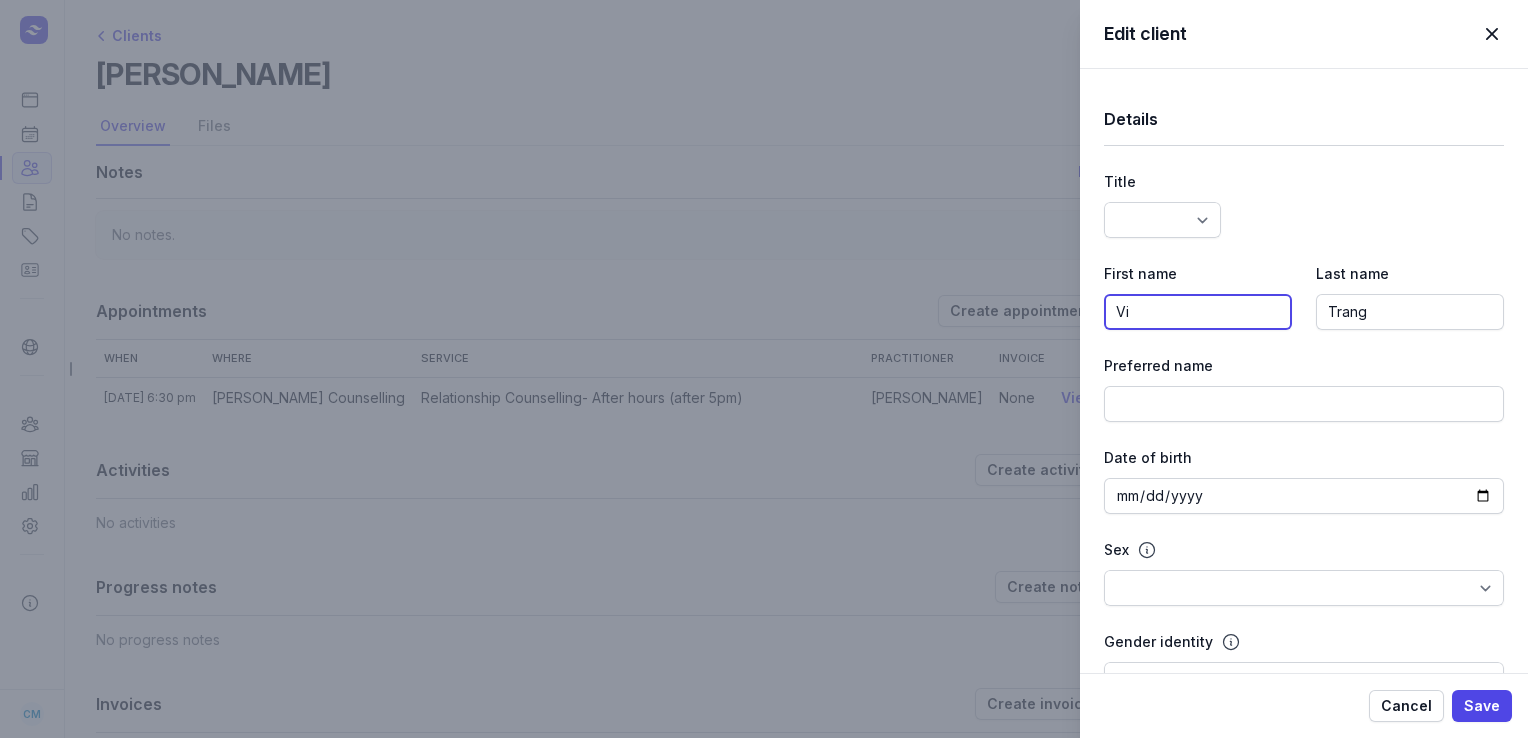 click on "Vi" 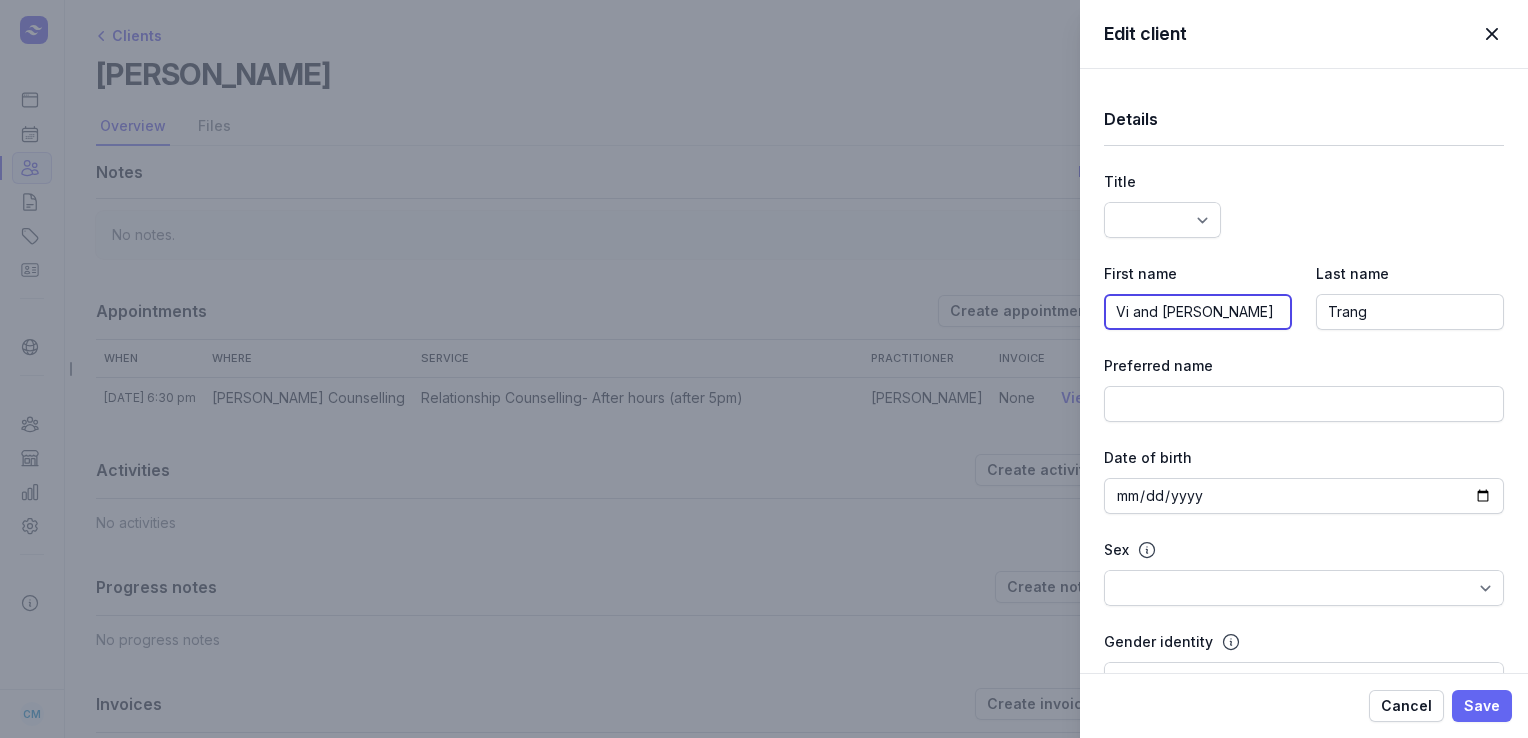 type on "Vi and [PERSON_NAME]" 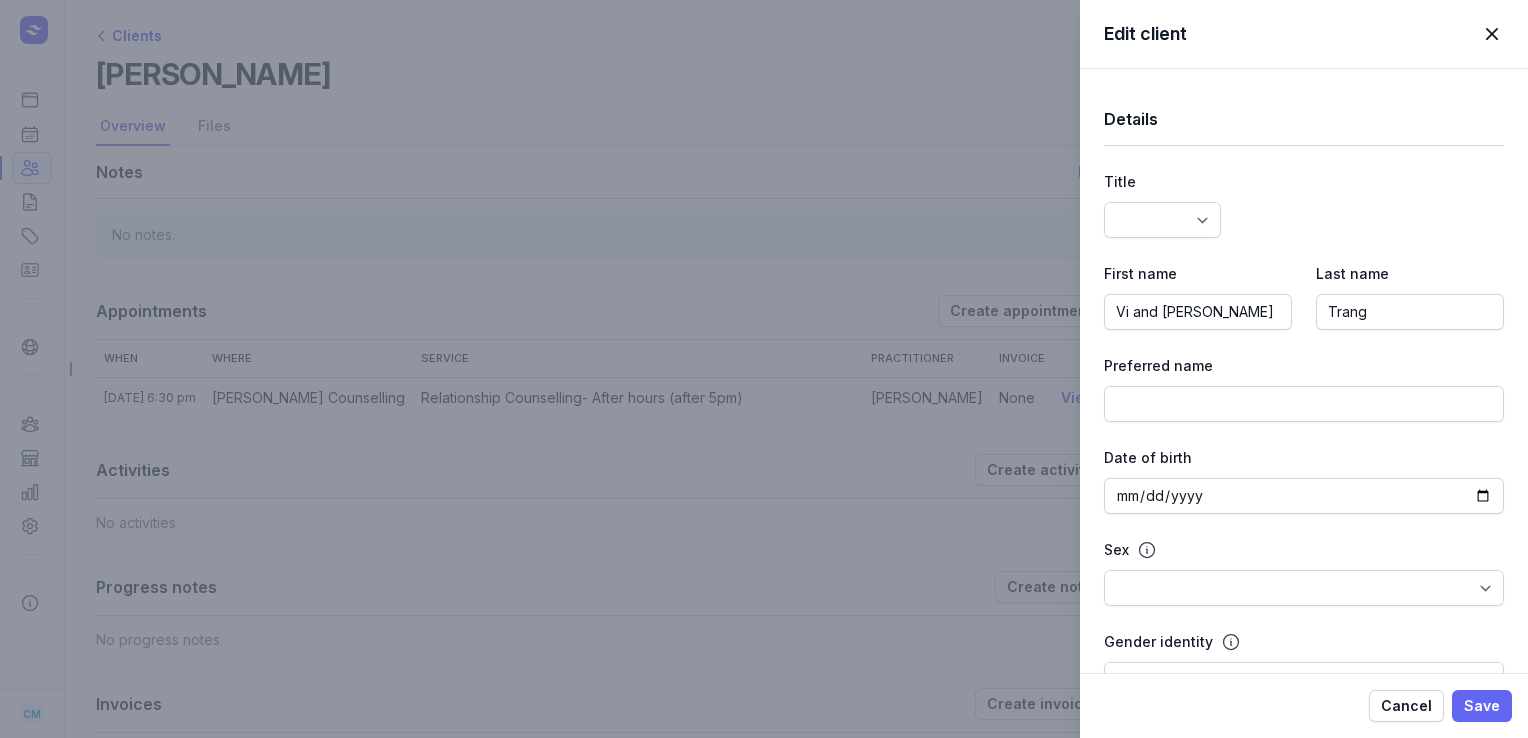click on "Save" at bounding box center (1482, 706) 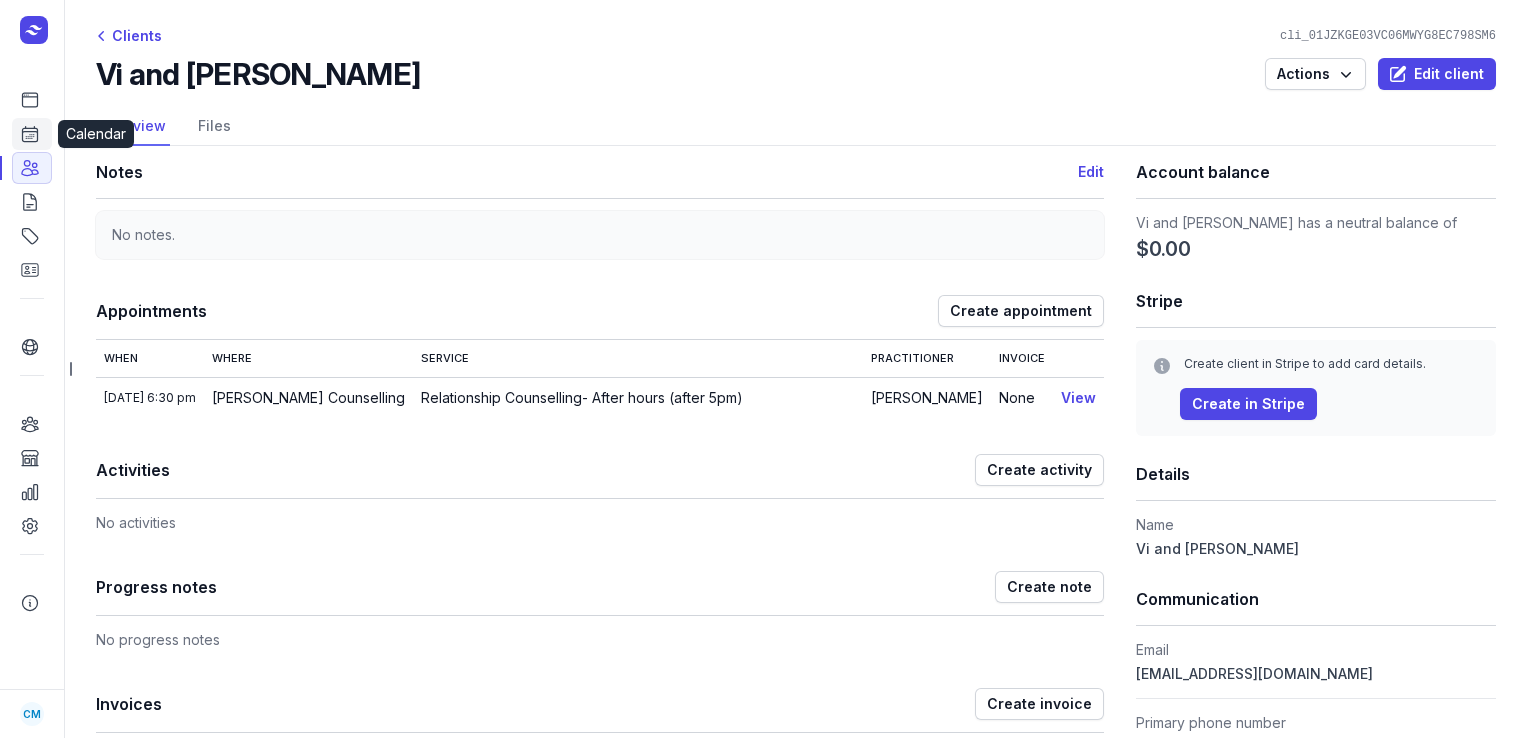 click 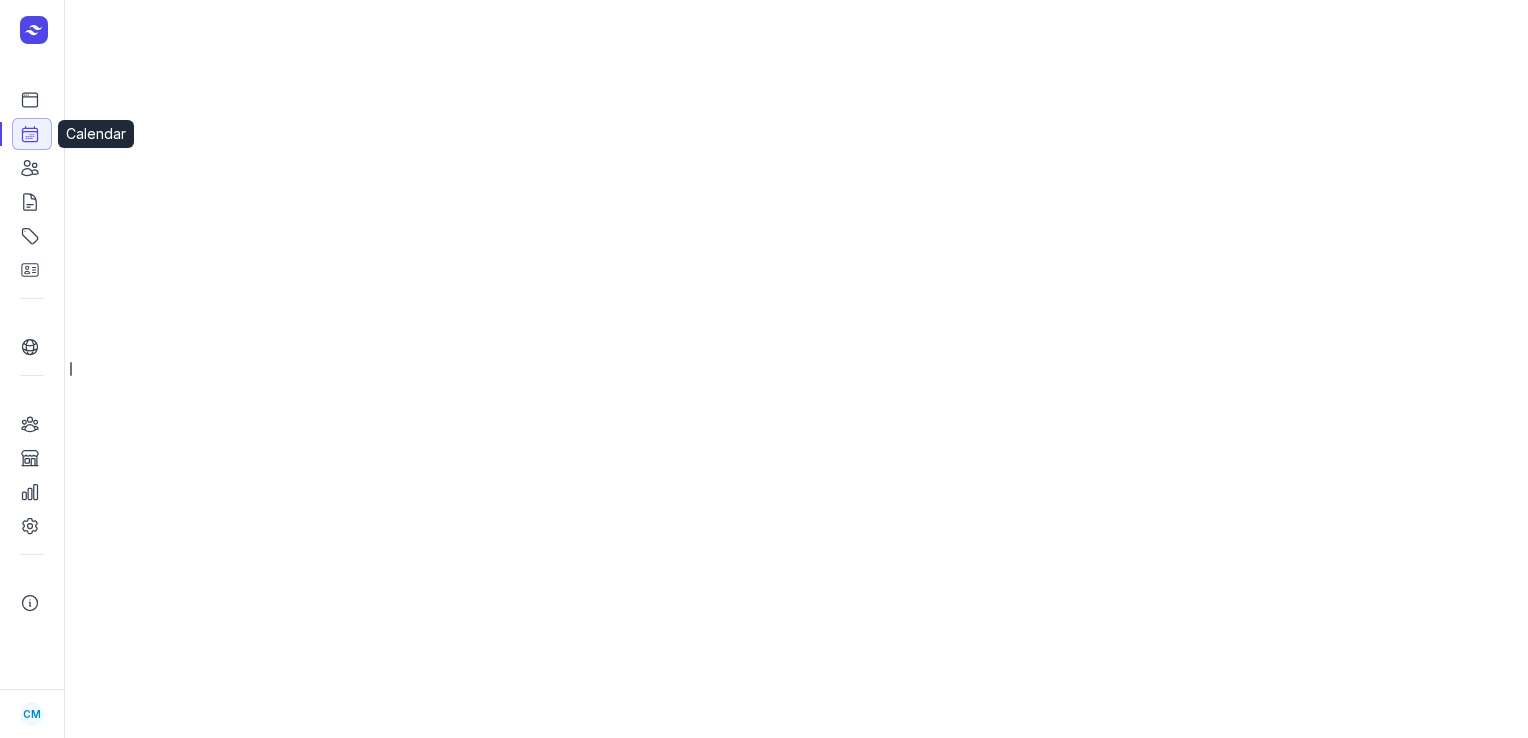 select on "week" 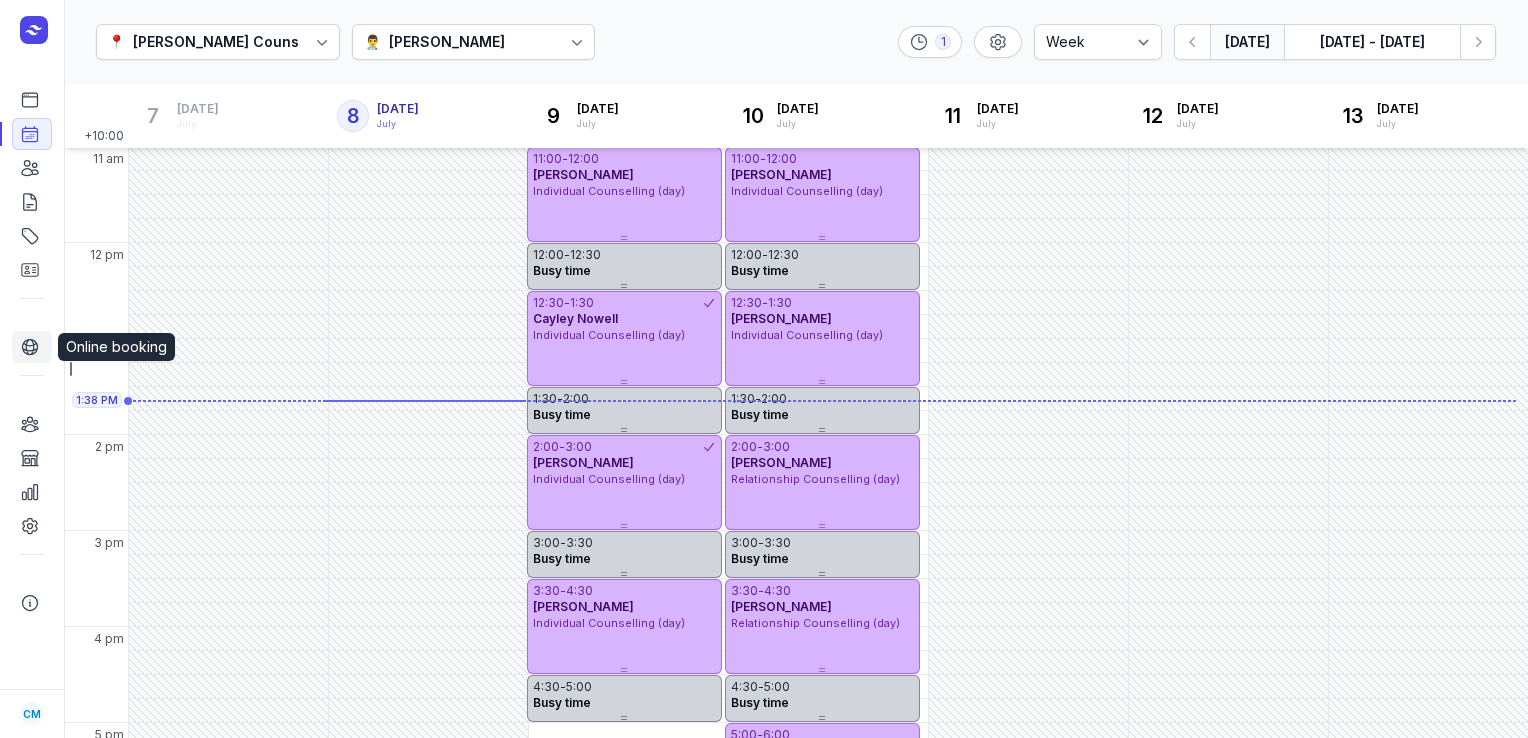 scroll, scrollTop: 291, scrollLeft: 0, axis: vertical 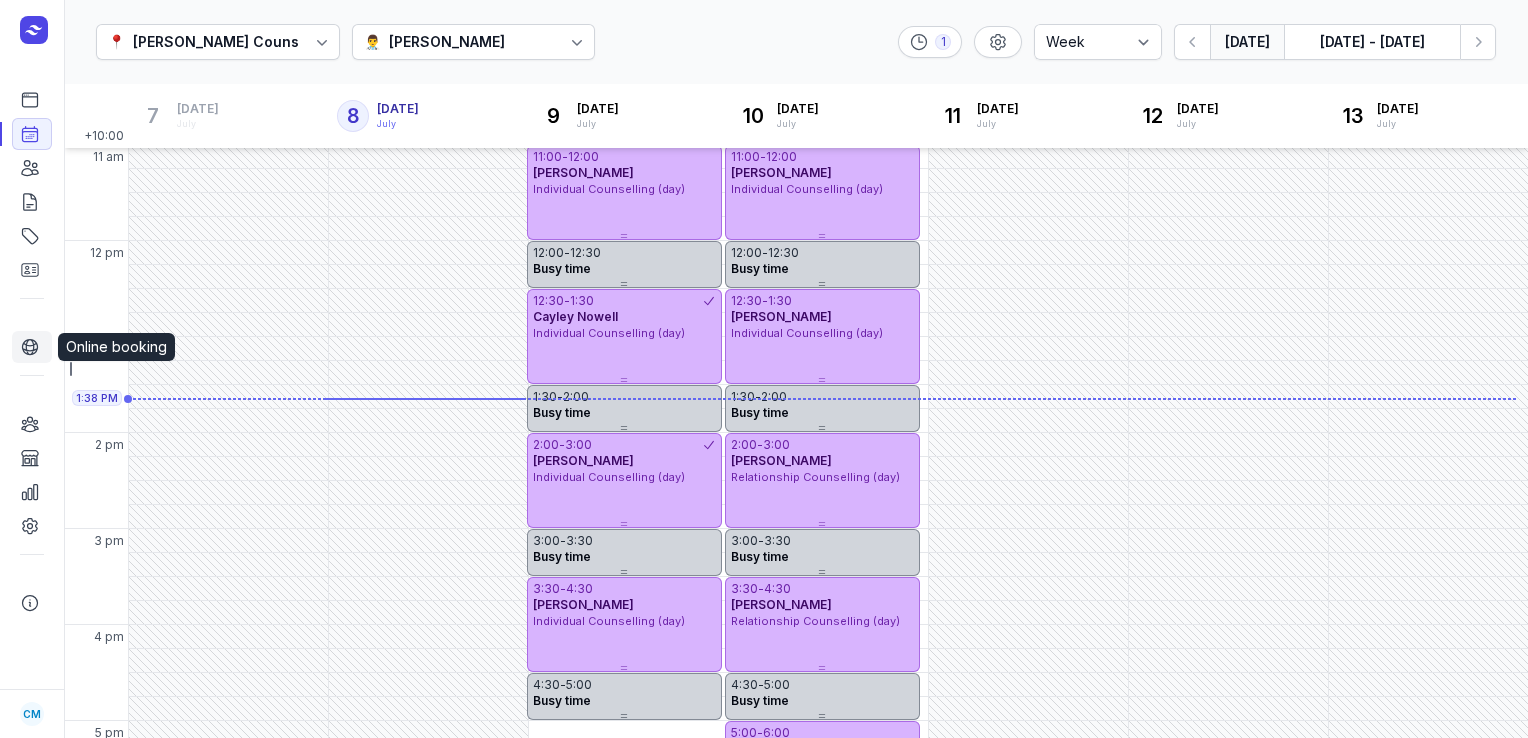 click 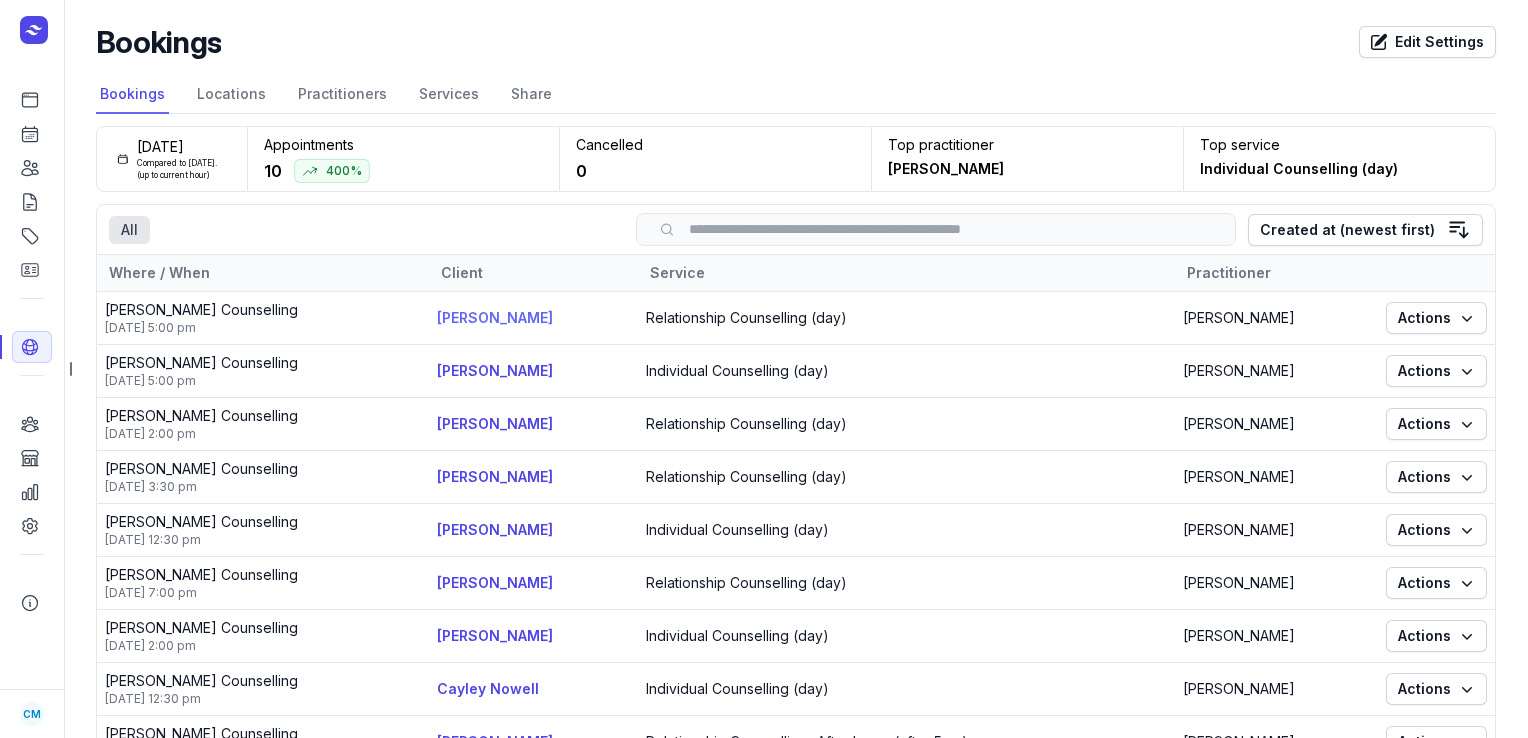 click on "[PERSON_NAME]" 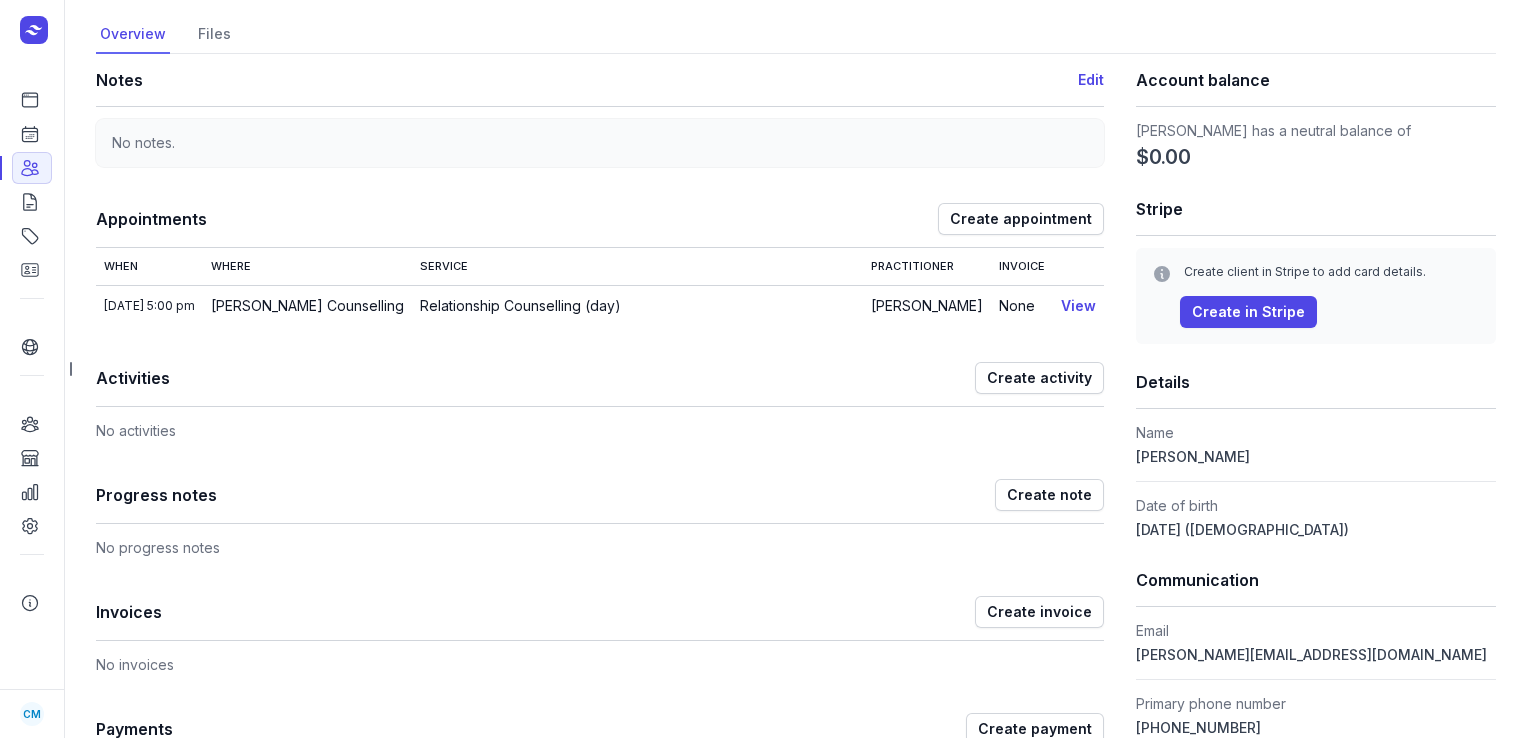 scroll, scrollTop: 0, scrollLeft: 0, axis: both 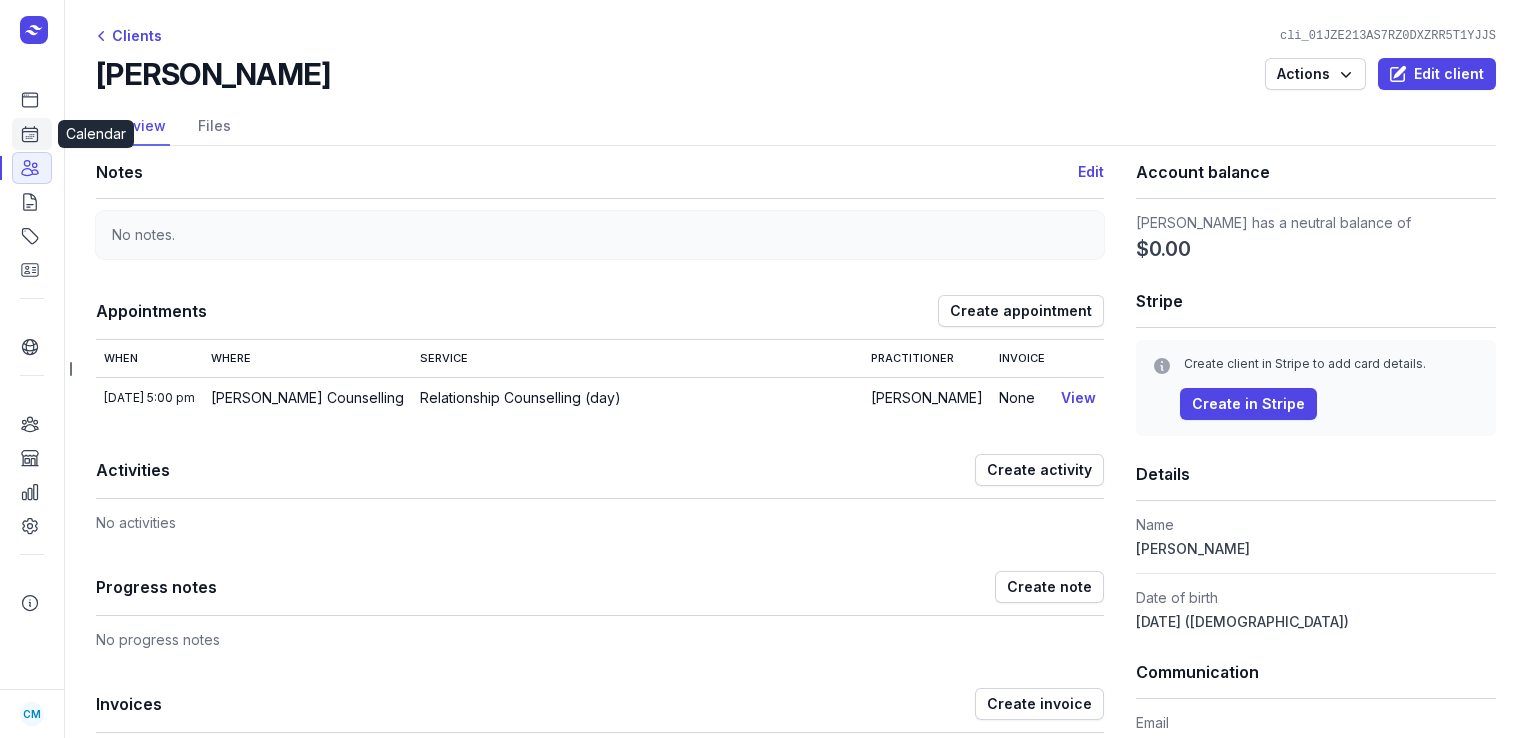 click 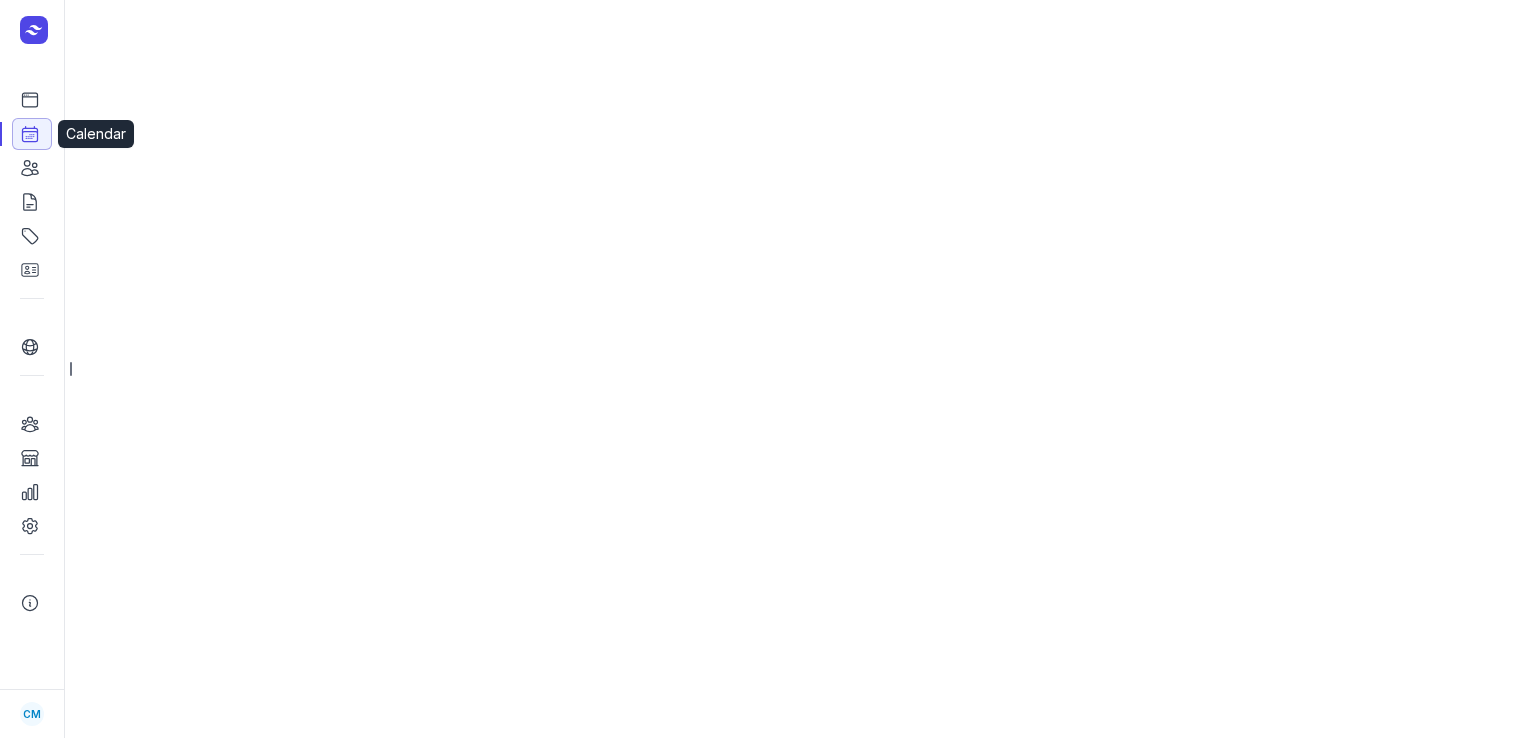 select on "week" 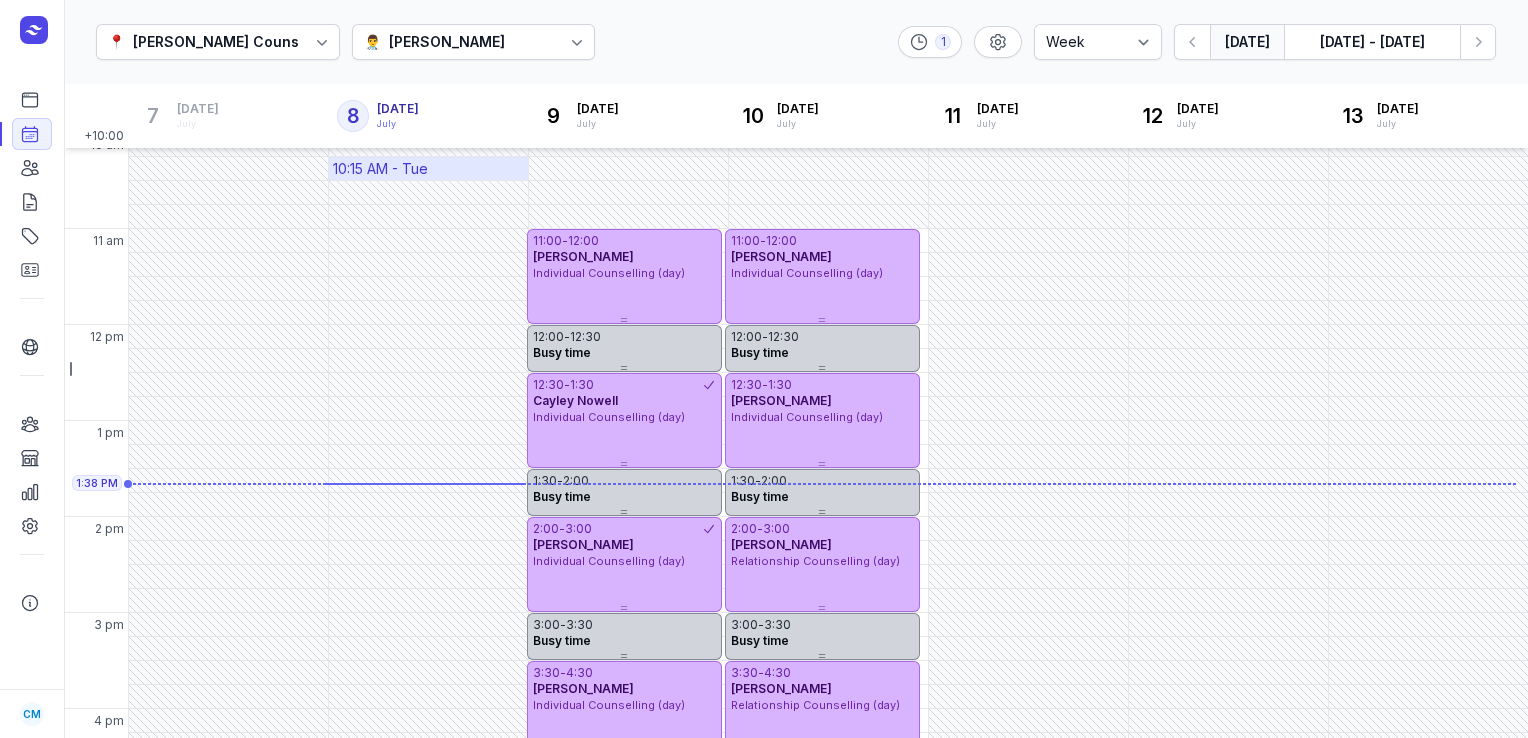 scroll, scrollTop: 292, scrollLeft: 0, axis: vertical 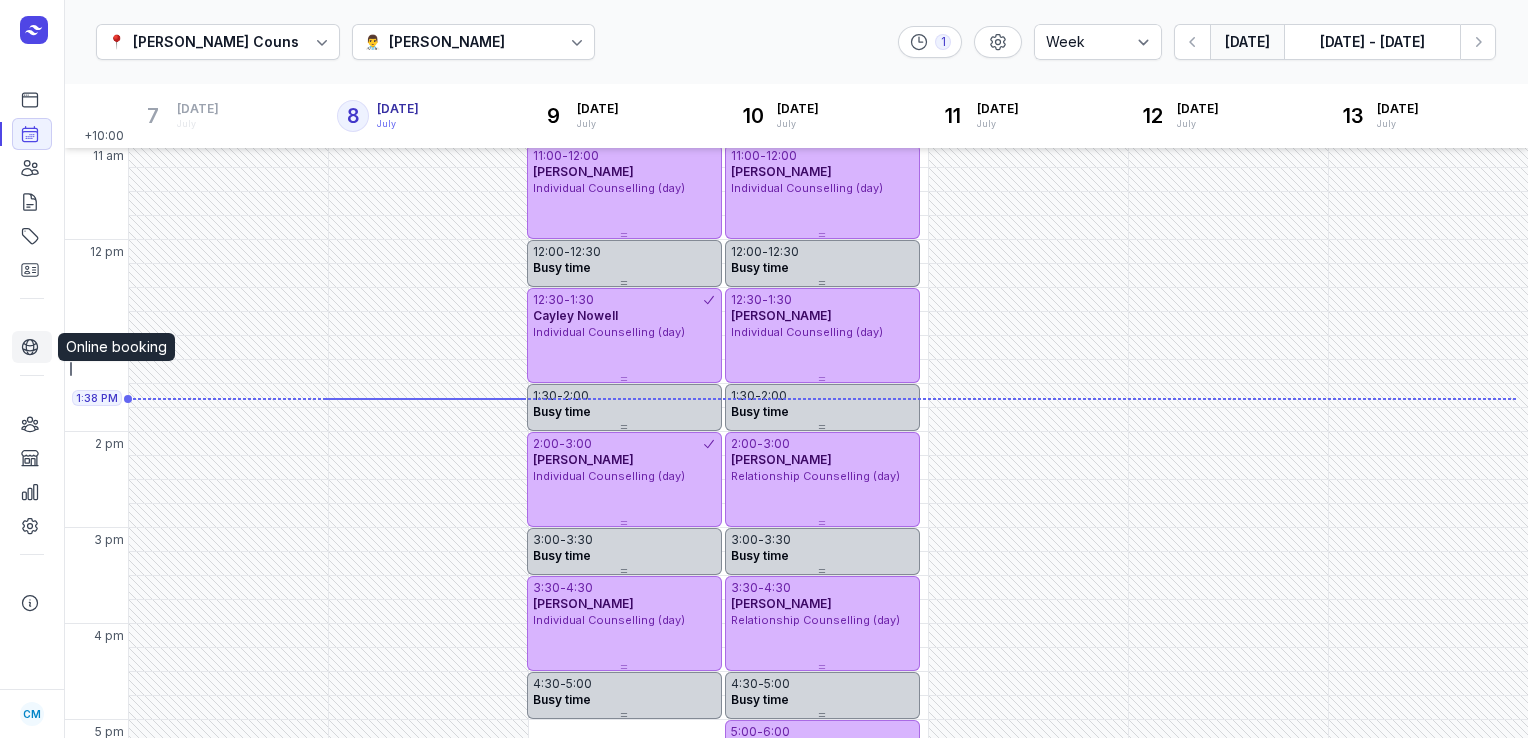 click 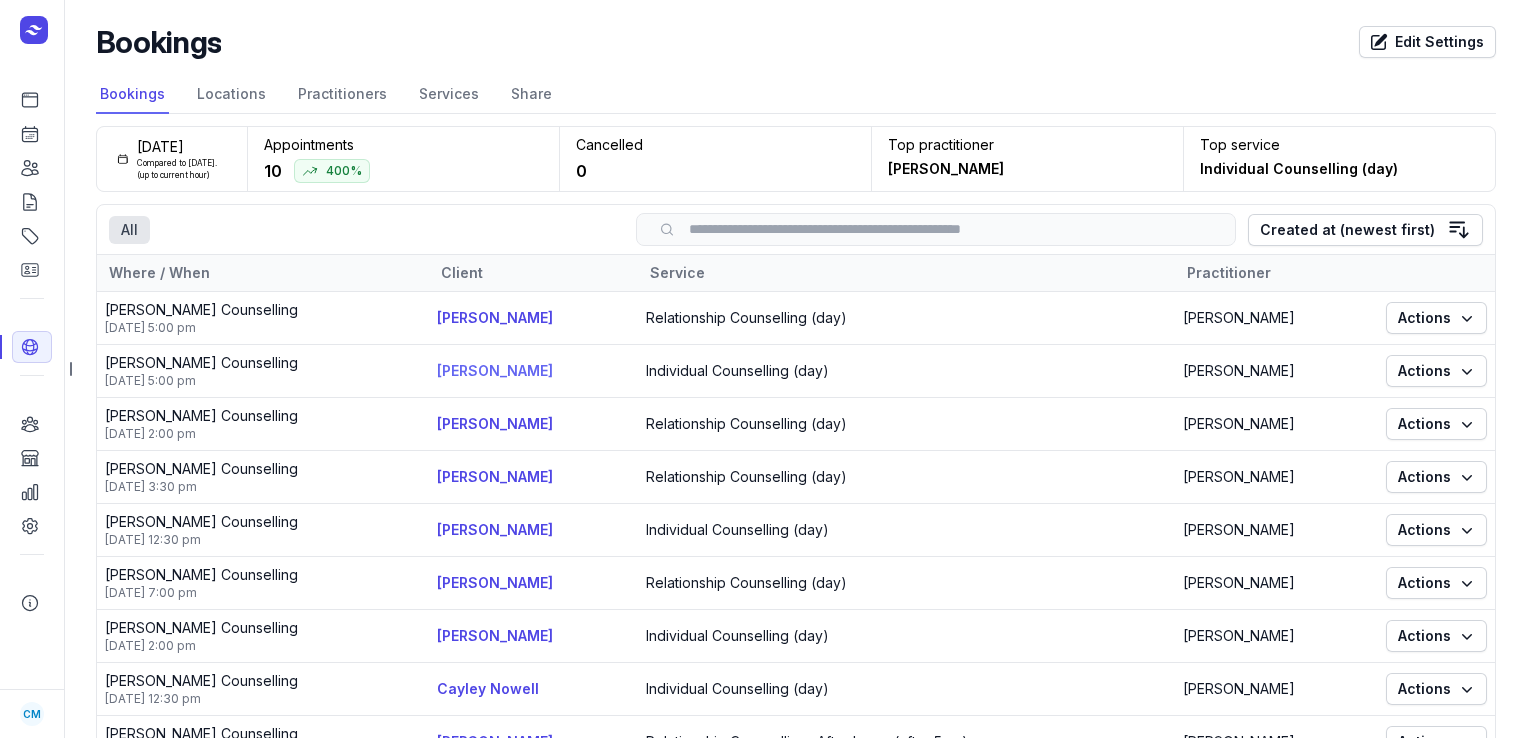 click on "[PERSON_NAME]" 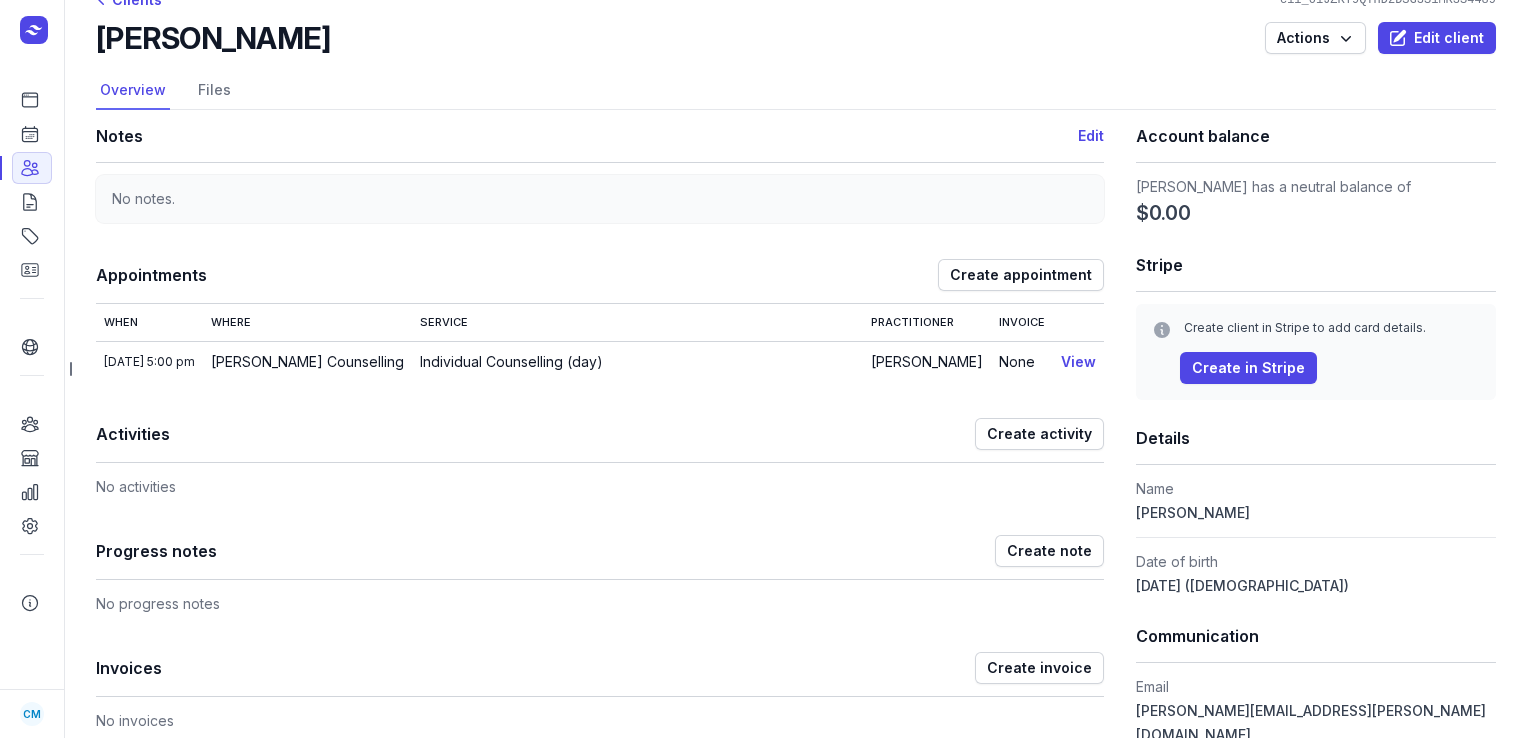 scroll, scrollTop: 38, scrollLeft: 0, axis: vertical 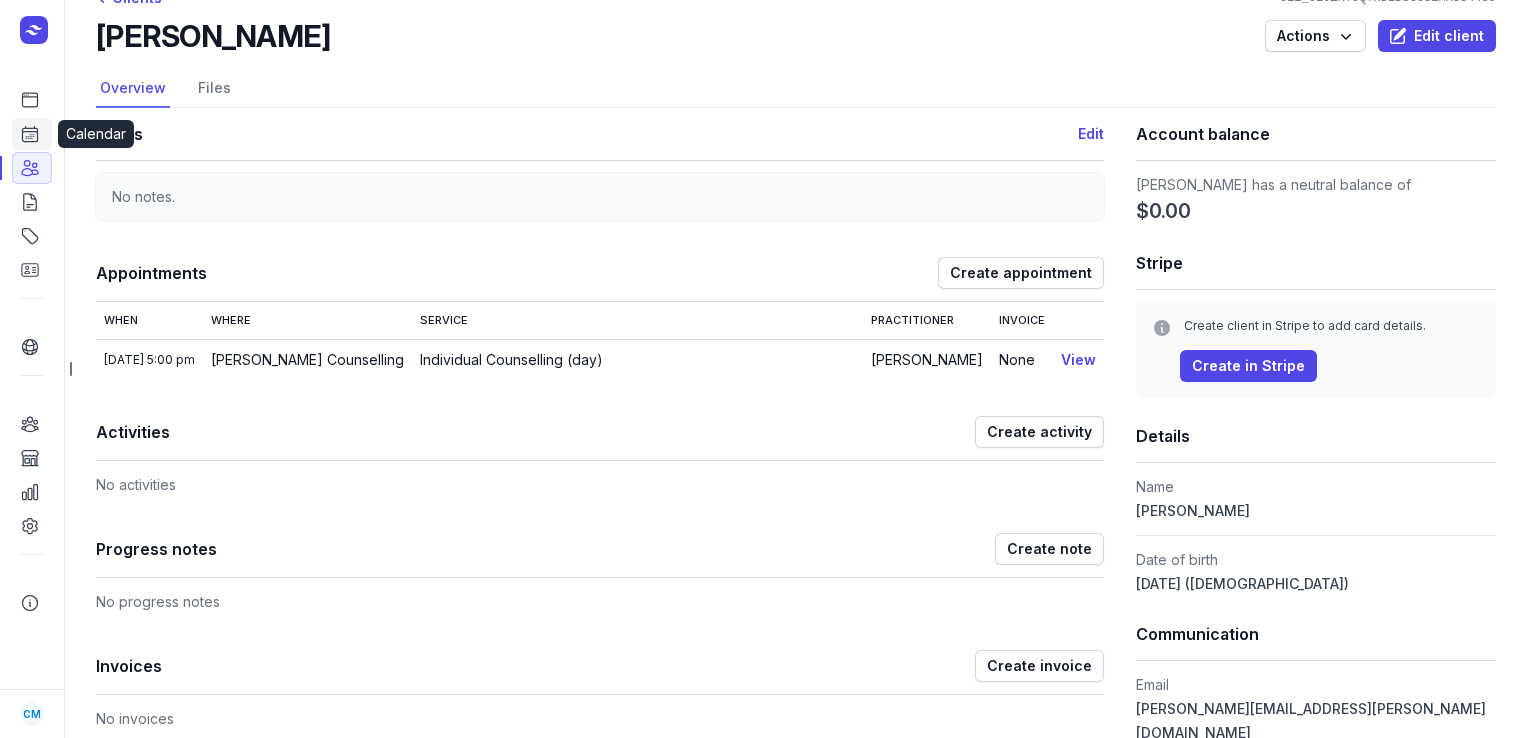 click 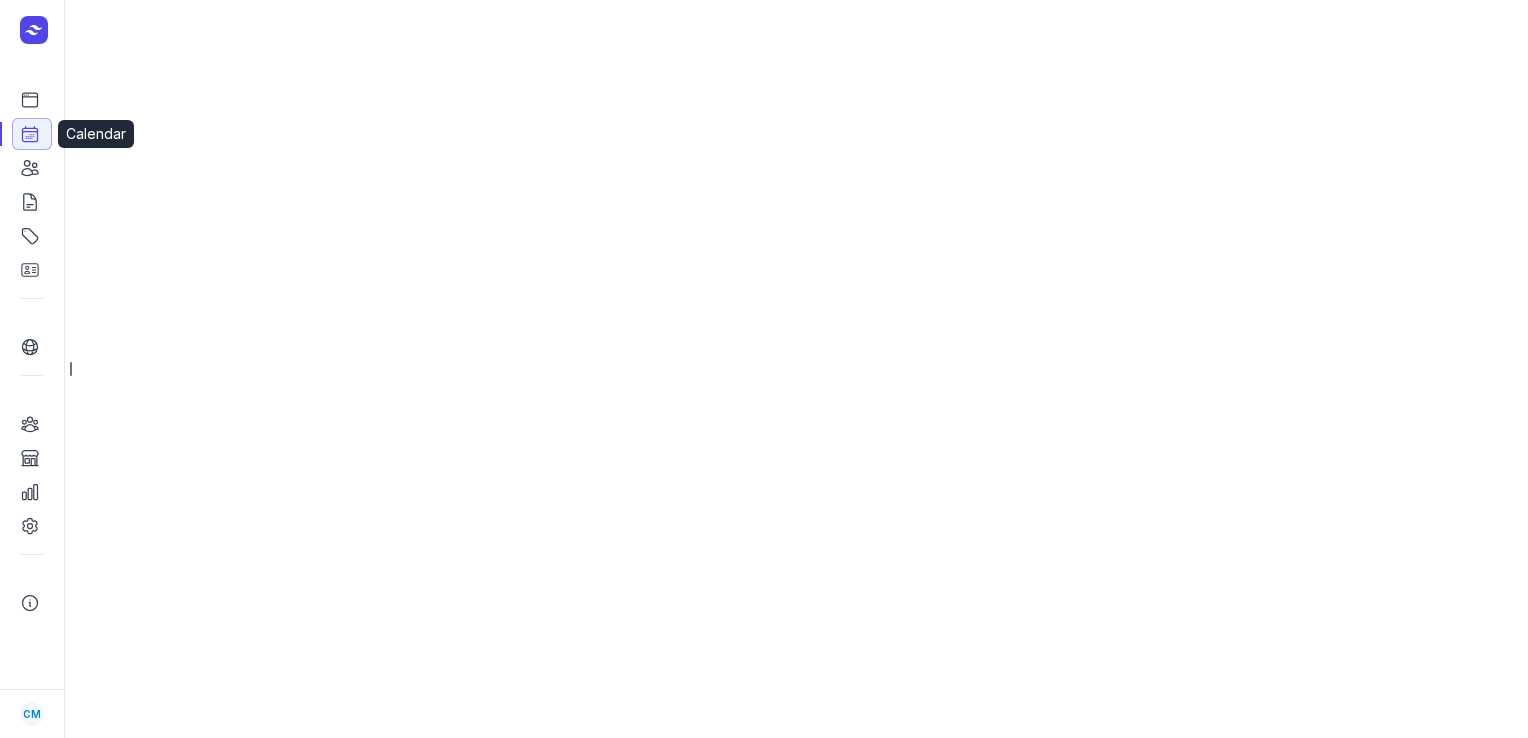select on "week" 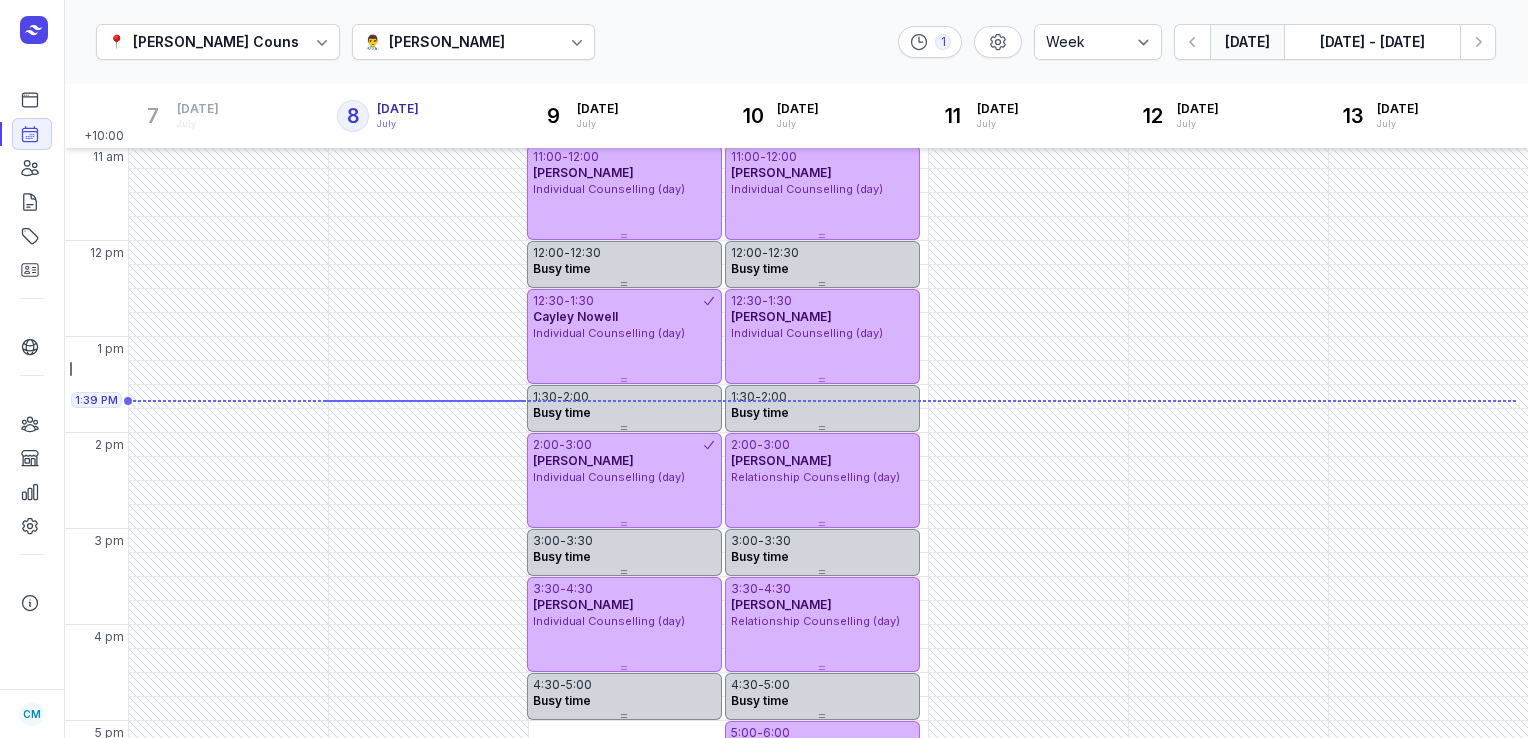 scroll, scrollTop: 293, scrollLeft: 0, axis: vertical 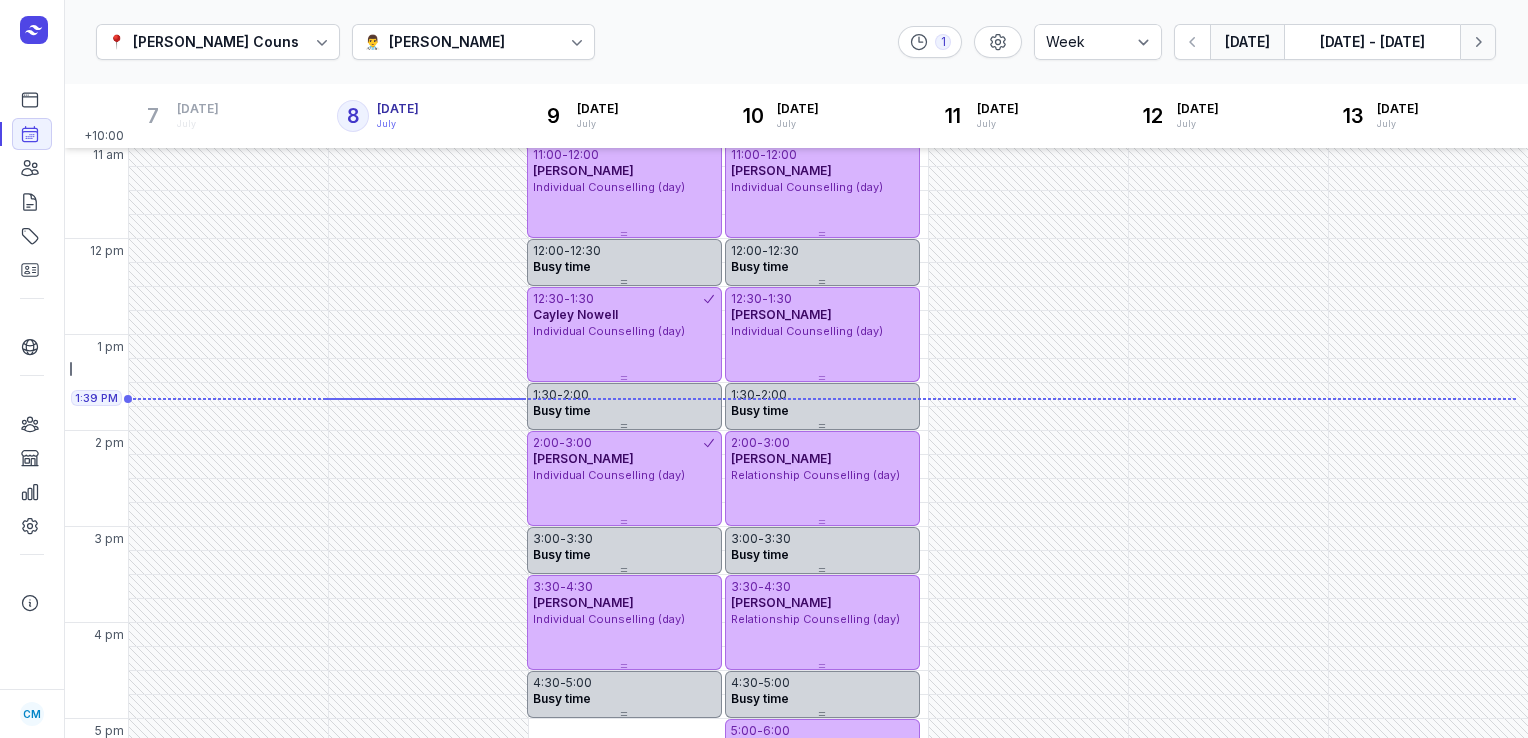 click 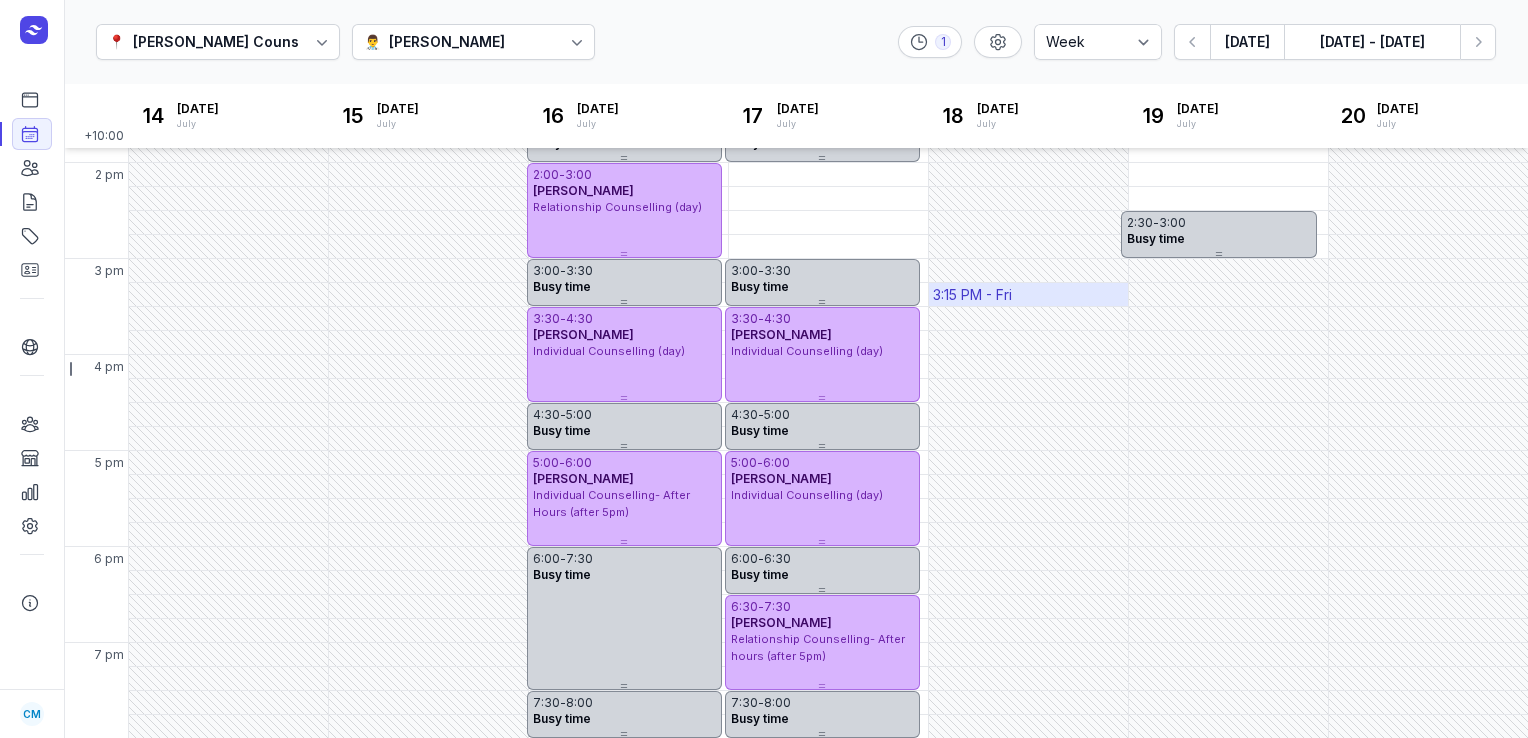 scroll, scrollTop: 560, scrollLeft: 0, axis: vertical 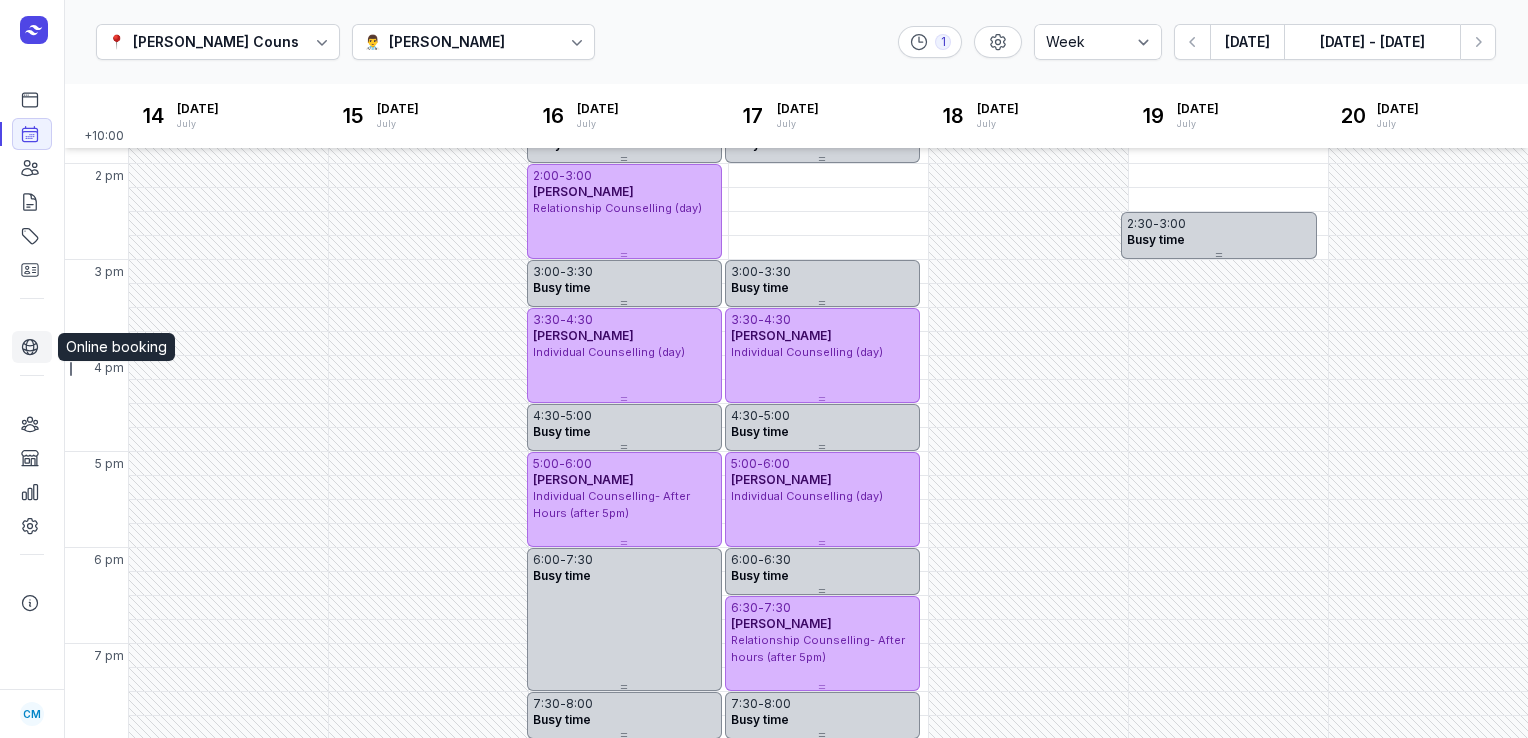click 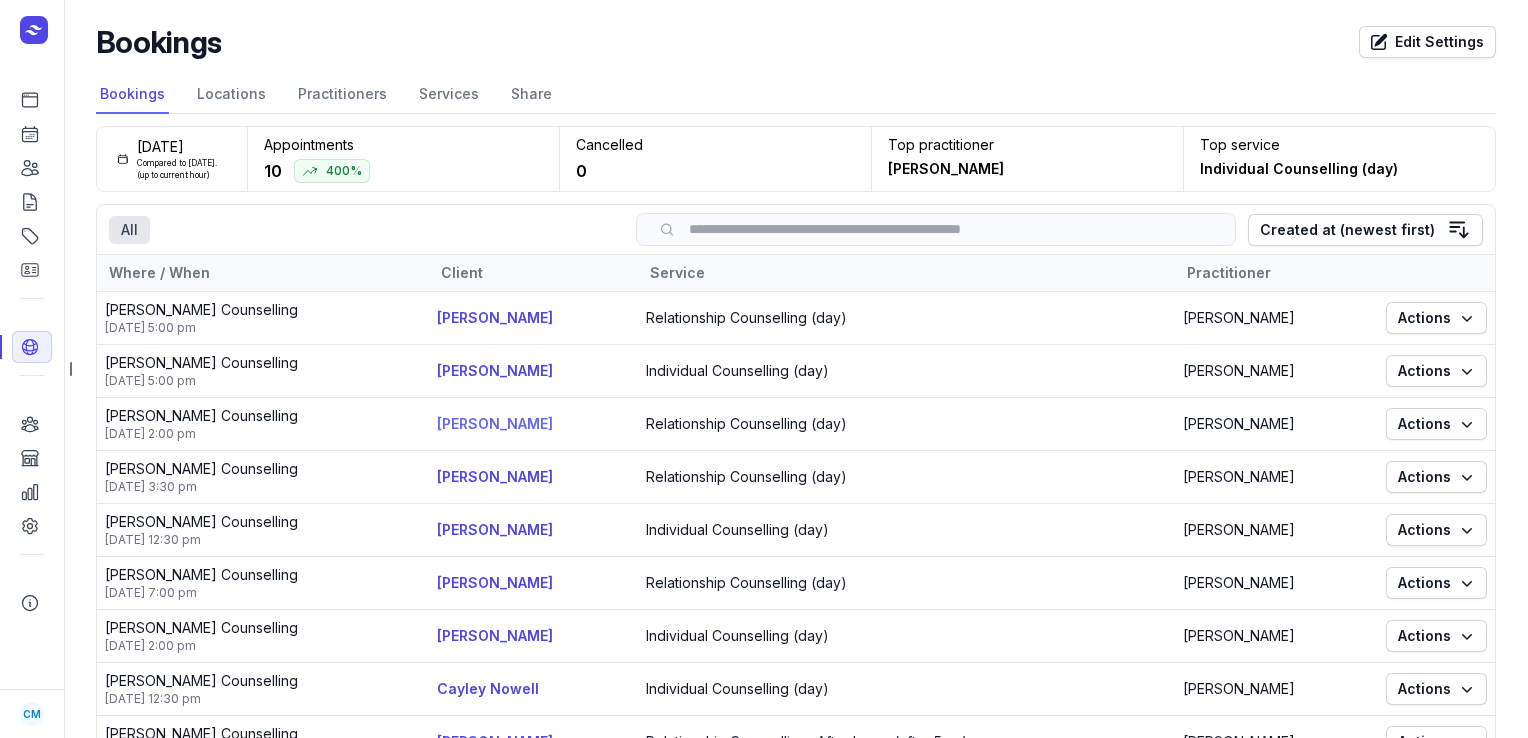 click on "[PERSON_NAME]" 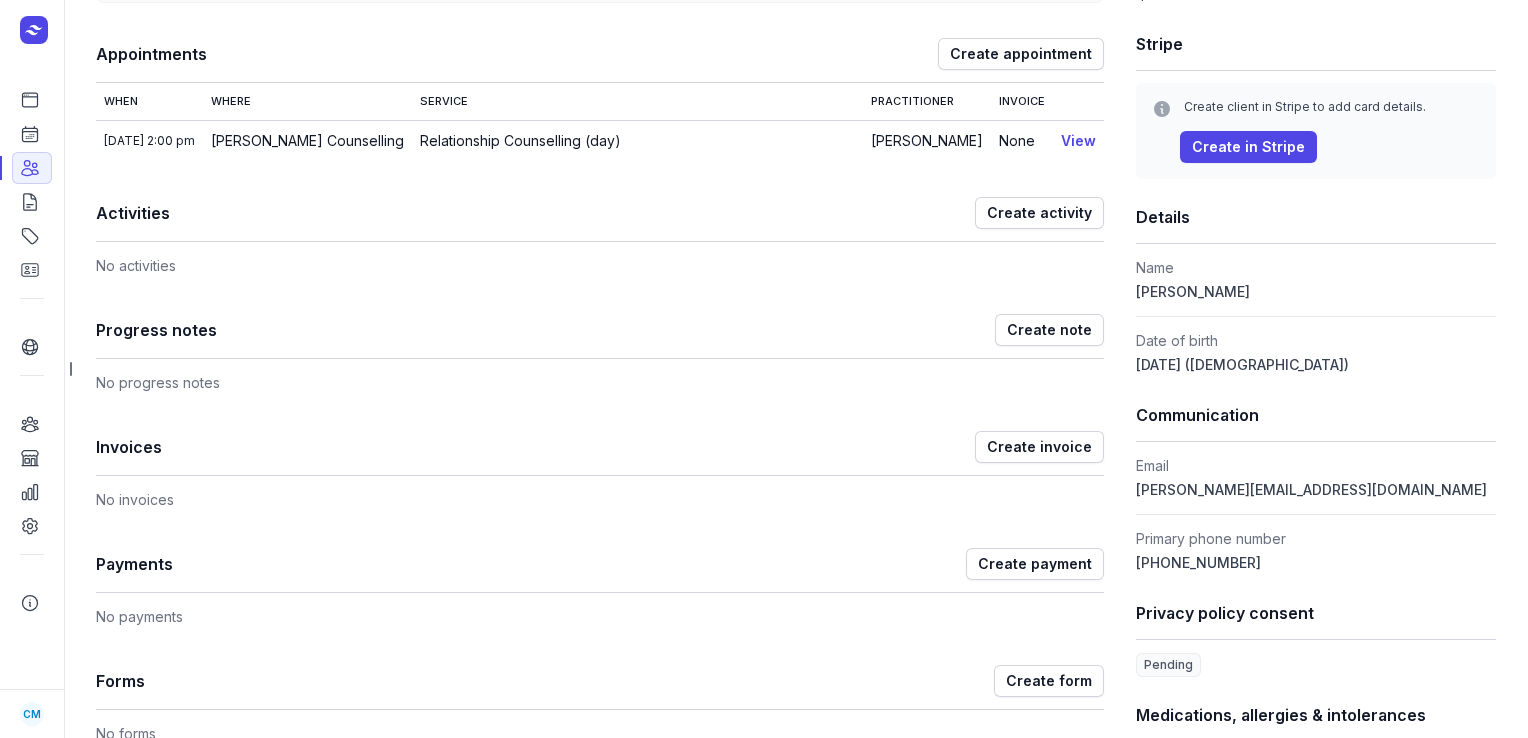 scroll, scrollTop: 0, scrollLeft: 0, axis: both 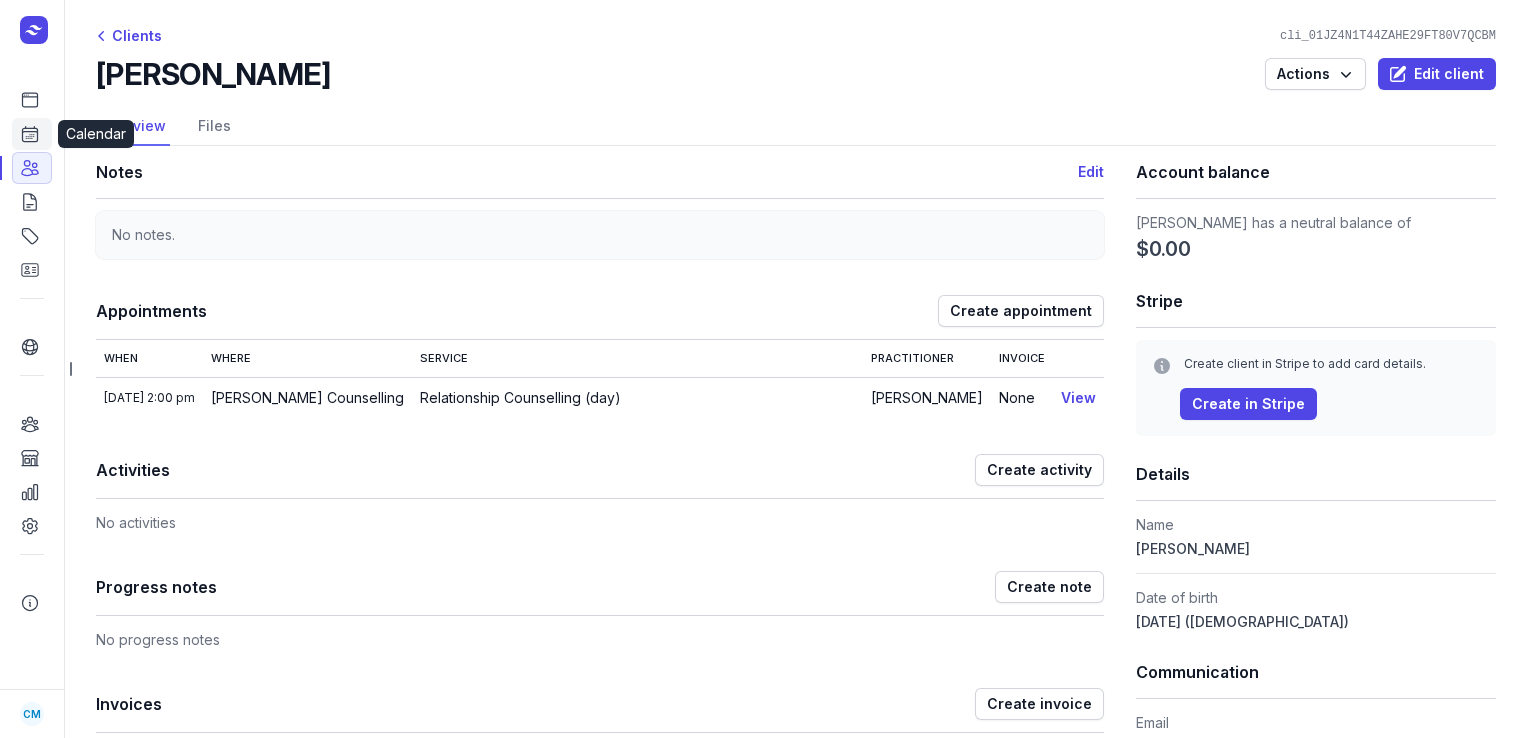 click 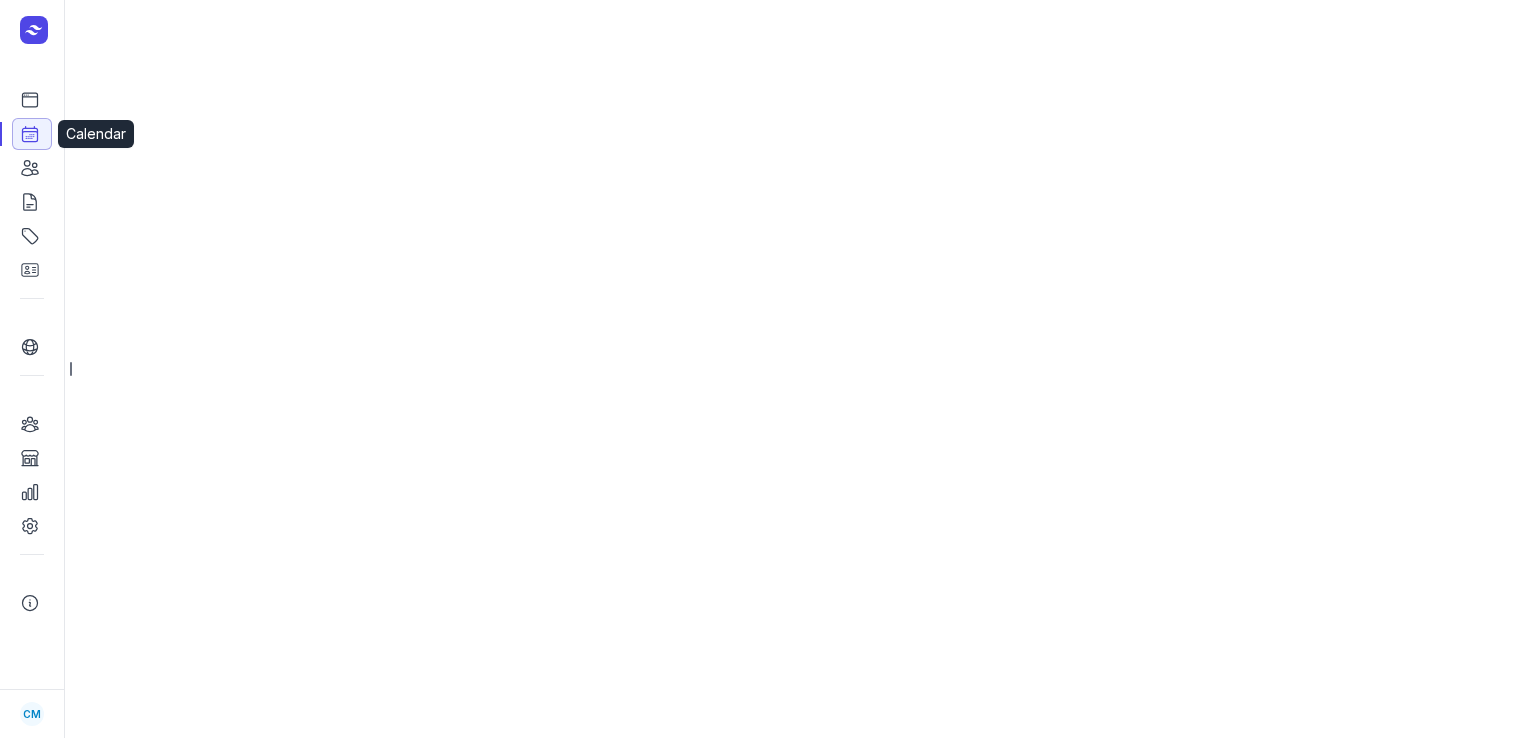 select on "week" 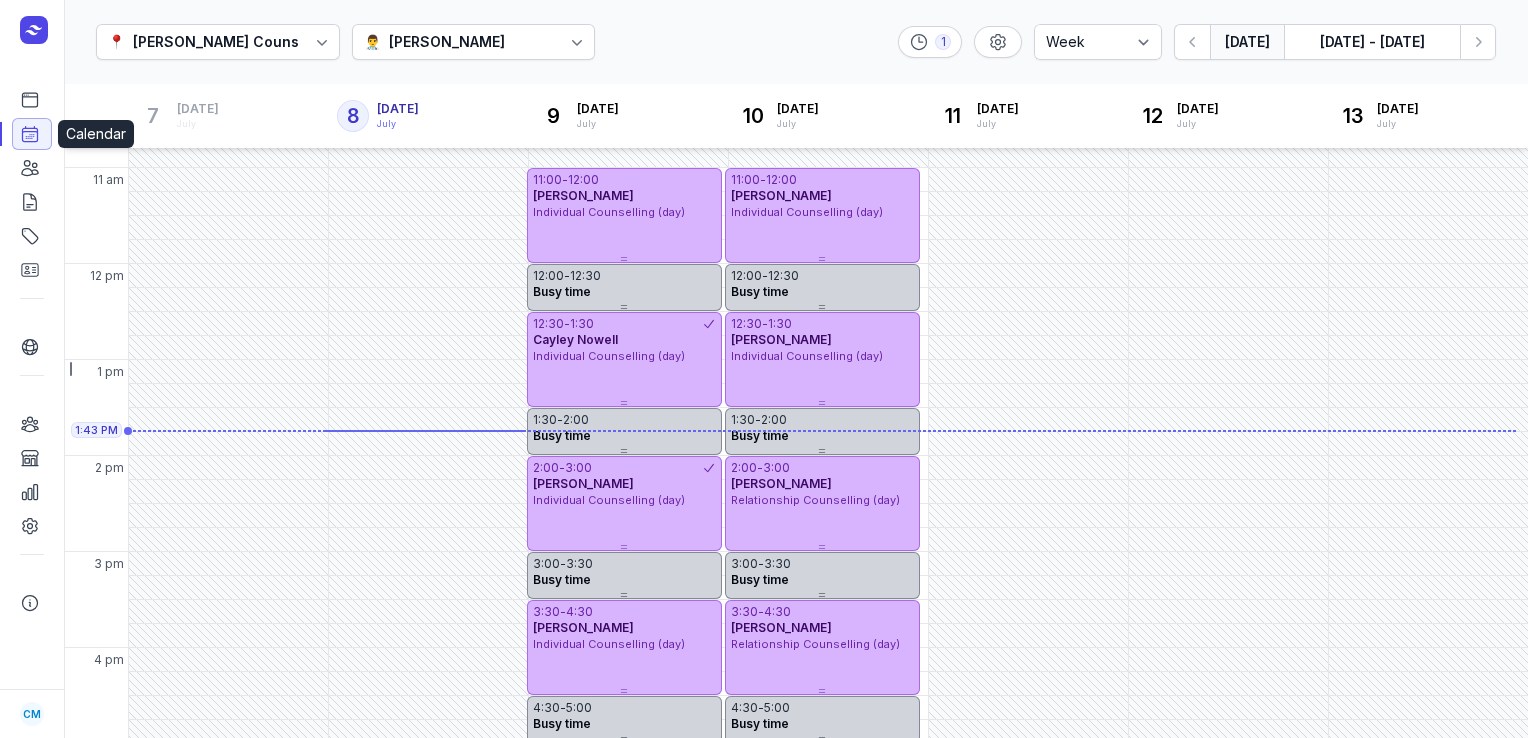 scroll, scrollTop: 300, scrollLeft: 0, axis: vertical 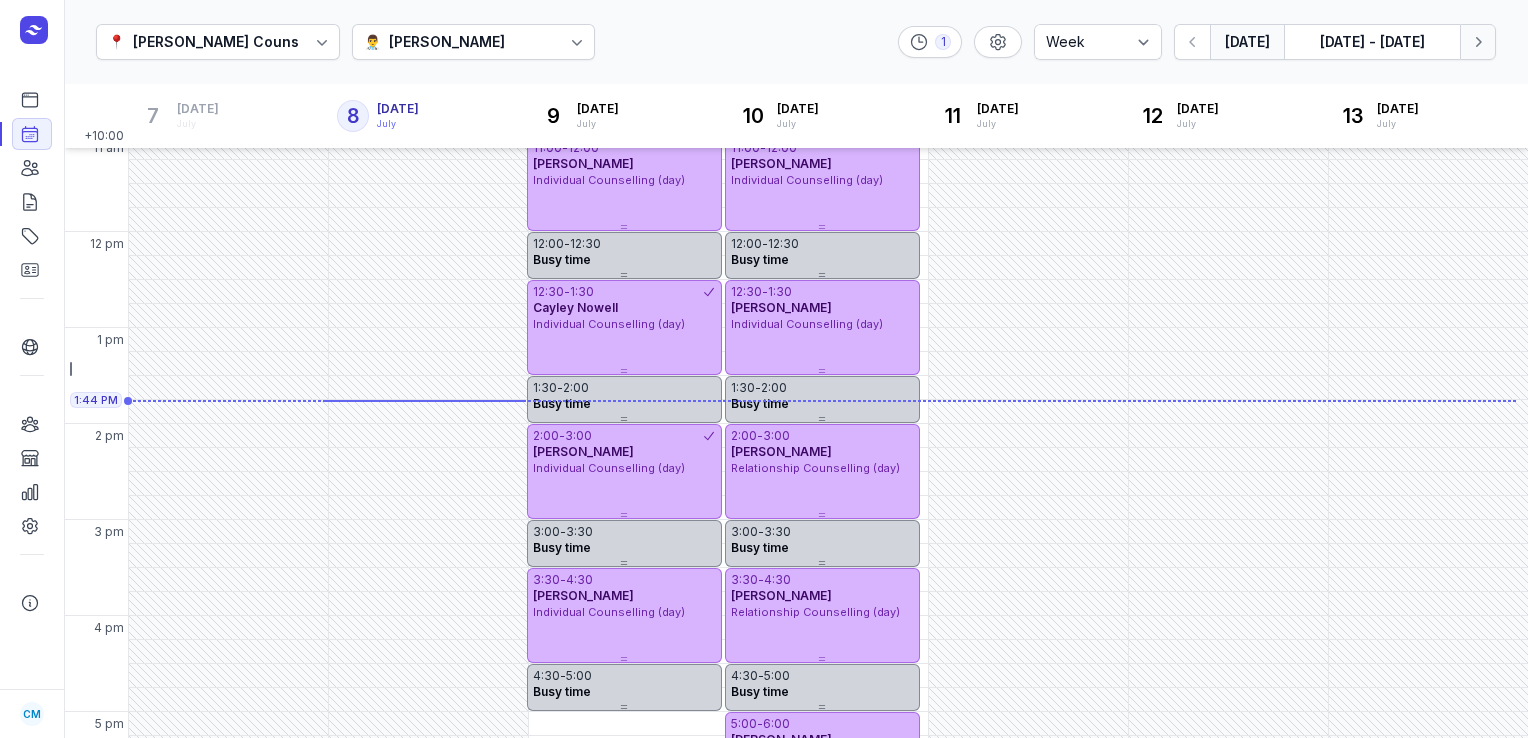 click 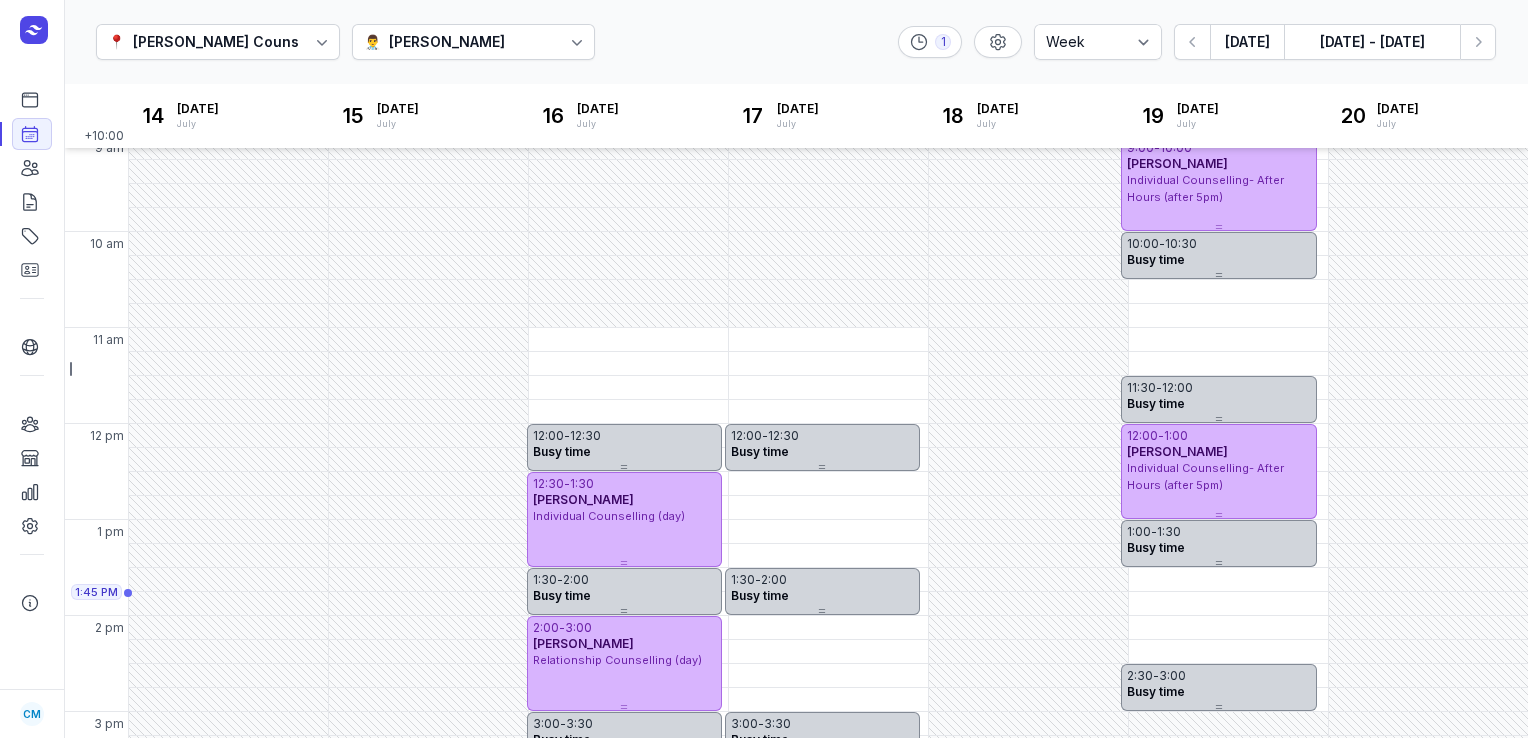 scroll, scrollTop: 109, scrollLeft: 0, axis: vertical 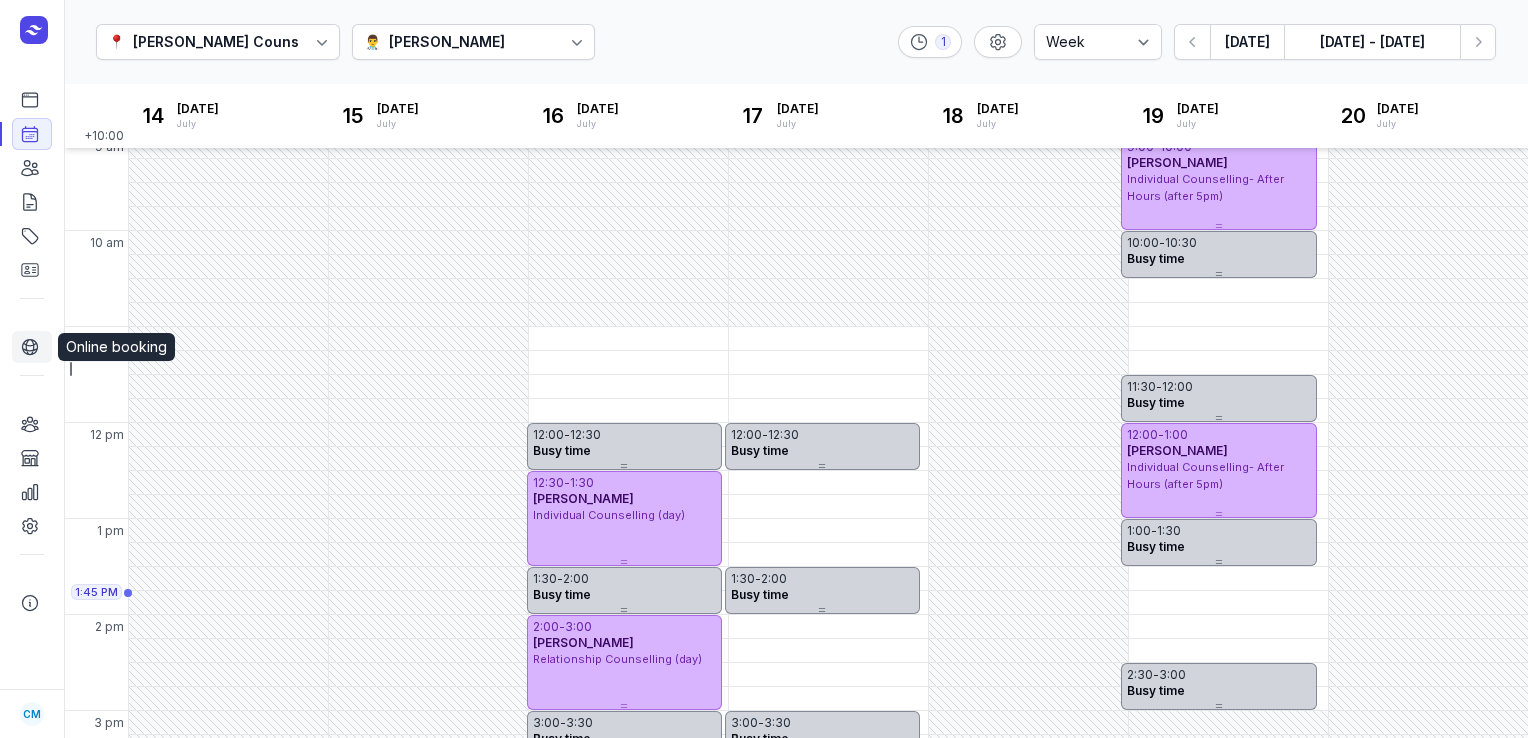 click 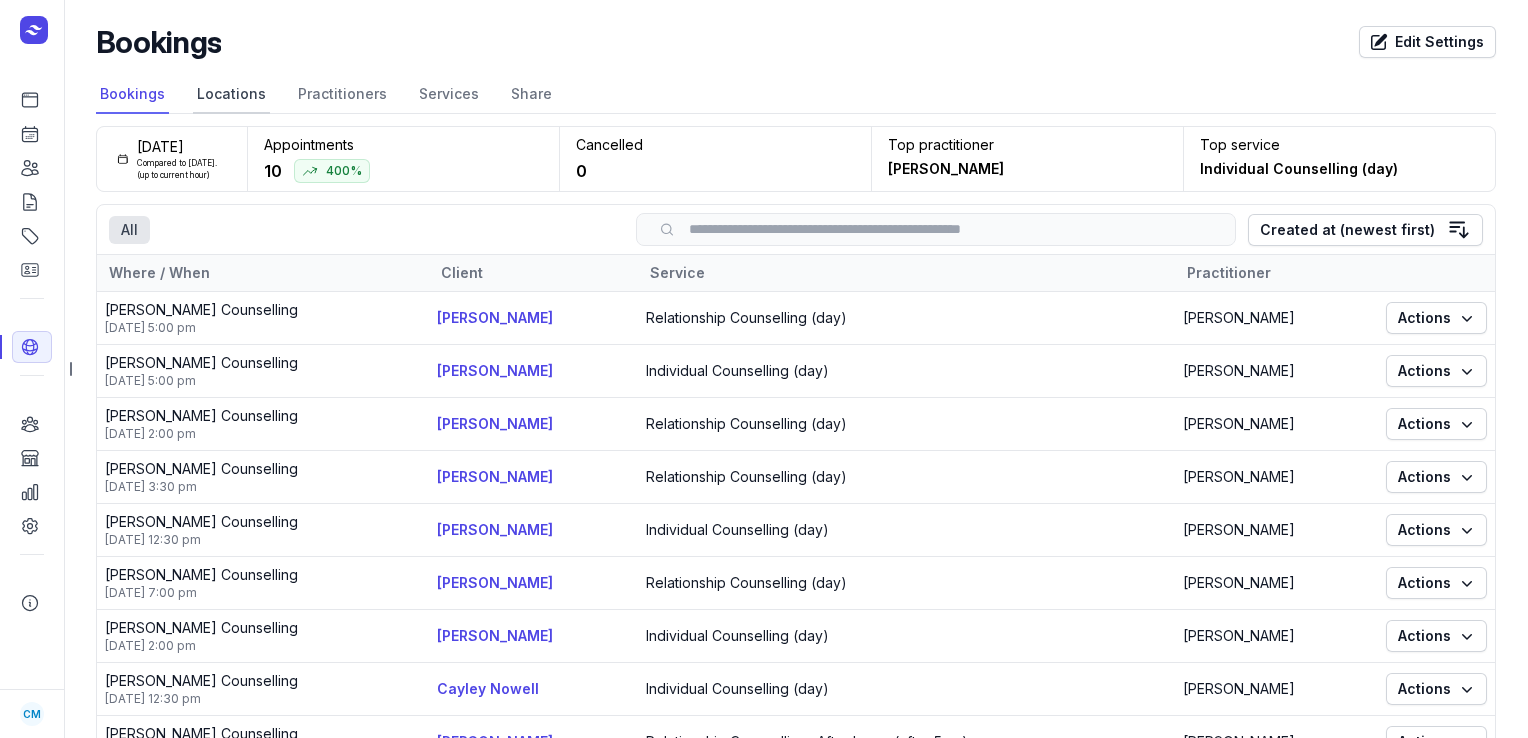 click on "Locations" 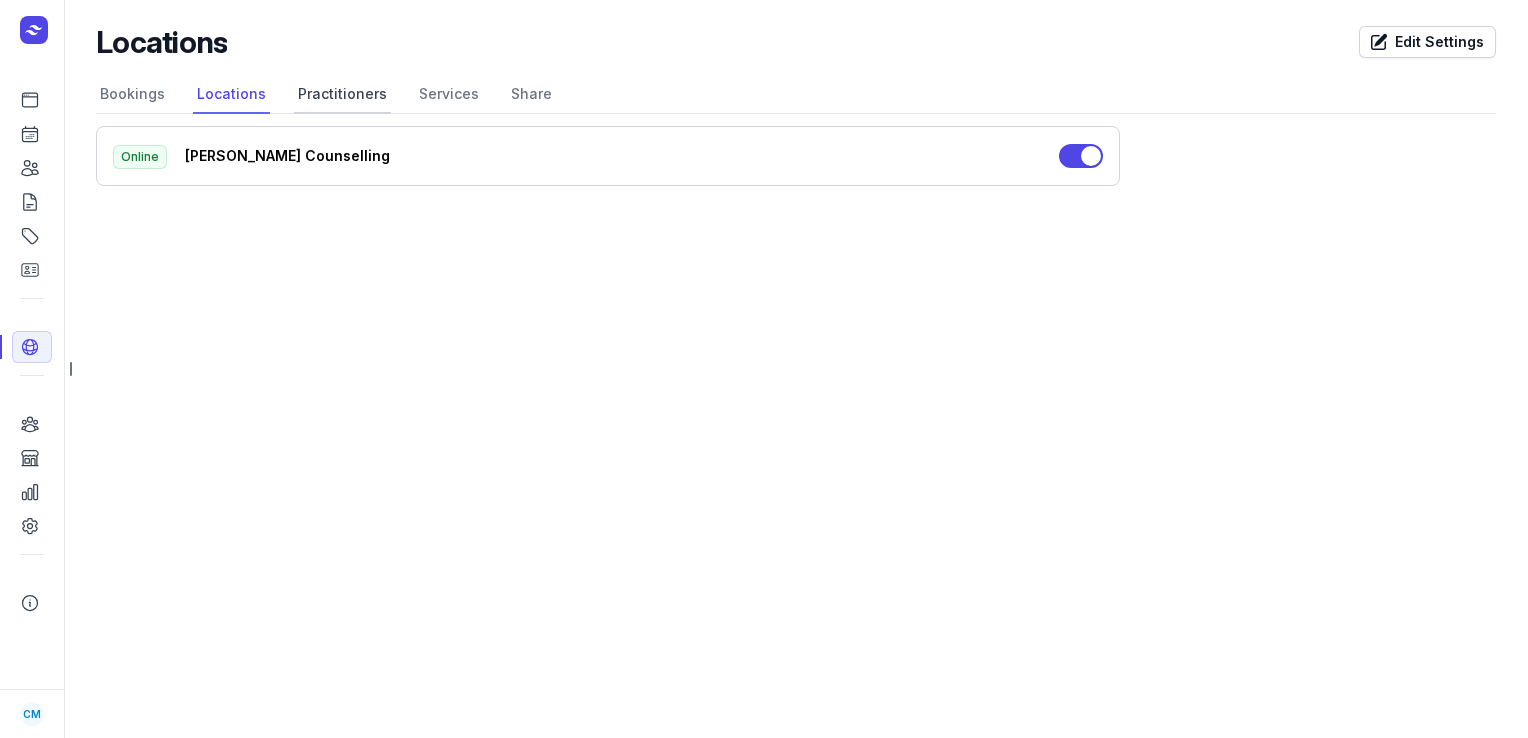 click on "Practitioners" 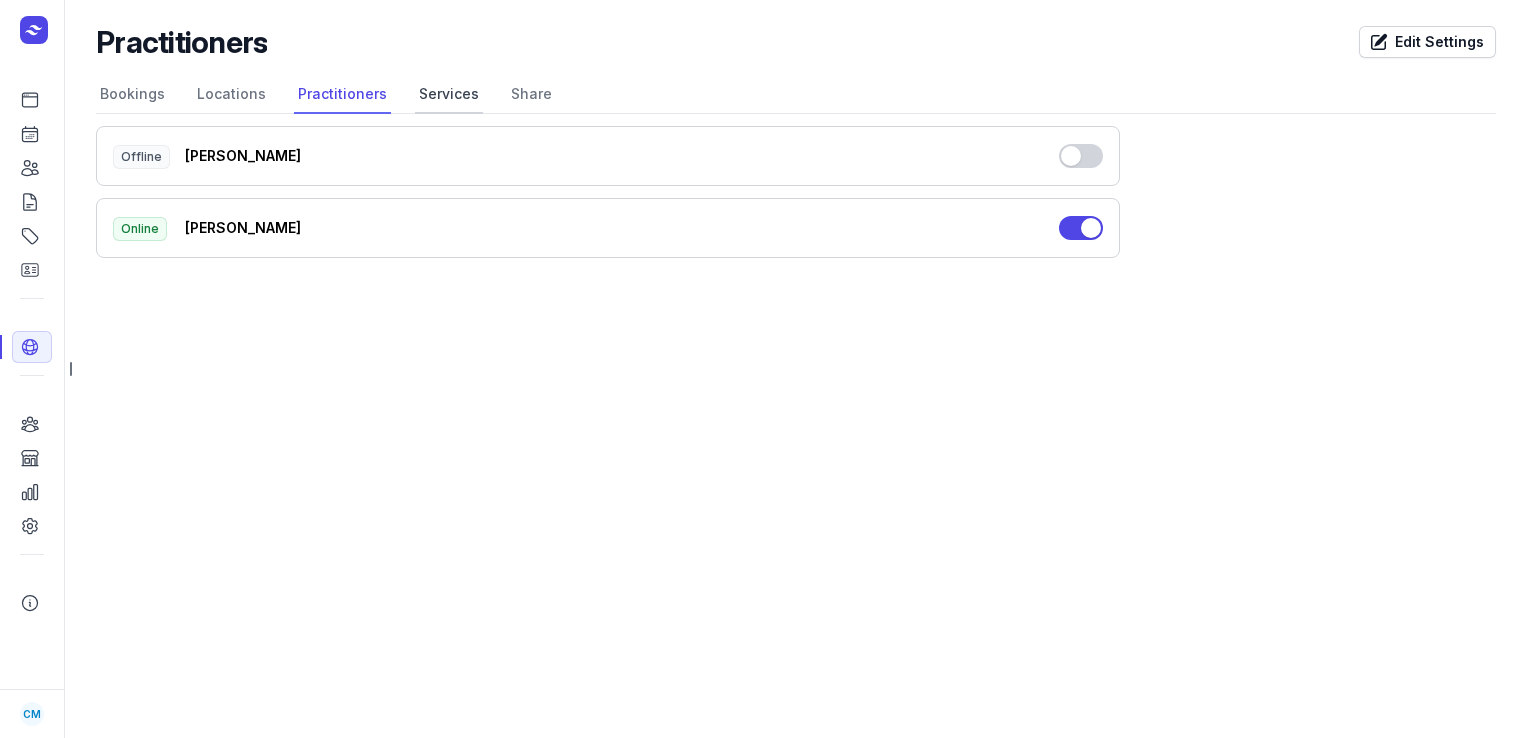 click on "Services" 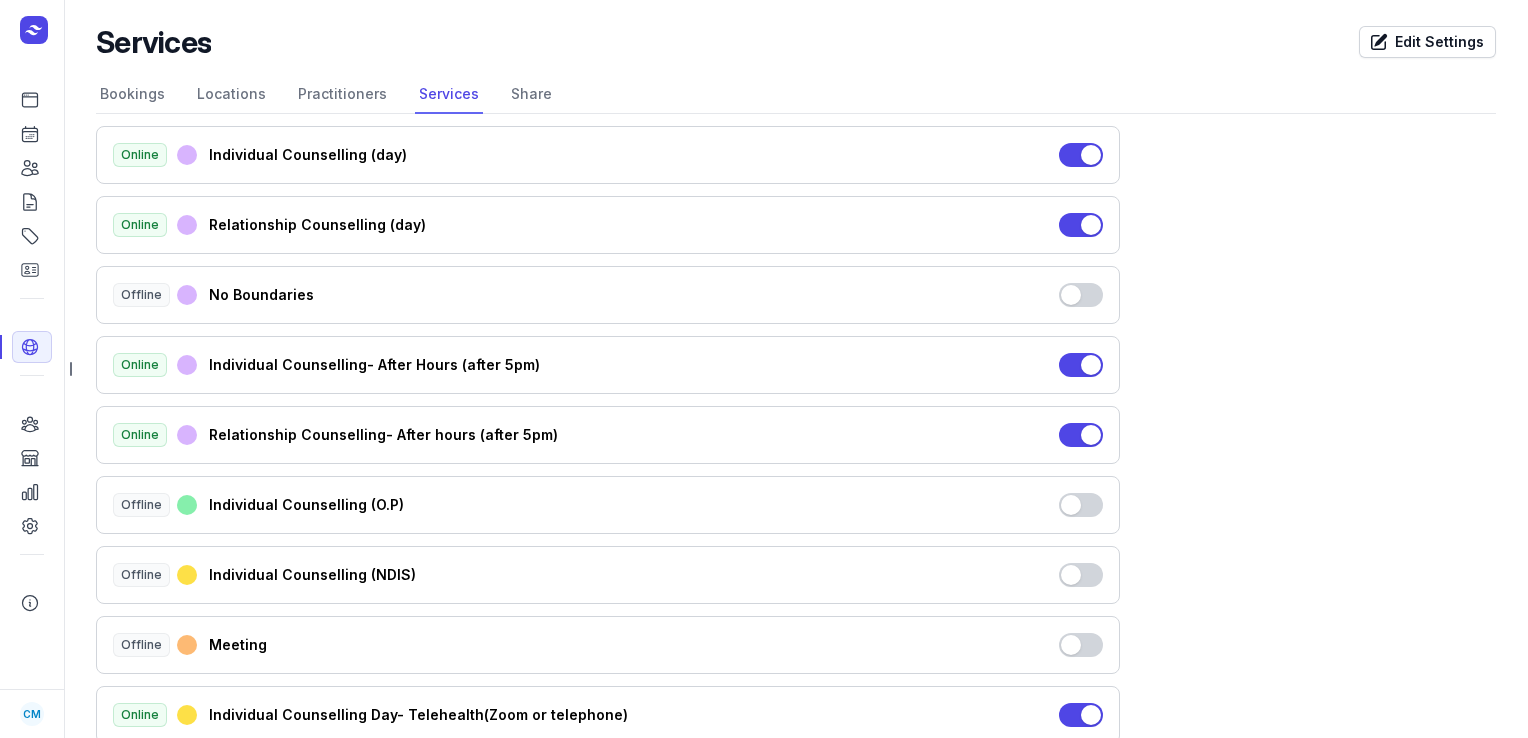 scroll, scrollTop: 0, scrollLeft: 0, axis: both 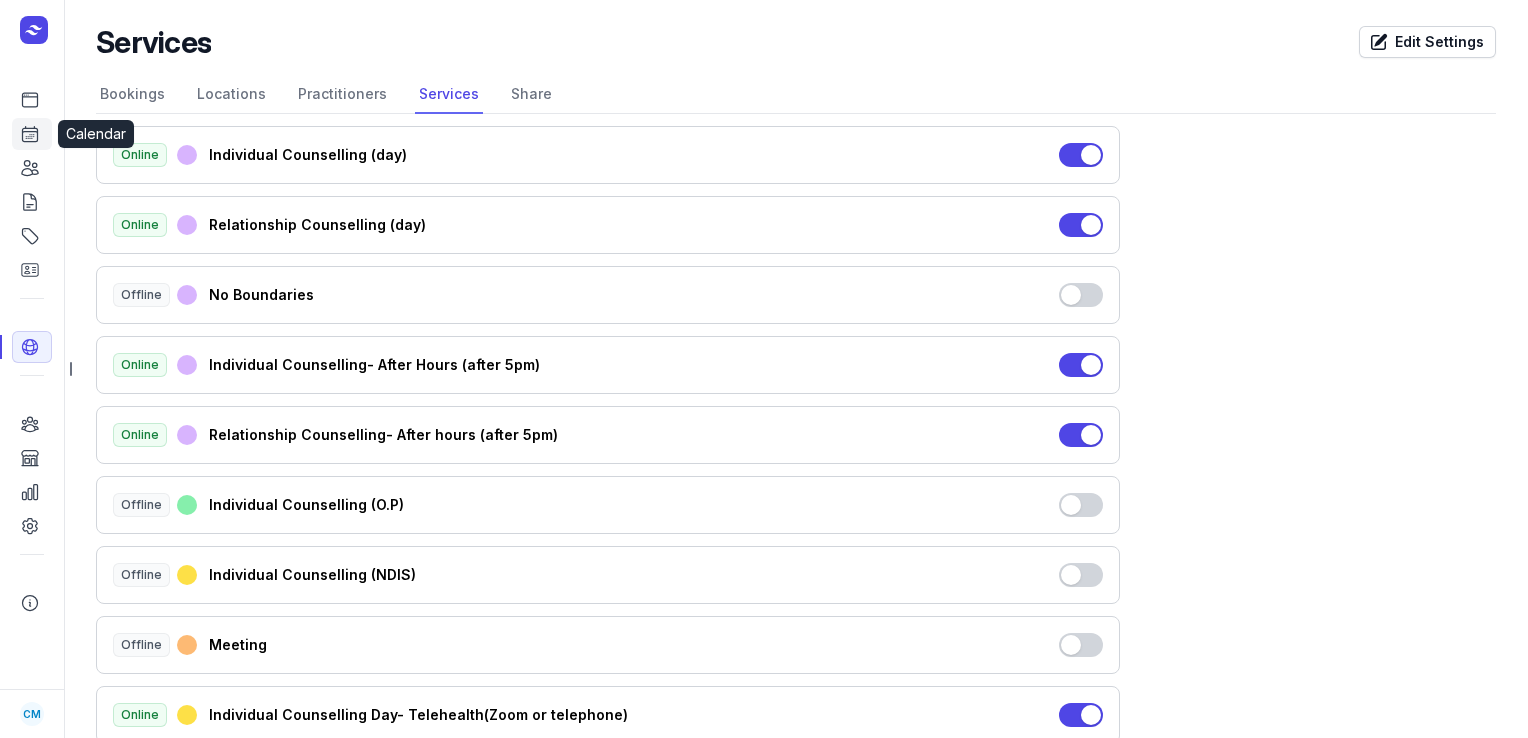 click 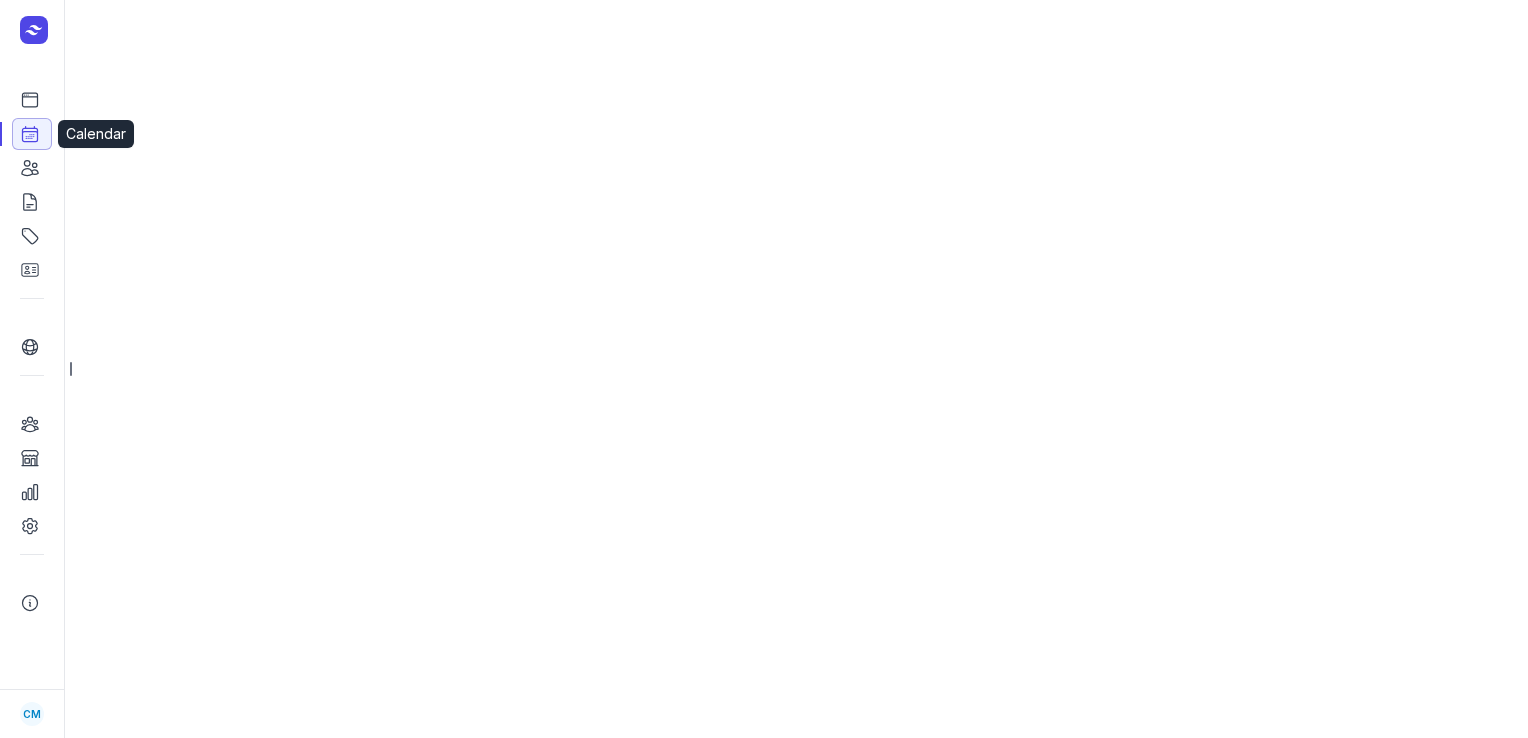 scroll, scrollTop: 0, scrollLeft: 0, axis: both 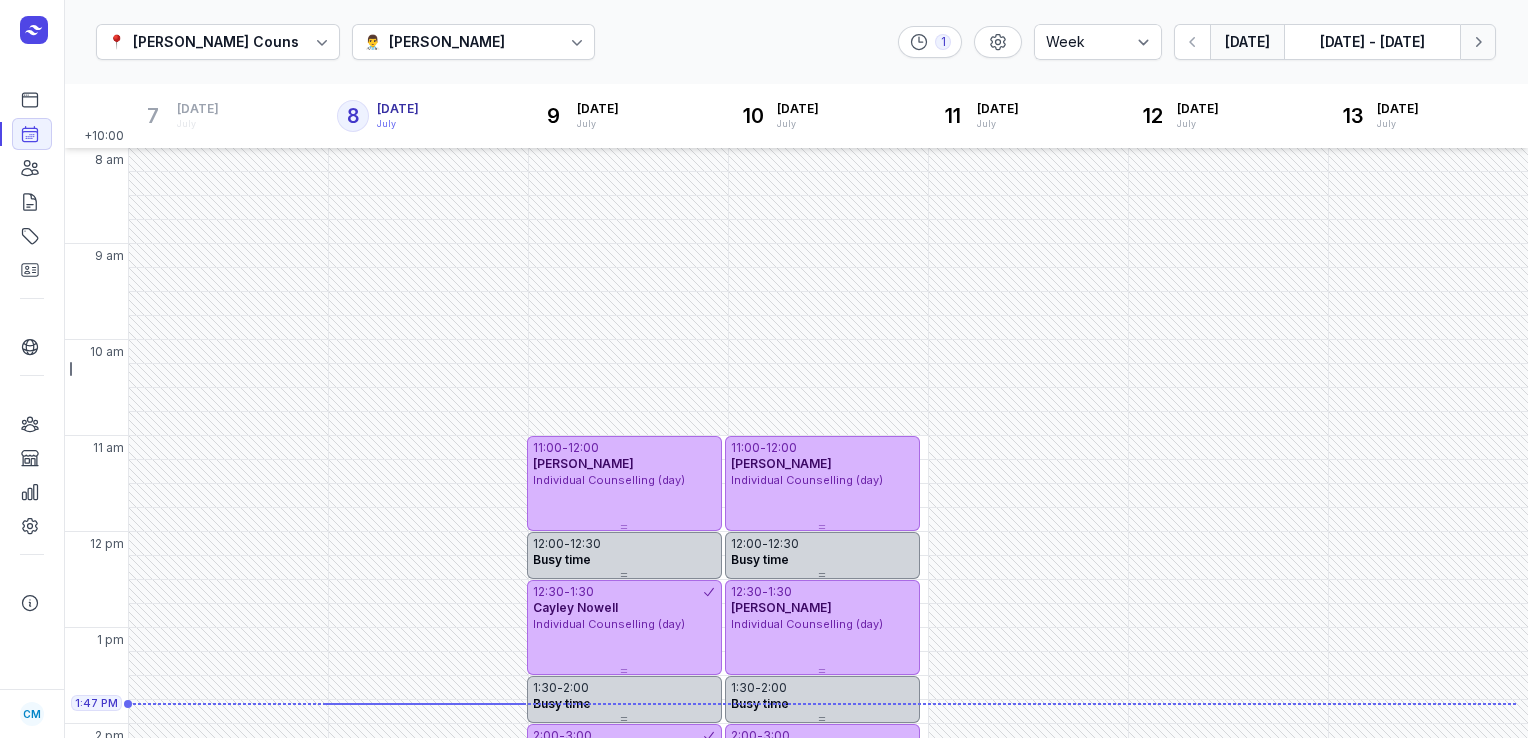 click on "Next week" 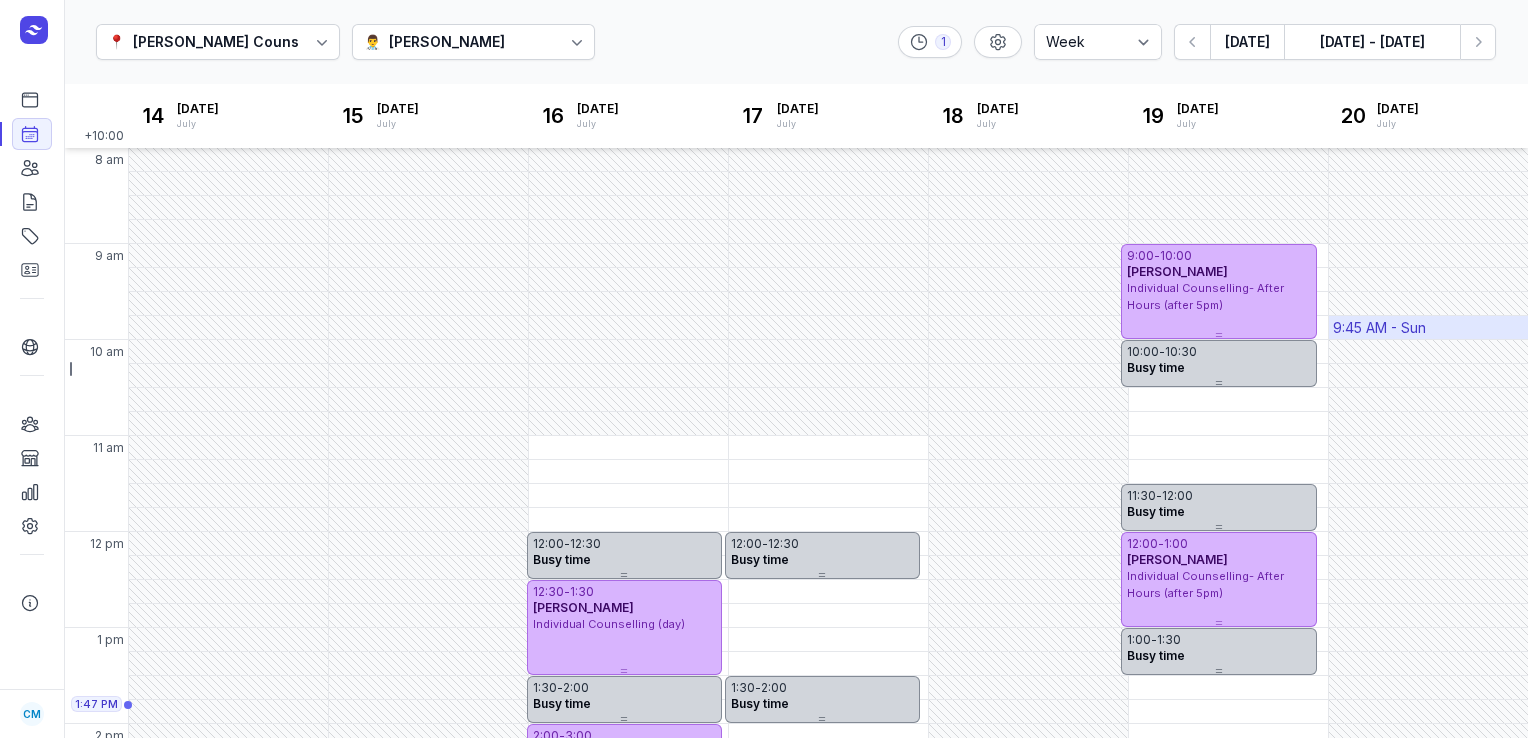 scroll, scrollTop: 64, scrollLeft: 0, axis: vertical 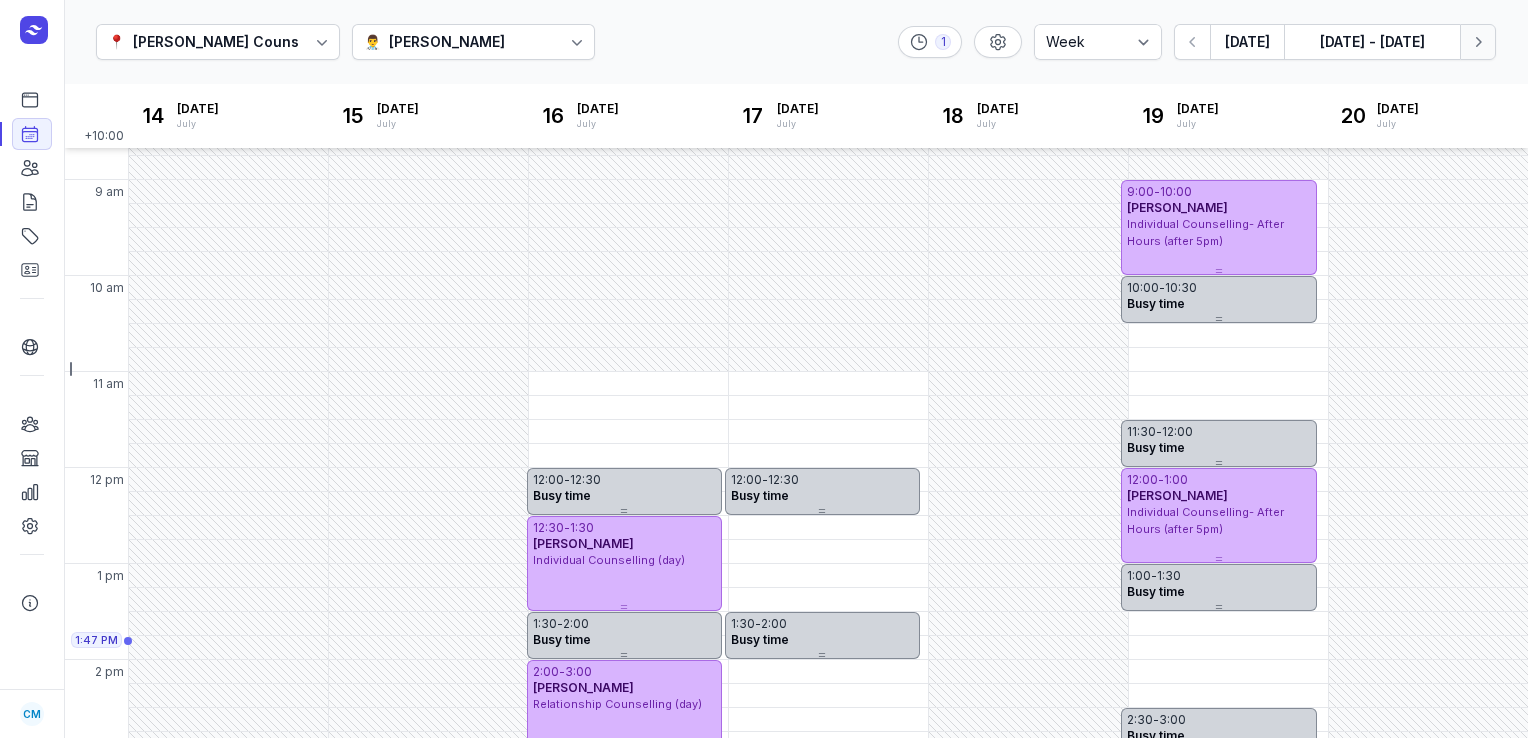 click 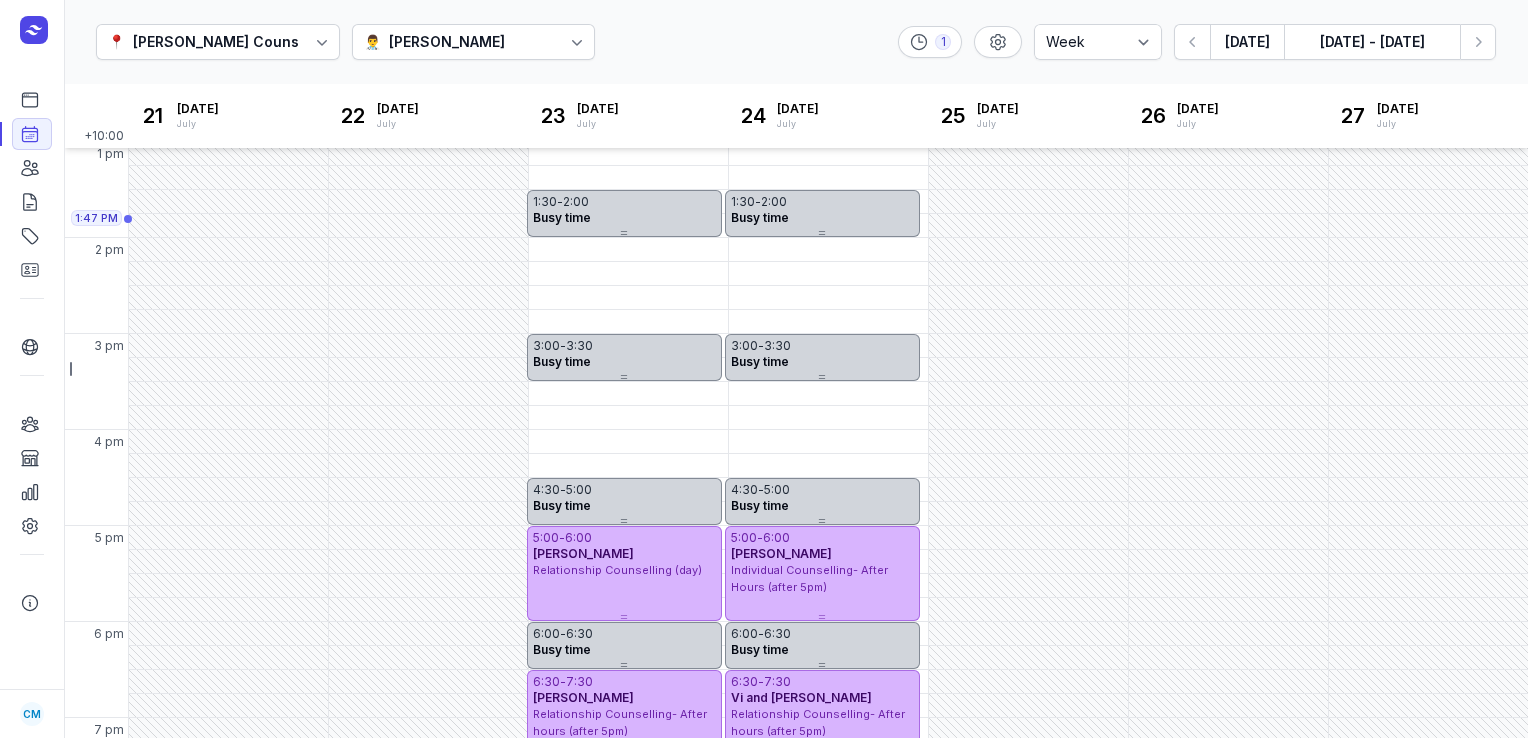 scroll, scrollTop: 561, scrollLeft: 0, axis: vertical 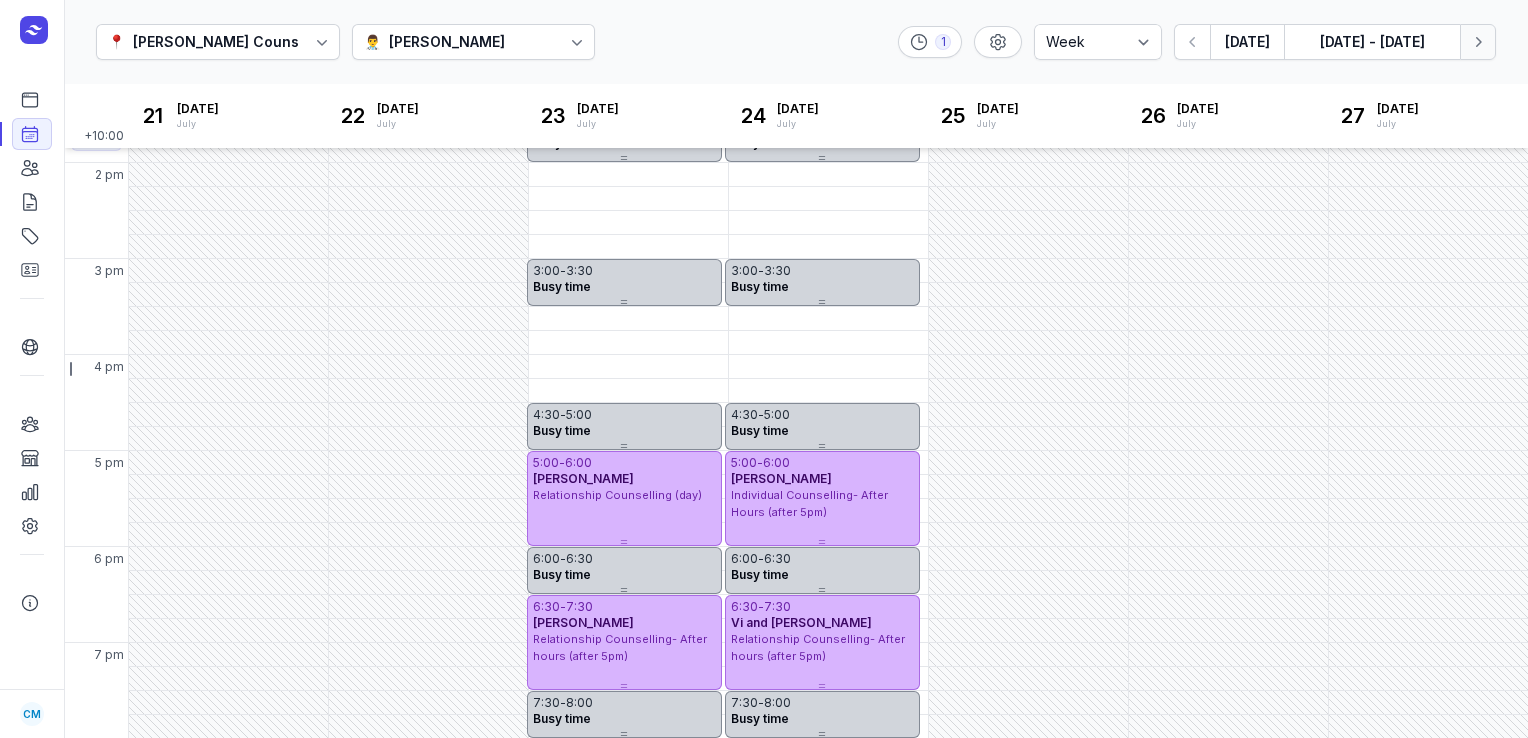 click 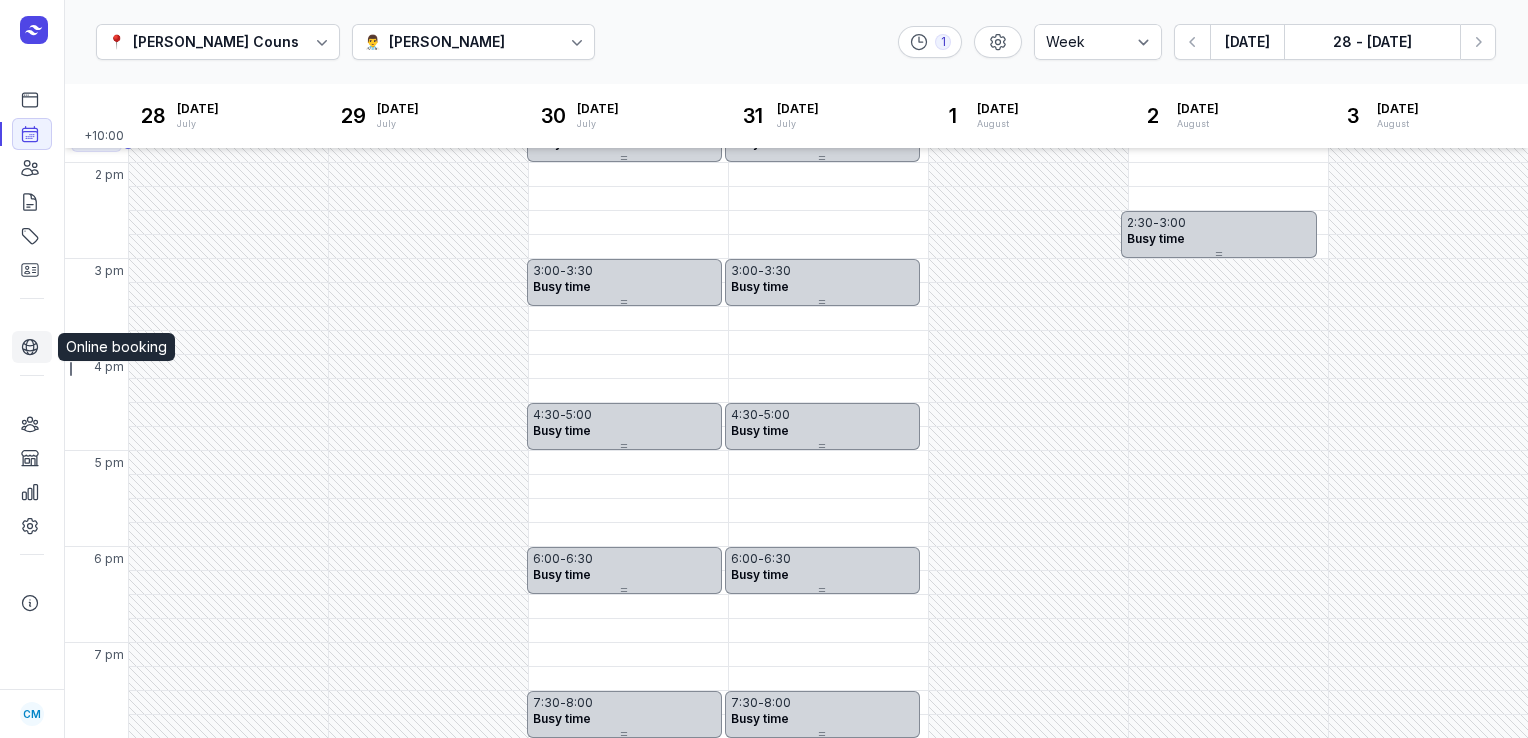 click on "Online booking" 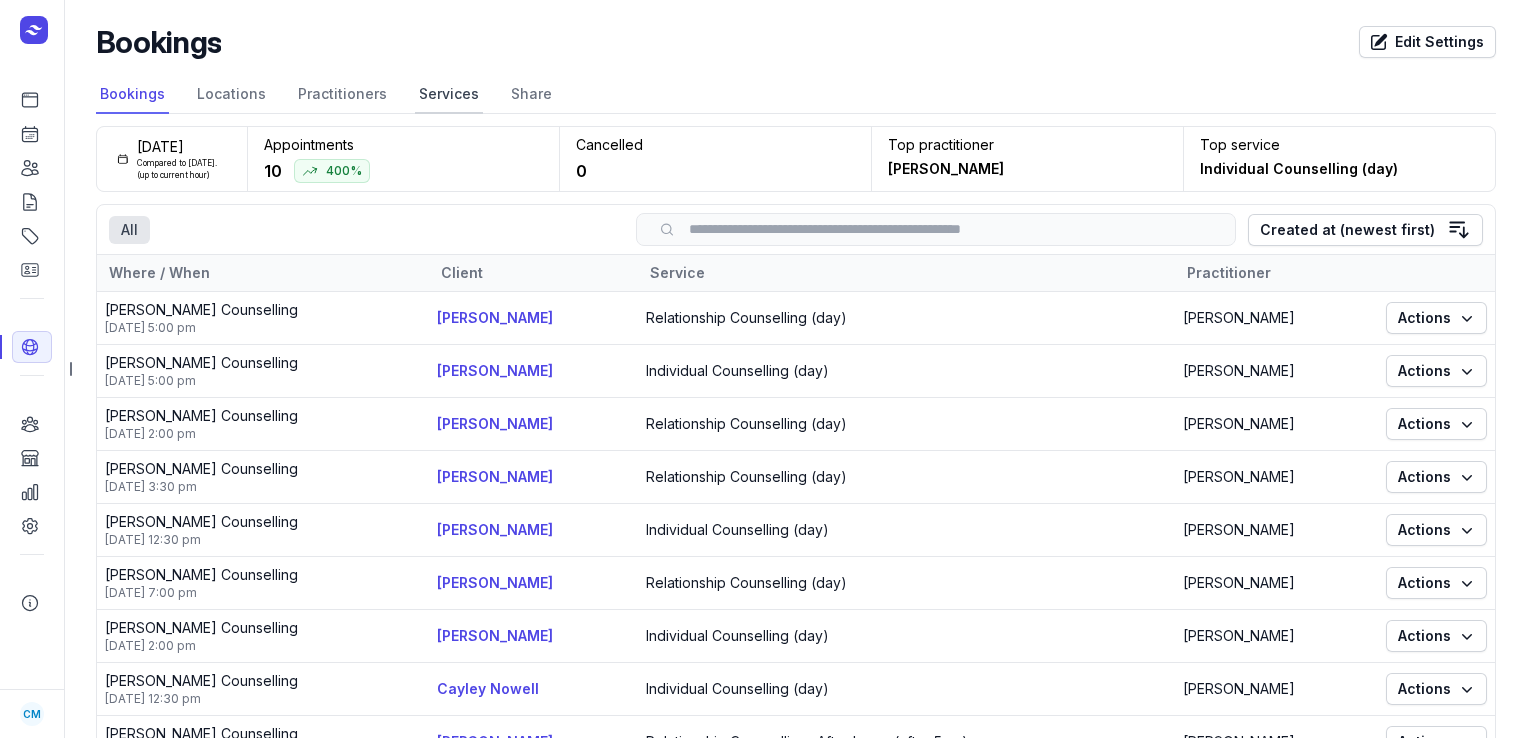 click on "Services" 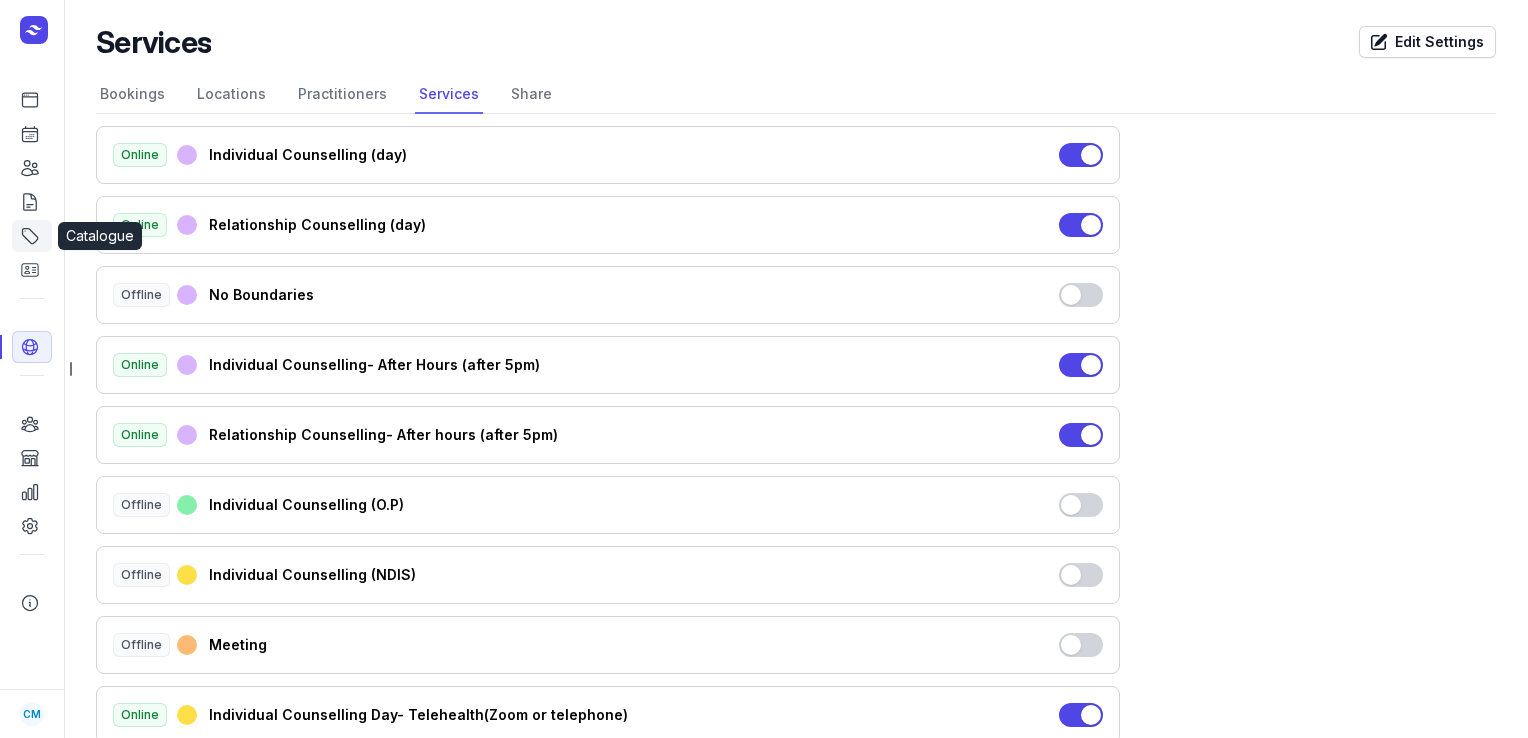 click 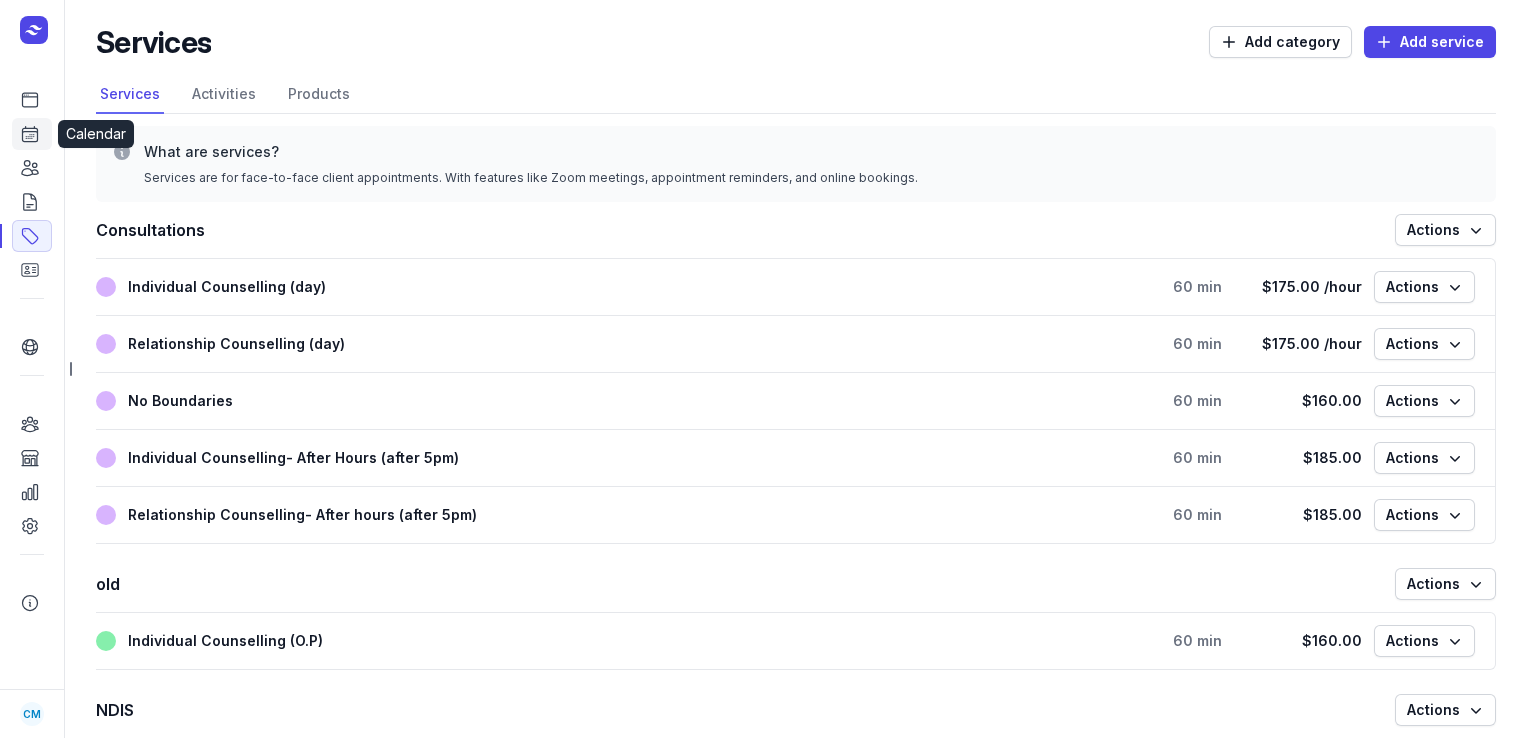 click 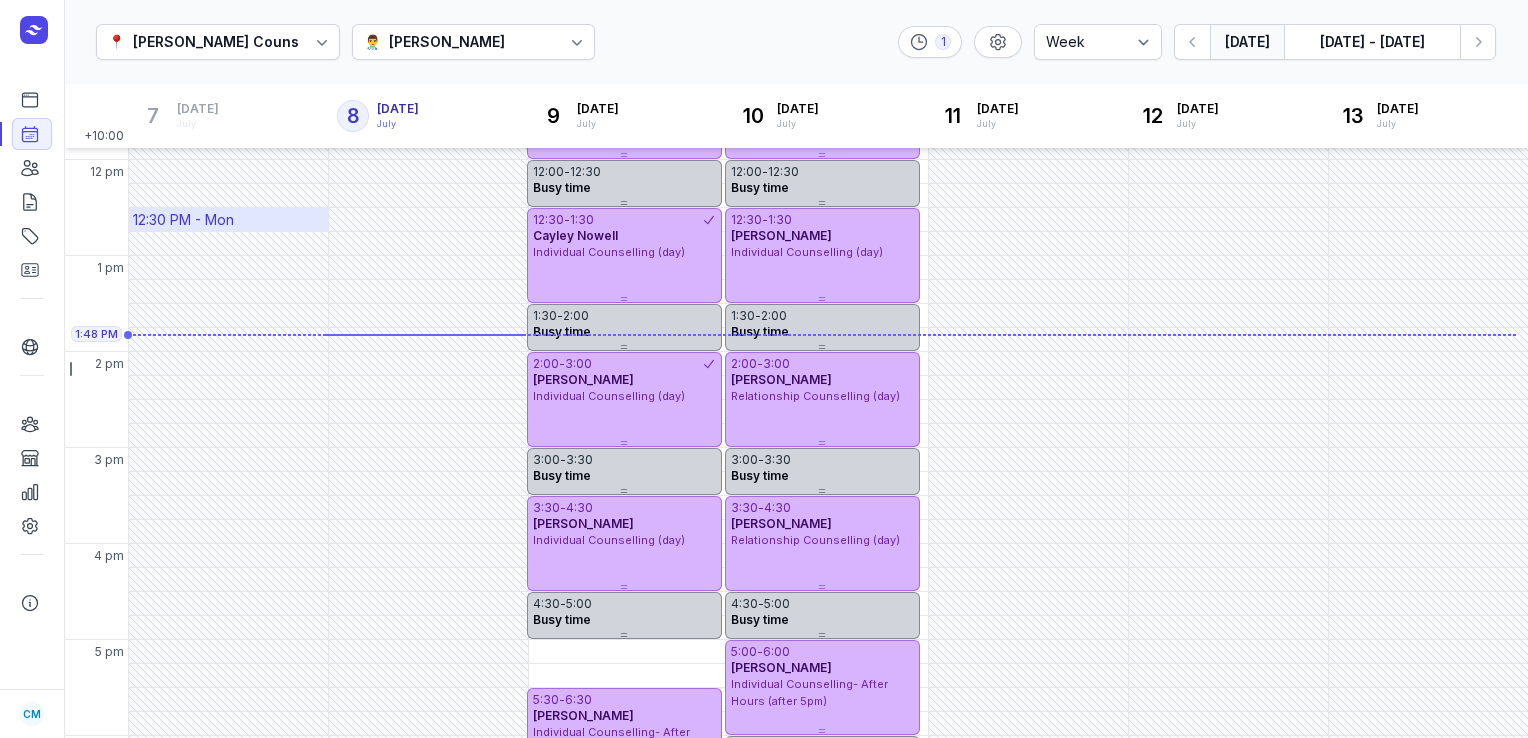 scroll, scrollTop: 561, scrollLeft: 0, axis: vertical 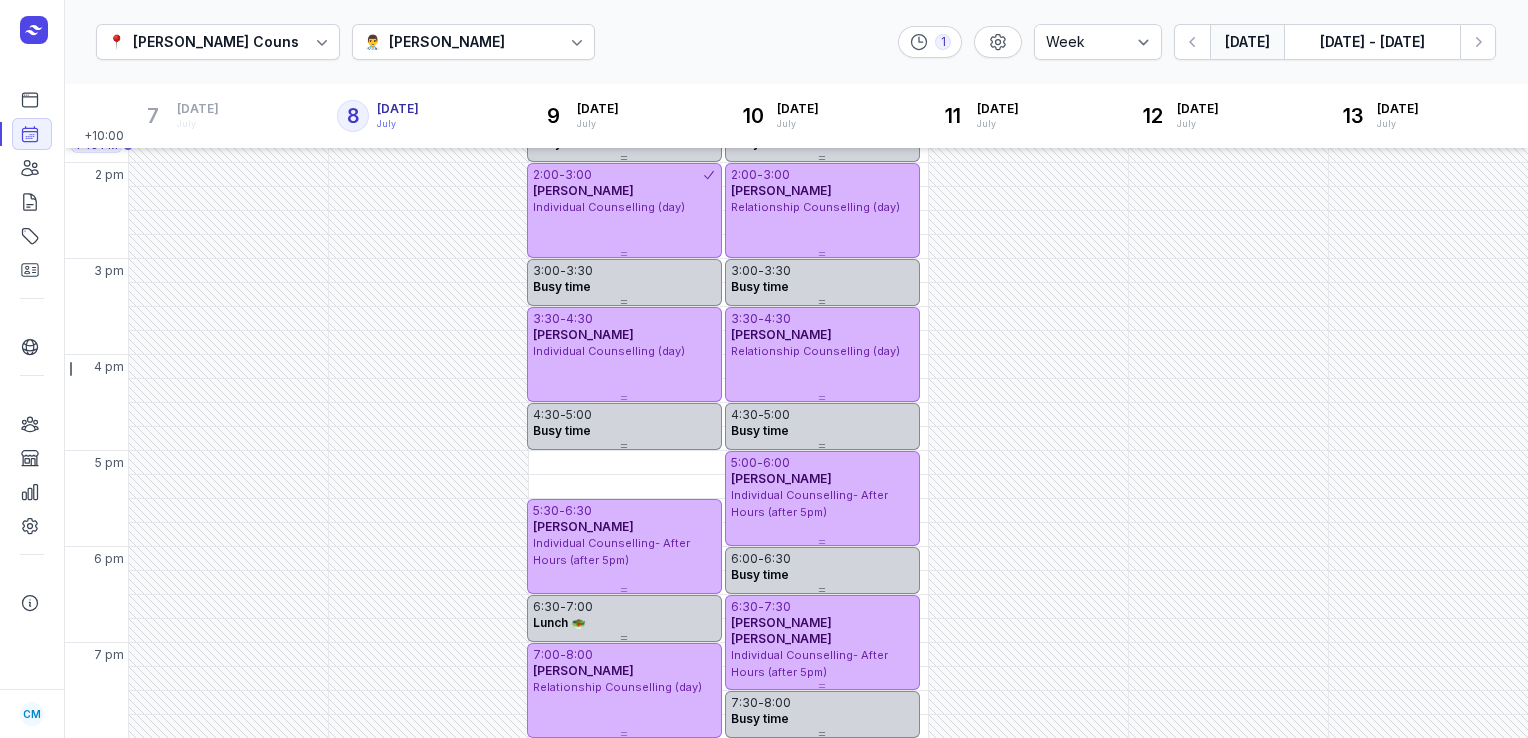 click on "[PERSON_NAME]" at bounding box center [447, 42] 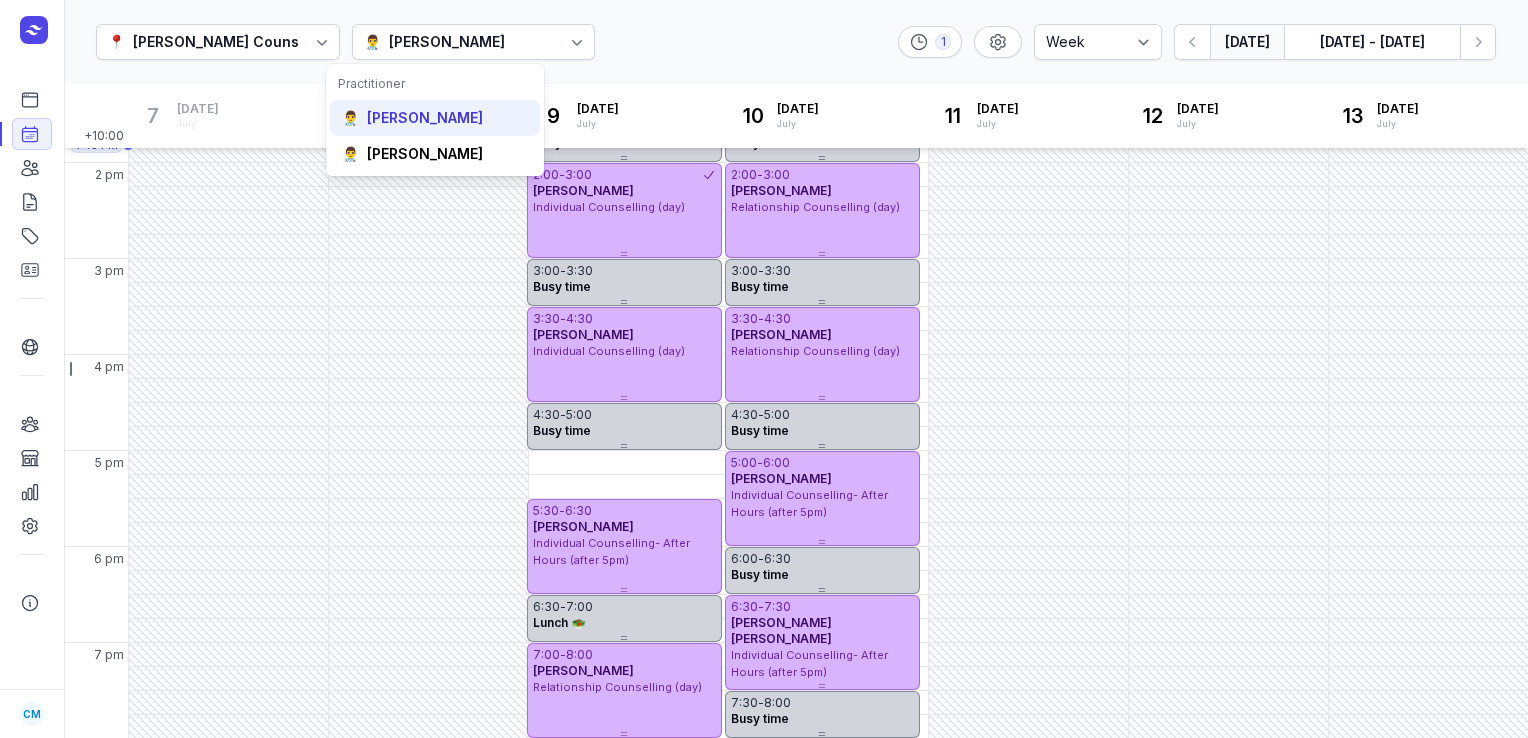 click on "[PERSON_NAME]" at bounding box center (425, 118) 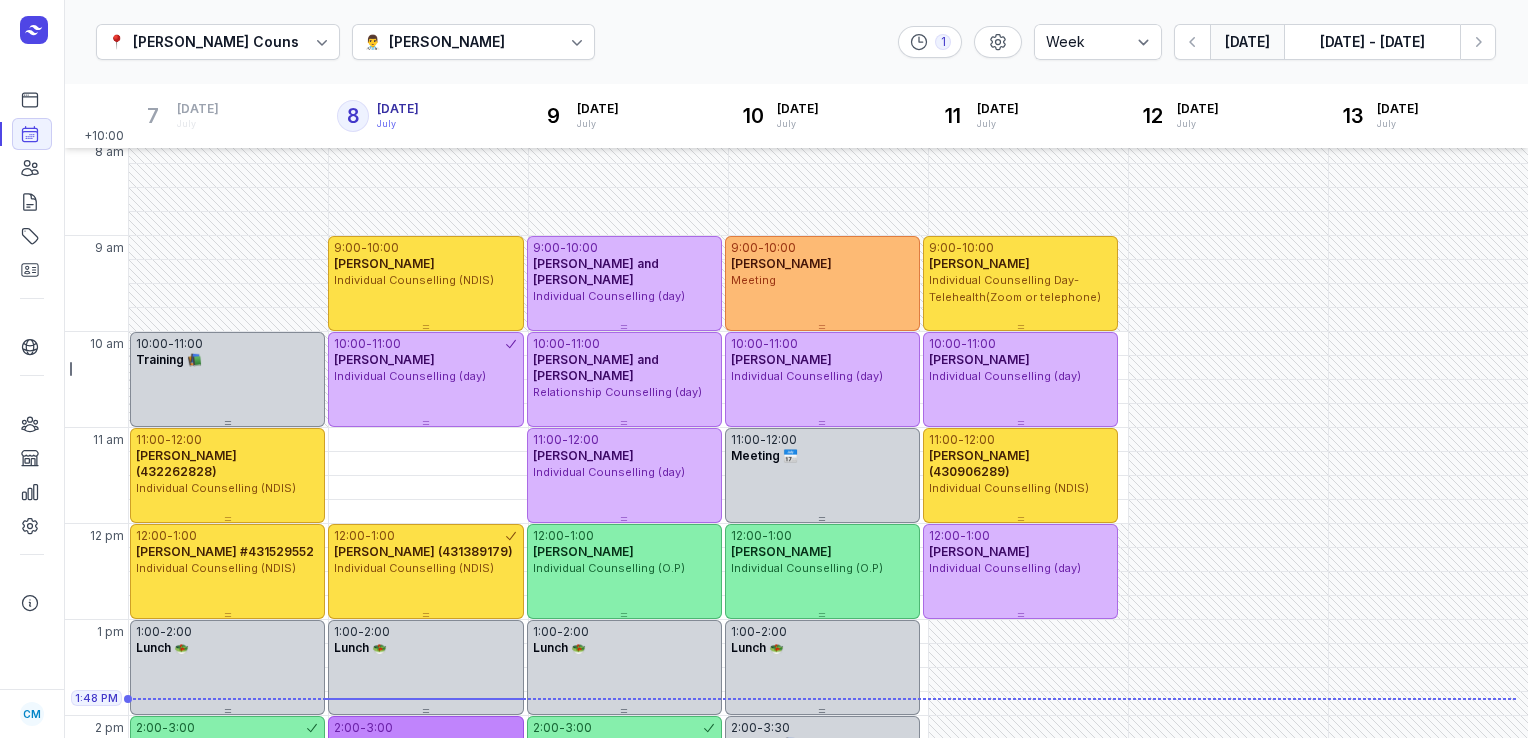 scroll, scrollTop: 8, scrollLeft: 0, axis: vertical 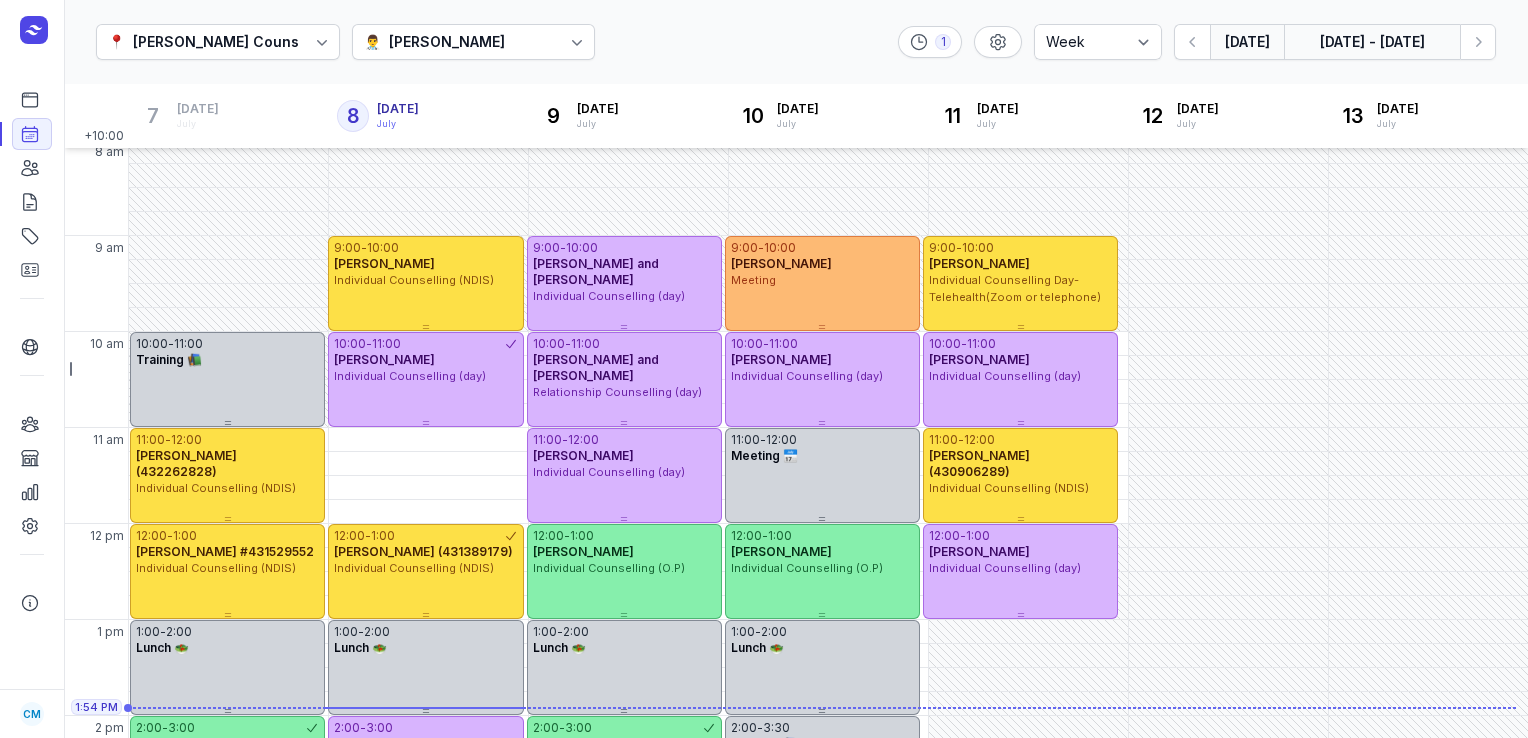 click on "[DATE] - [DATE]" 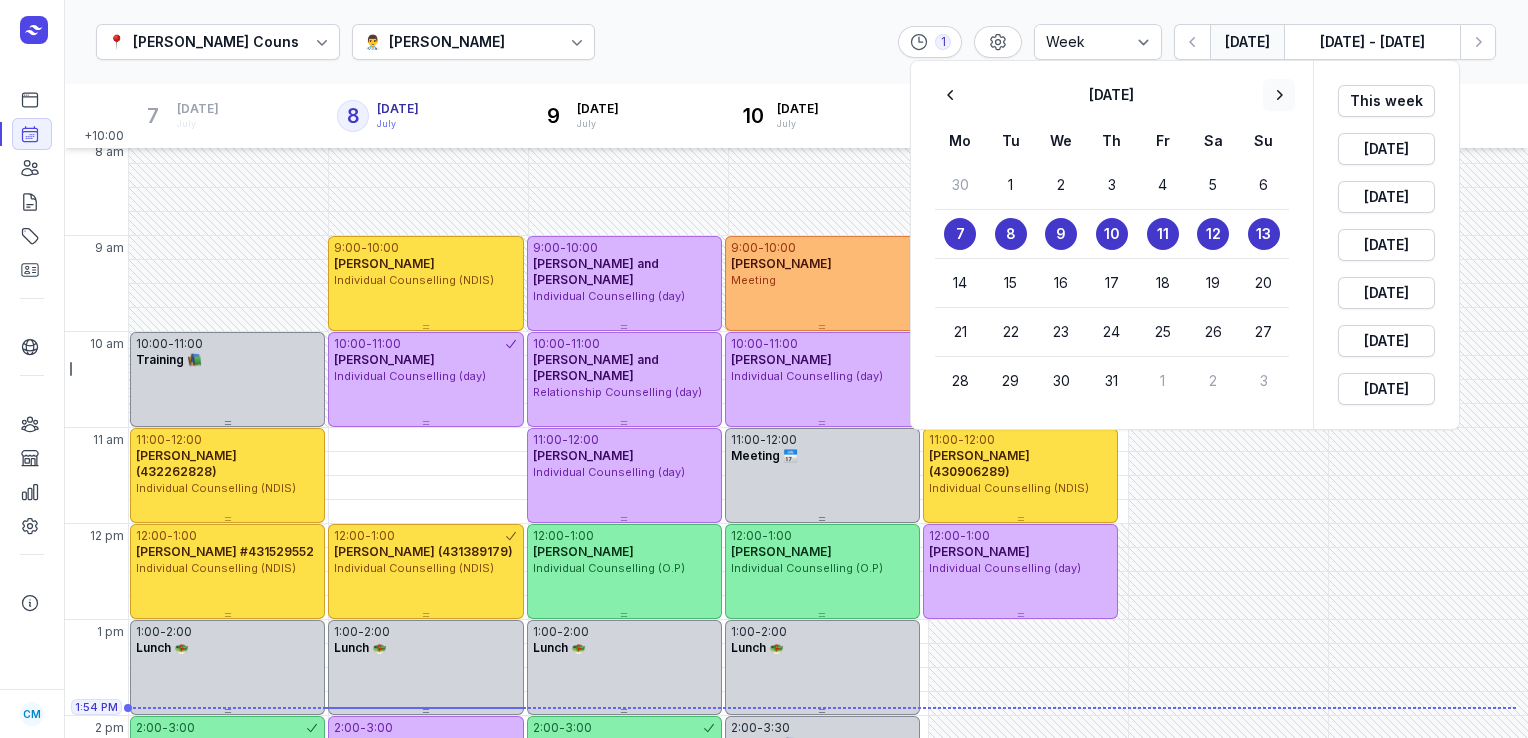 click 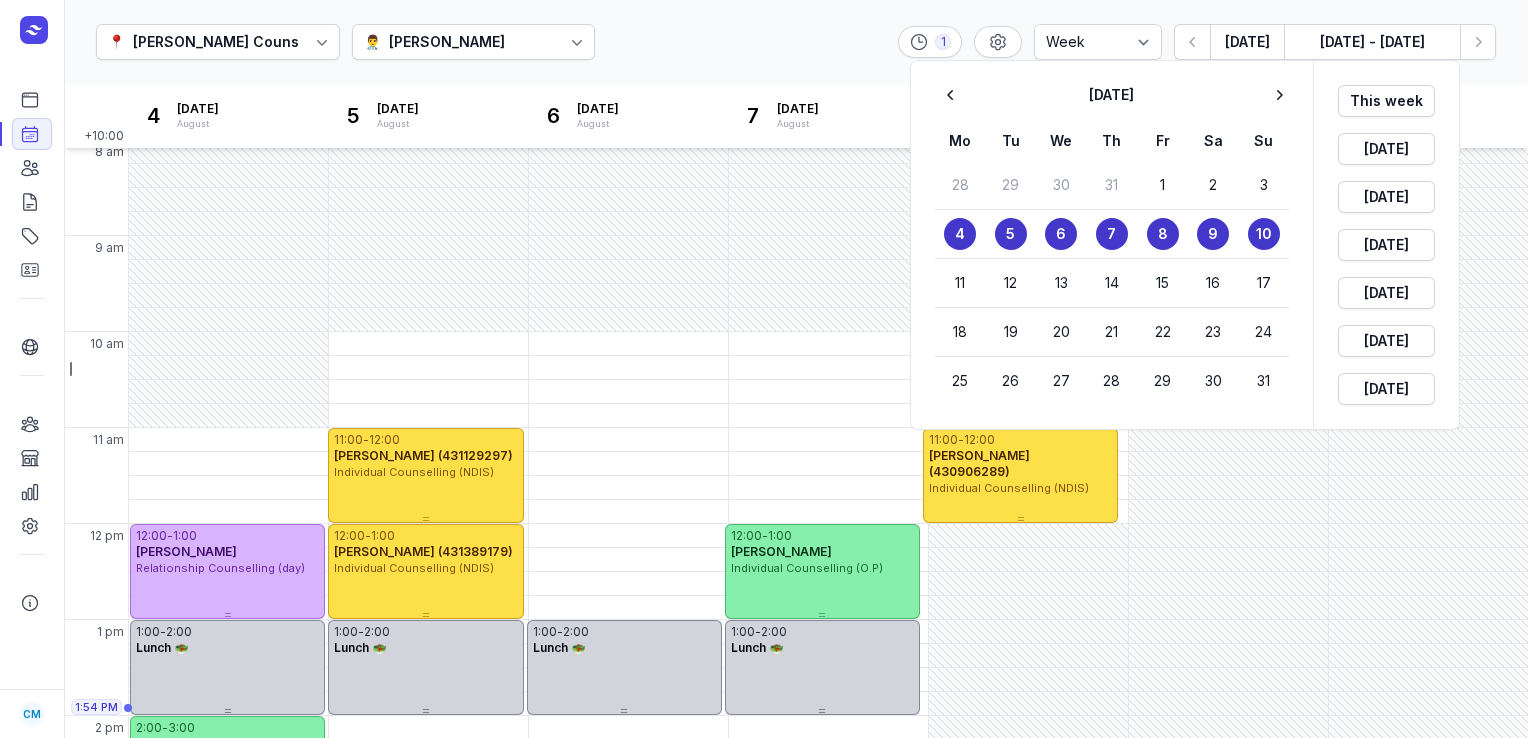 click on "4" at bounding box center (960, 234) 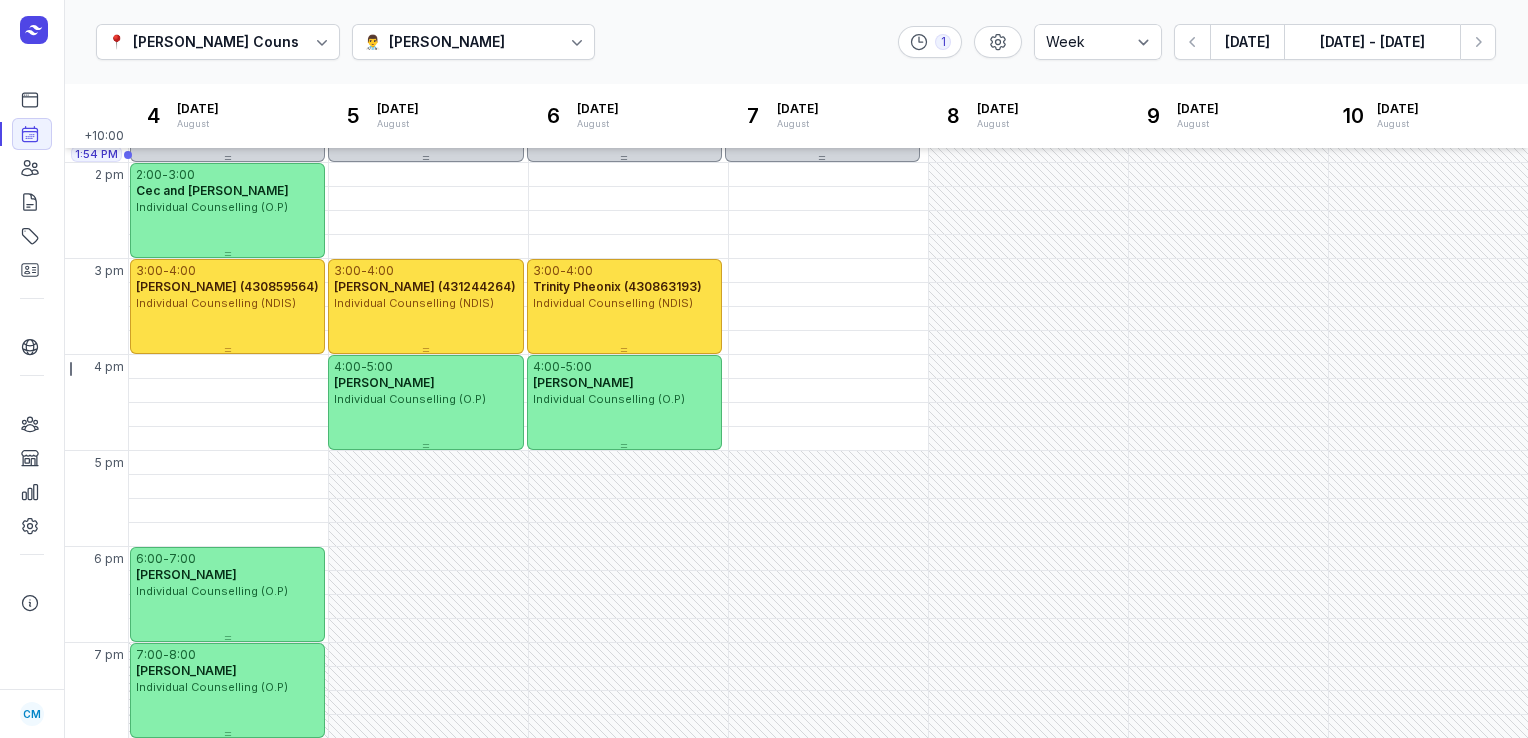 scroll, scrollTop: 560, scrollLeft: 0, axis: vertical 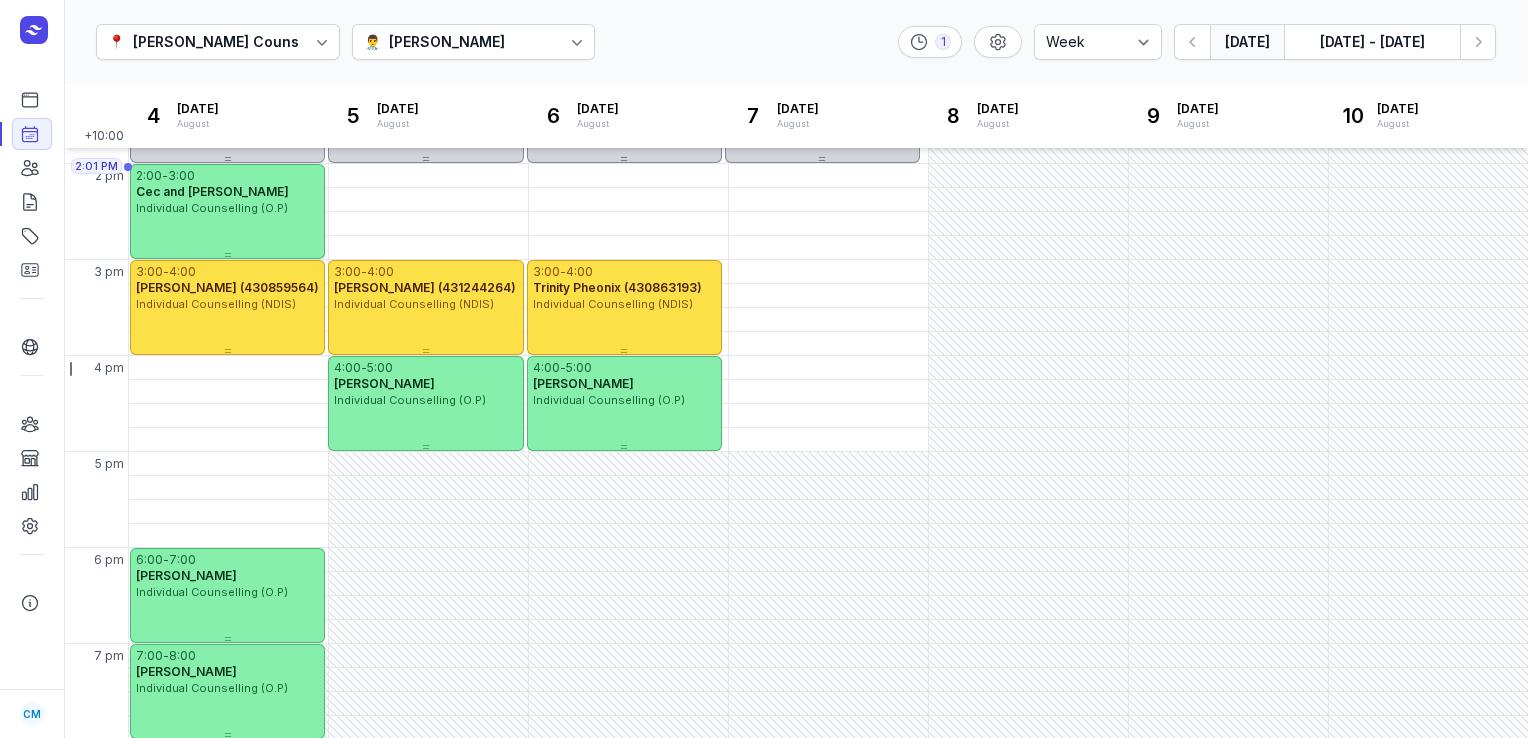 click on "[DATE]" at bounding box center (1247, 42) 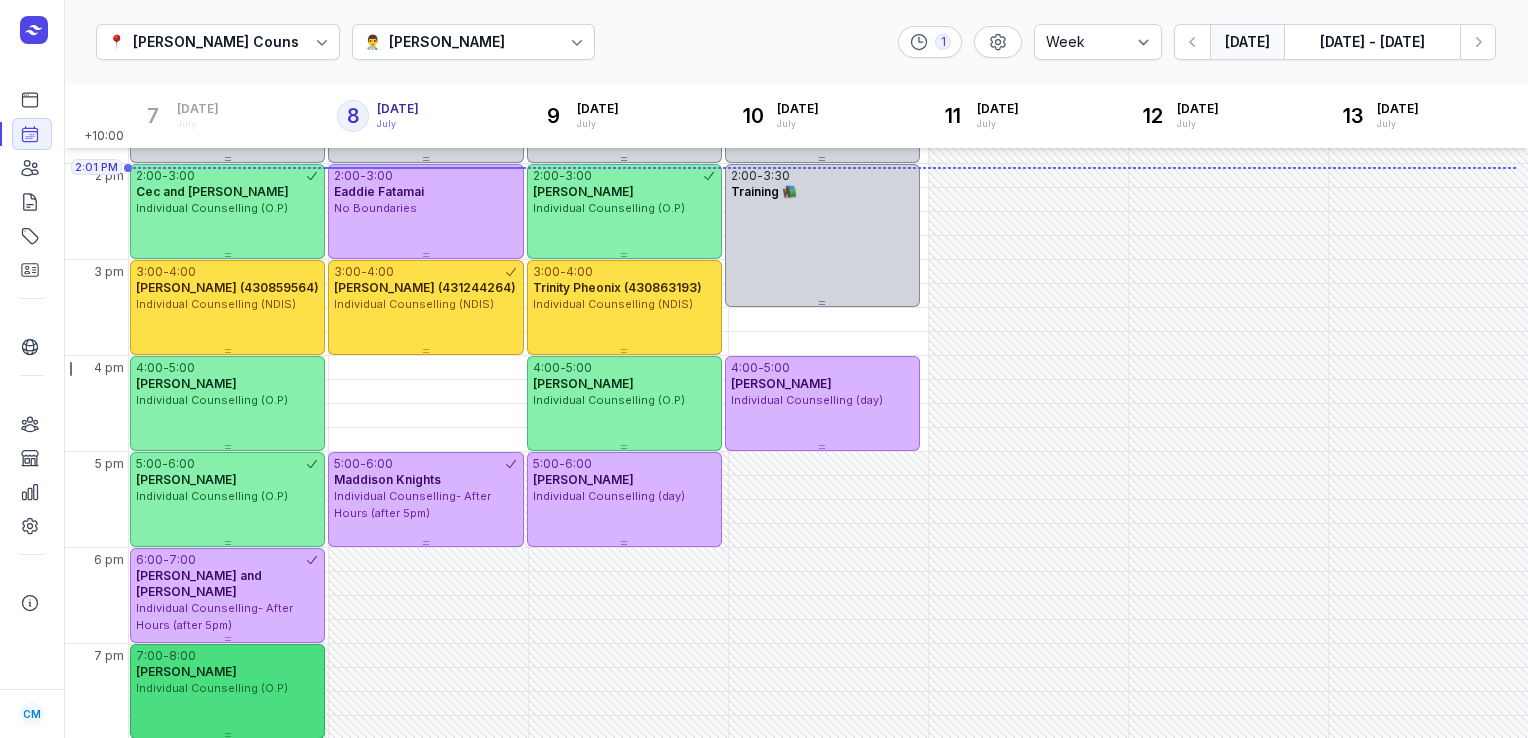 click on "7:00  -  8:00 [PERSON_NAME] Individual Counselling (O.P)" at bounding box center [227, 670] 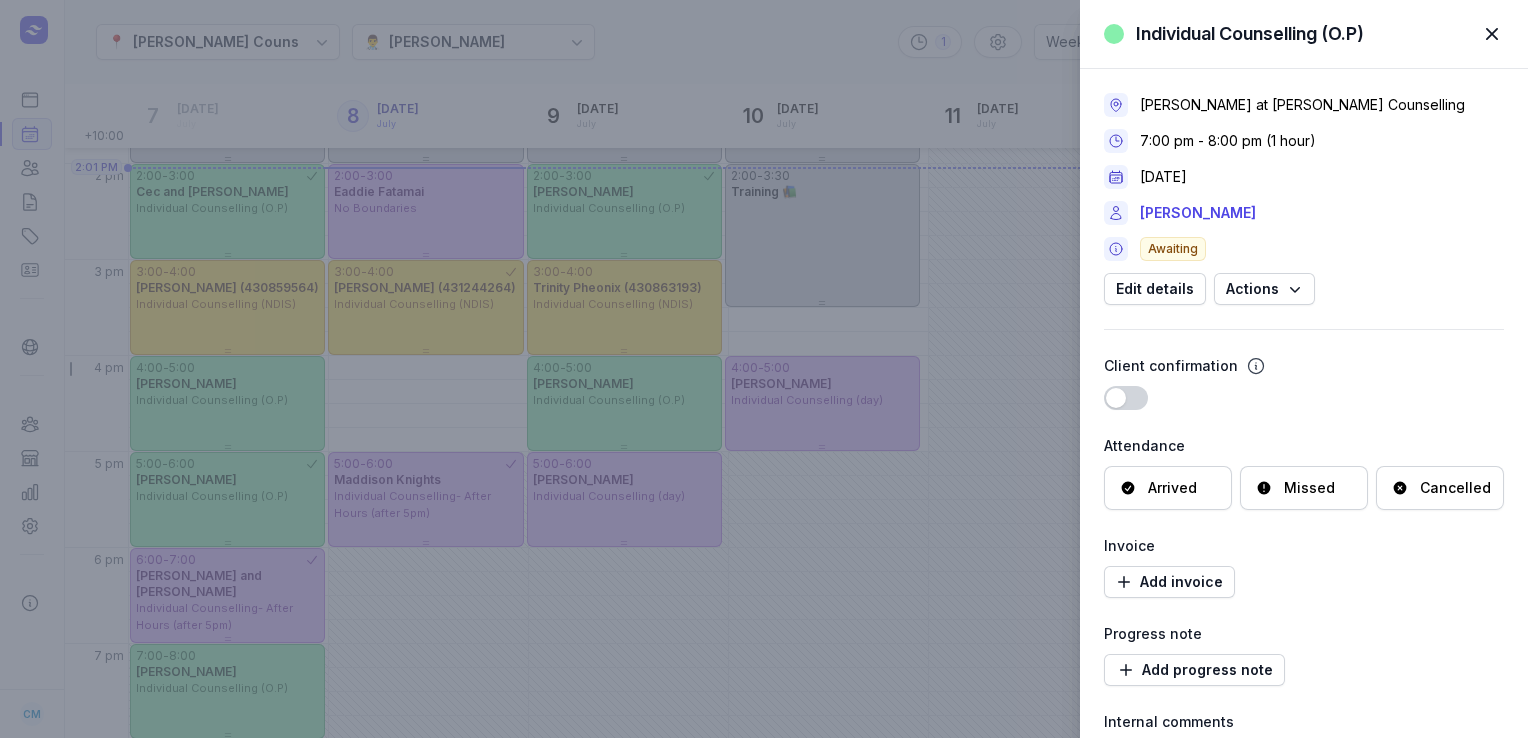click on "Cancelled" at bounding box center [1455, 488] 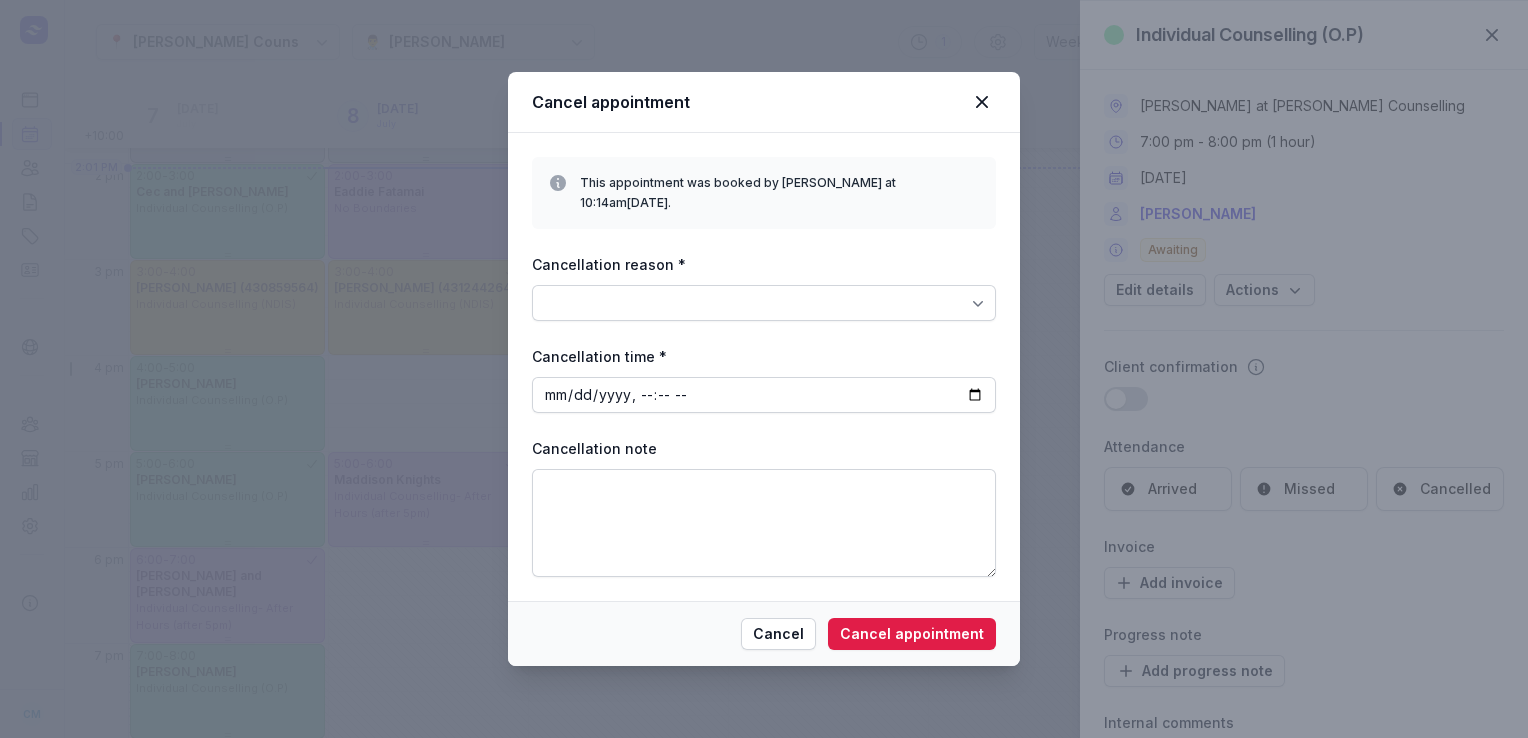 click at bounding box center [764, 303] 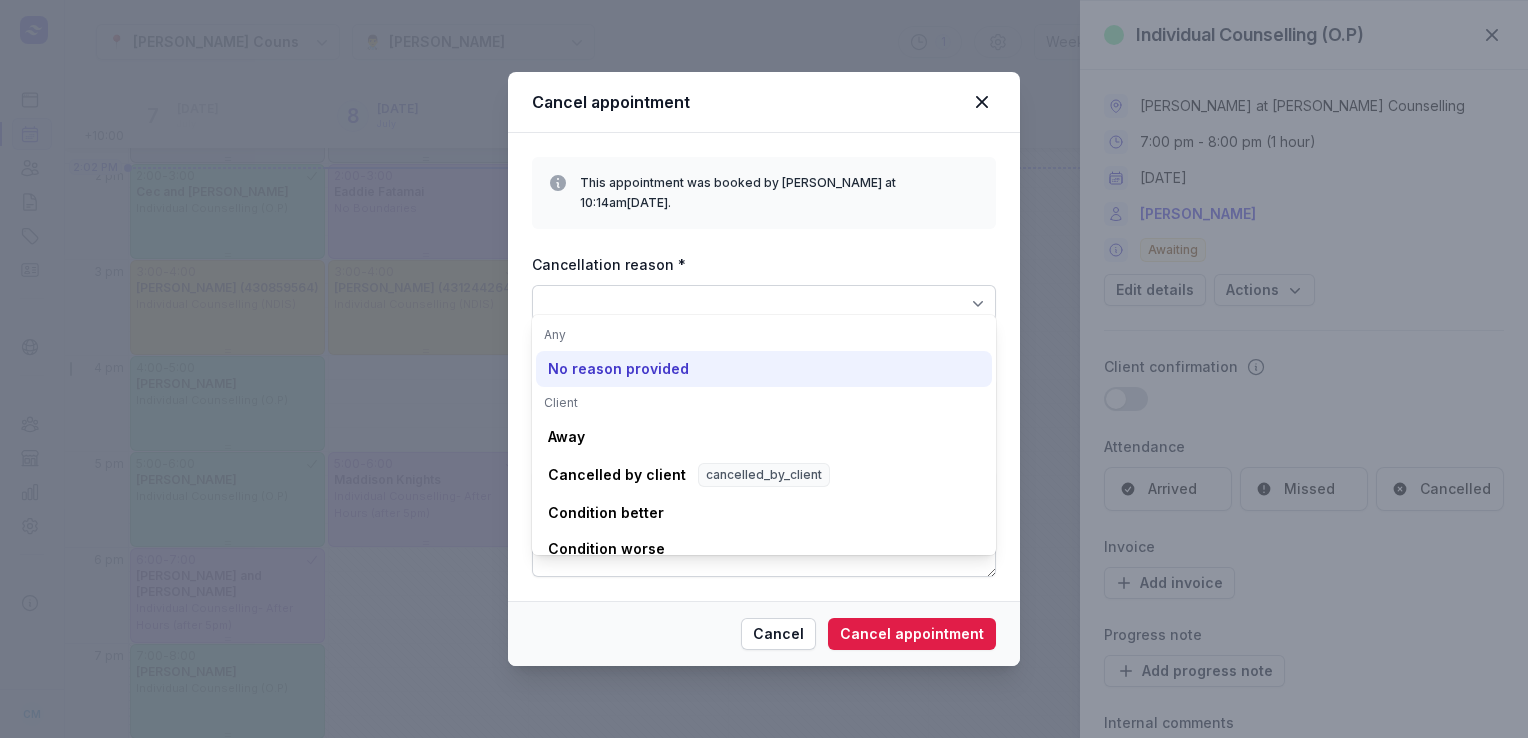 click on "No reason provided" 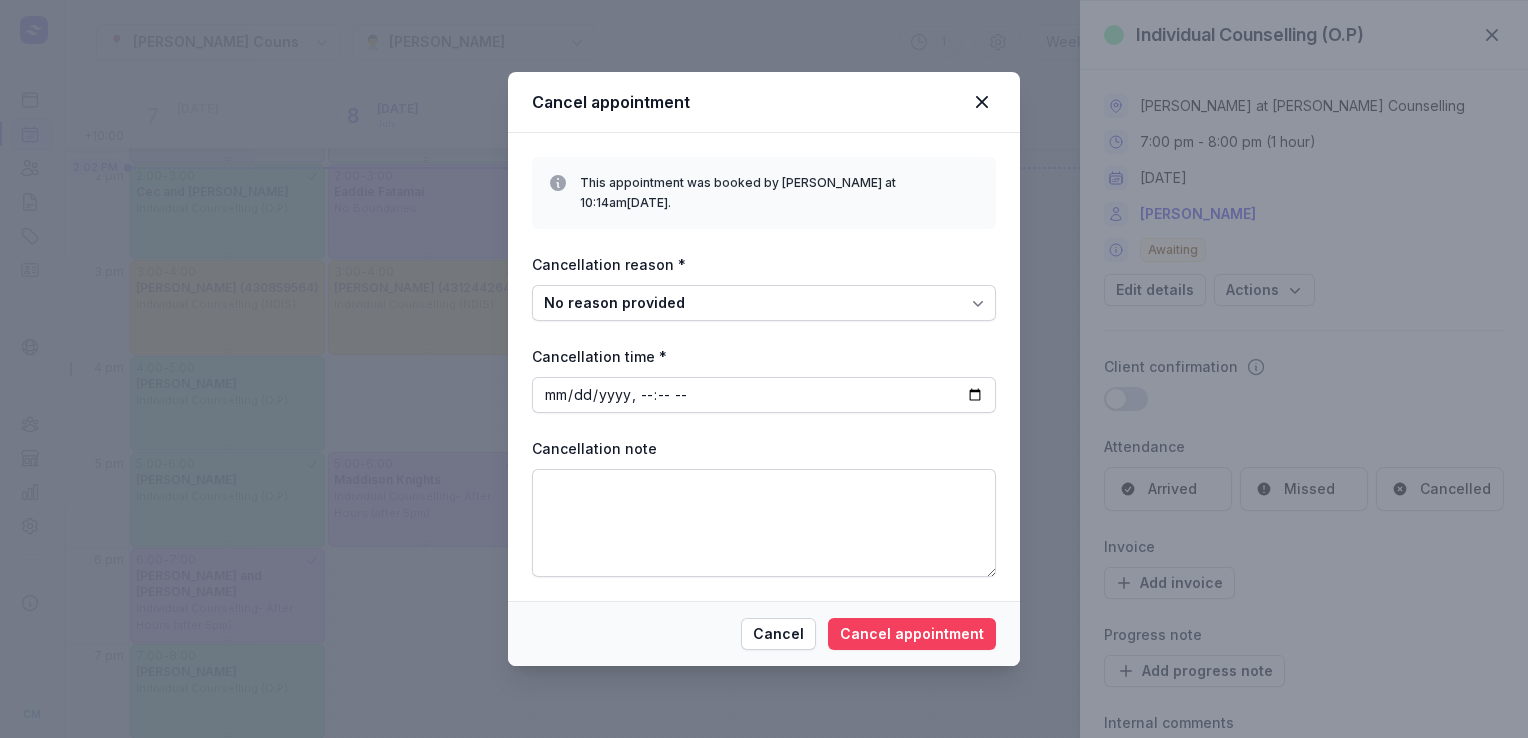click on "Cancel appointment" at bounding box center [912, 634] 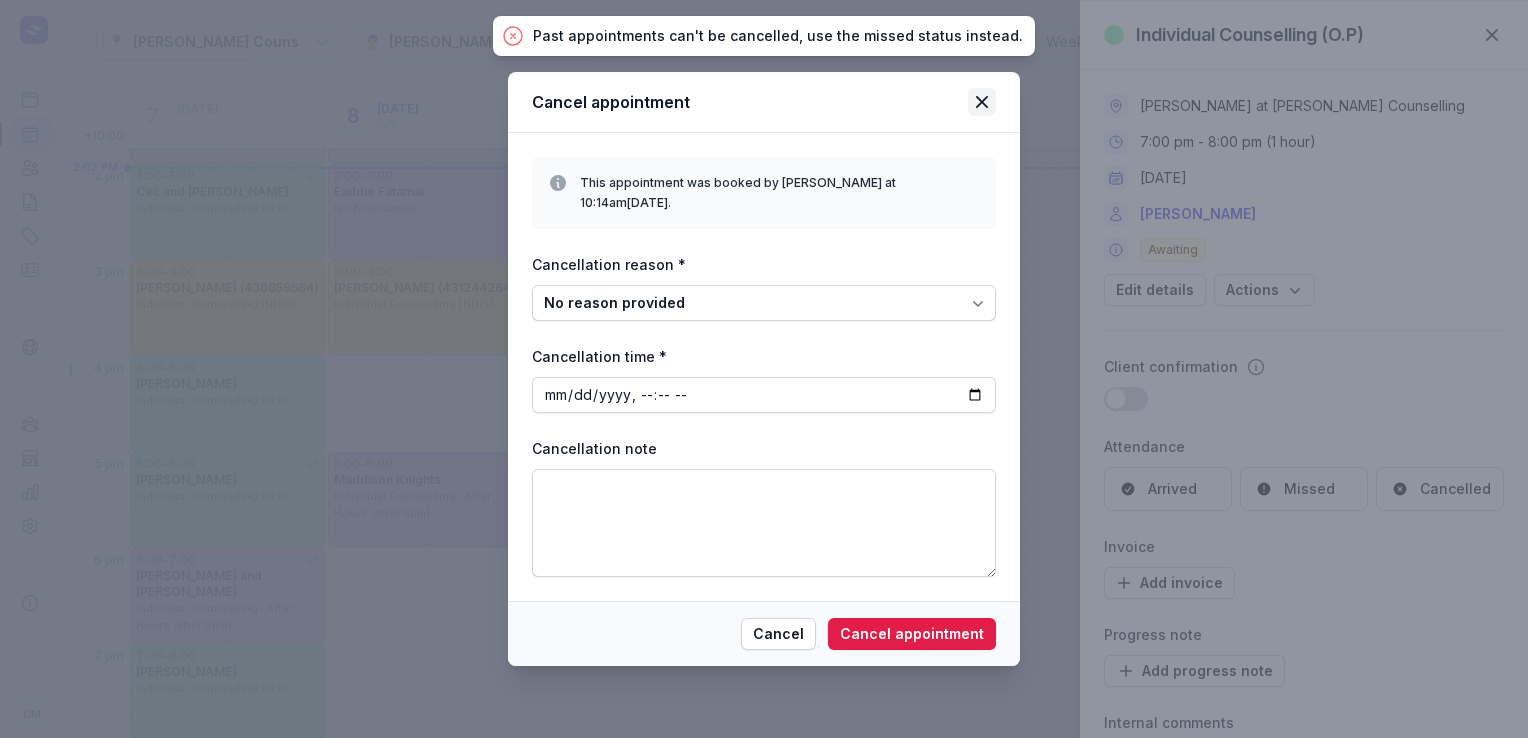 click 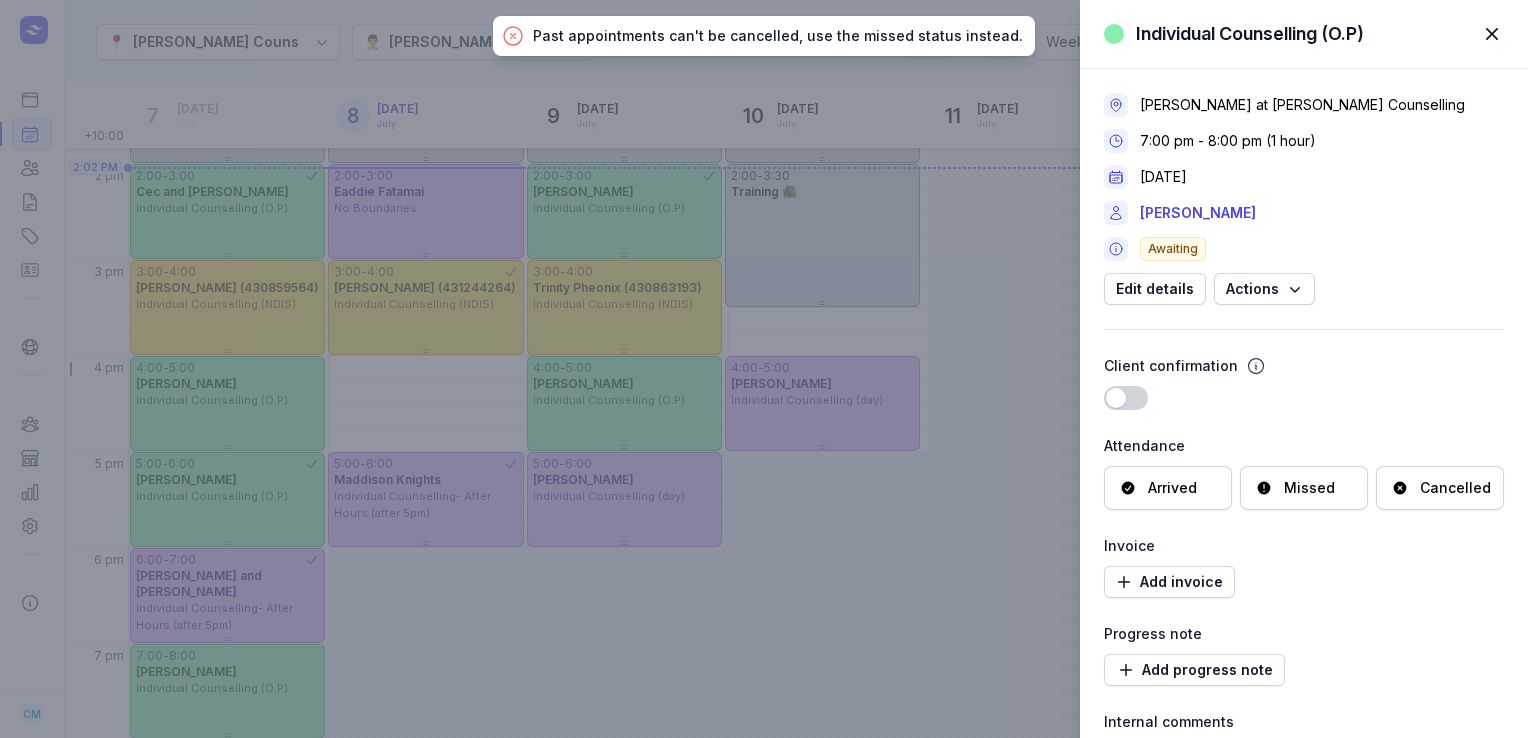 click on "Missed" at bounding box center (1309, 488) 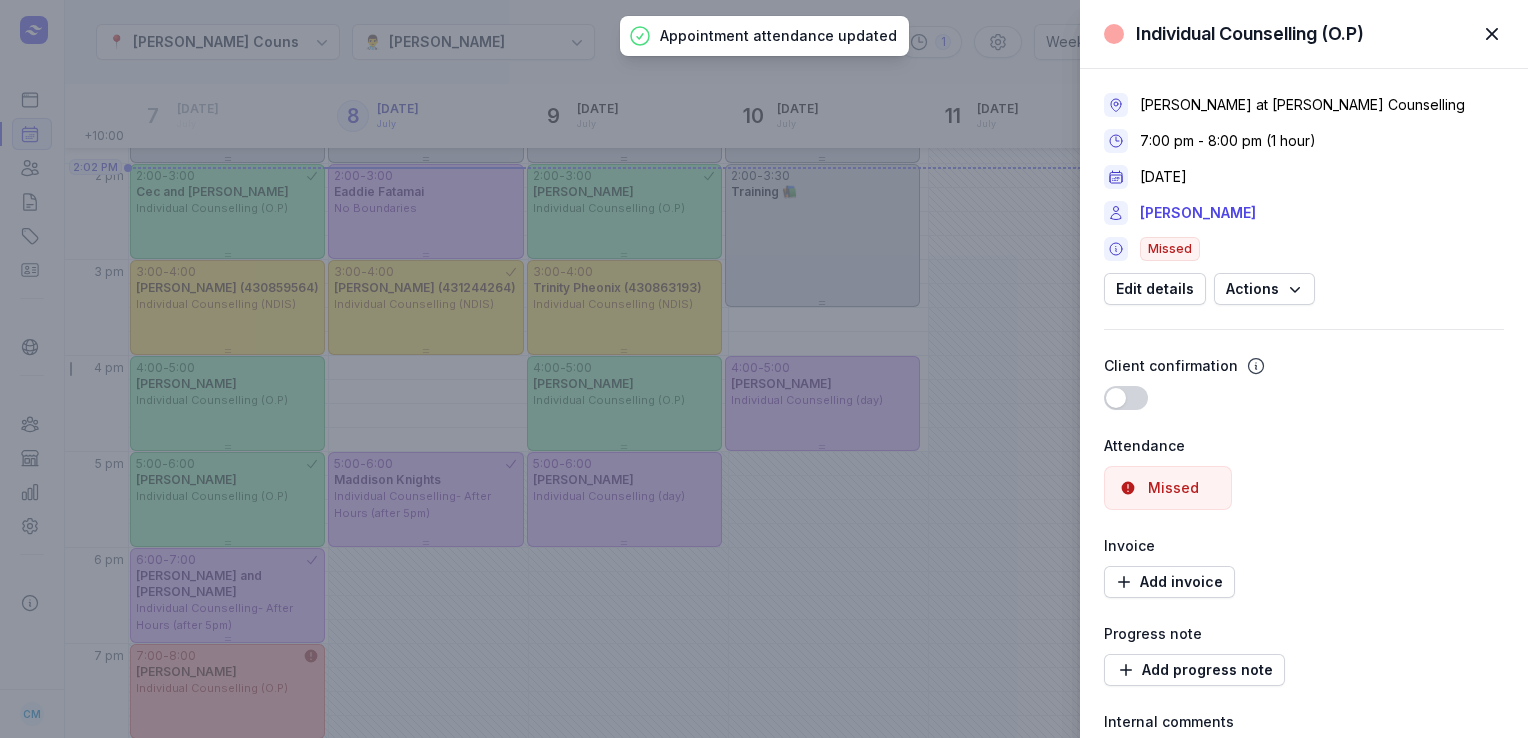 click at bounding box center (1492, 34) 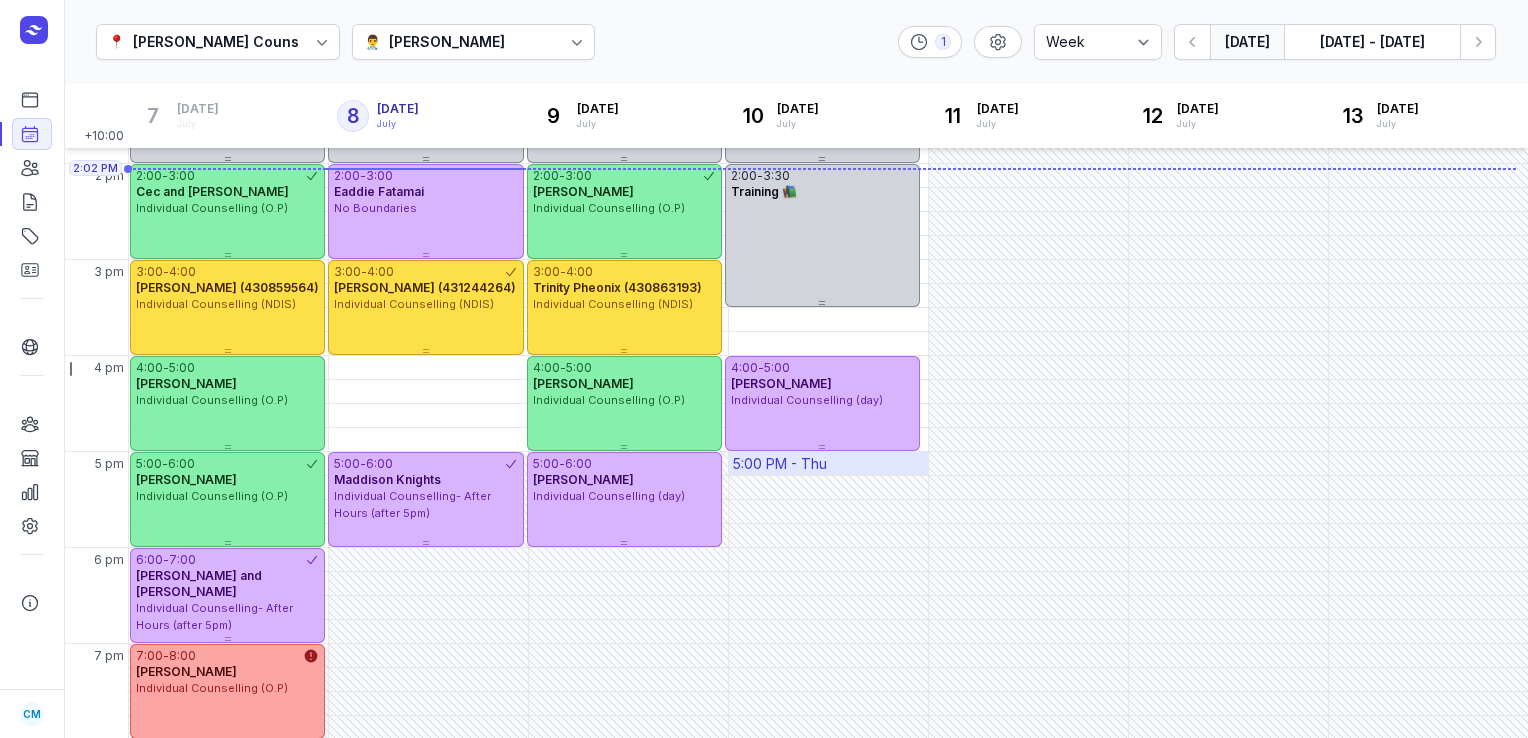click on "5:00 PM - Thu" at bounding box center (828, 463) 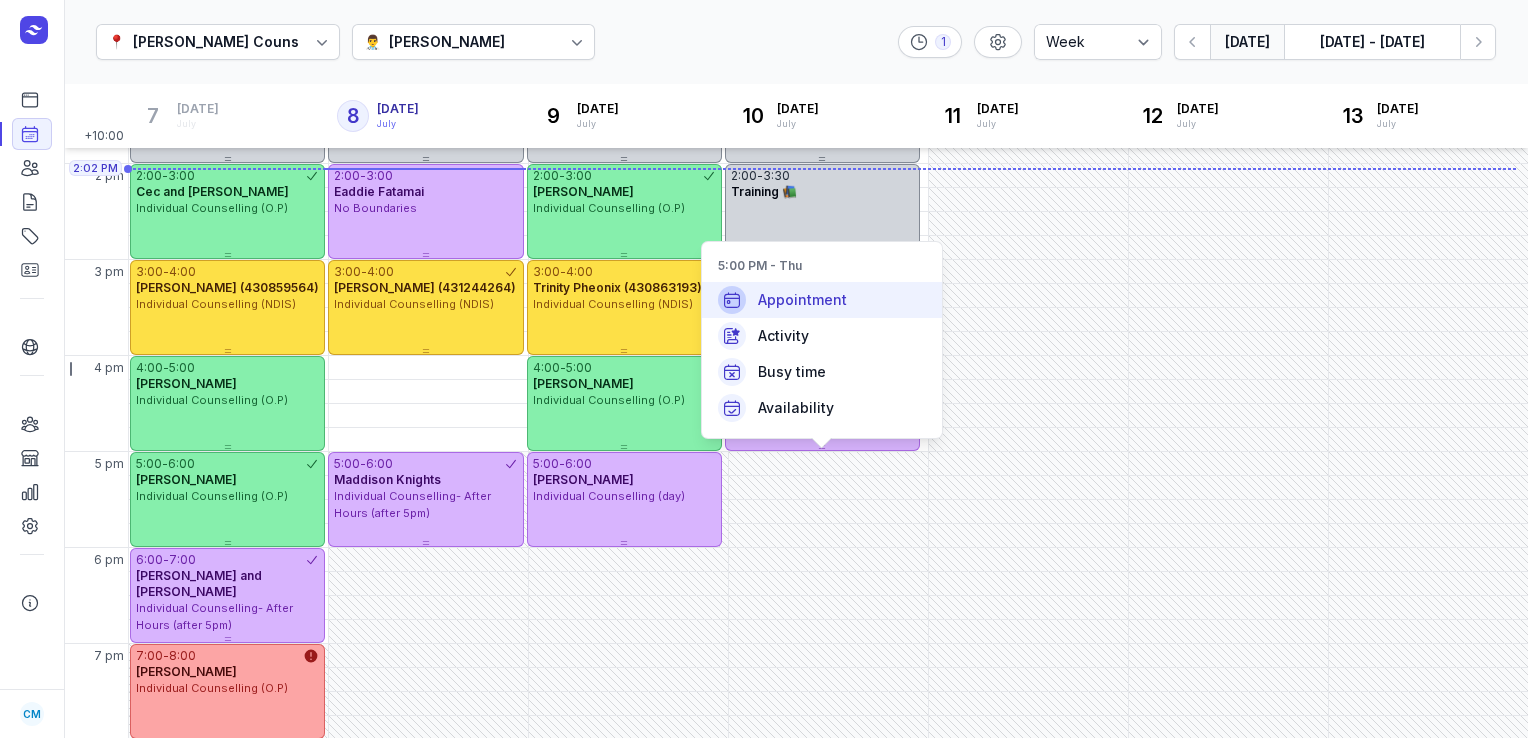 click on "Appointment" at bounding box center (822, 300) 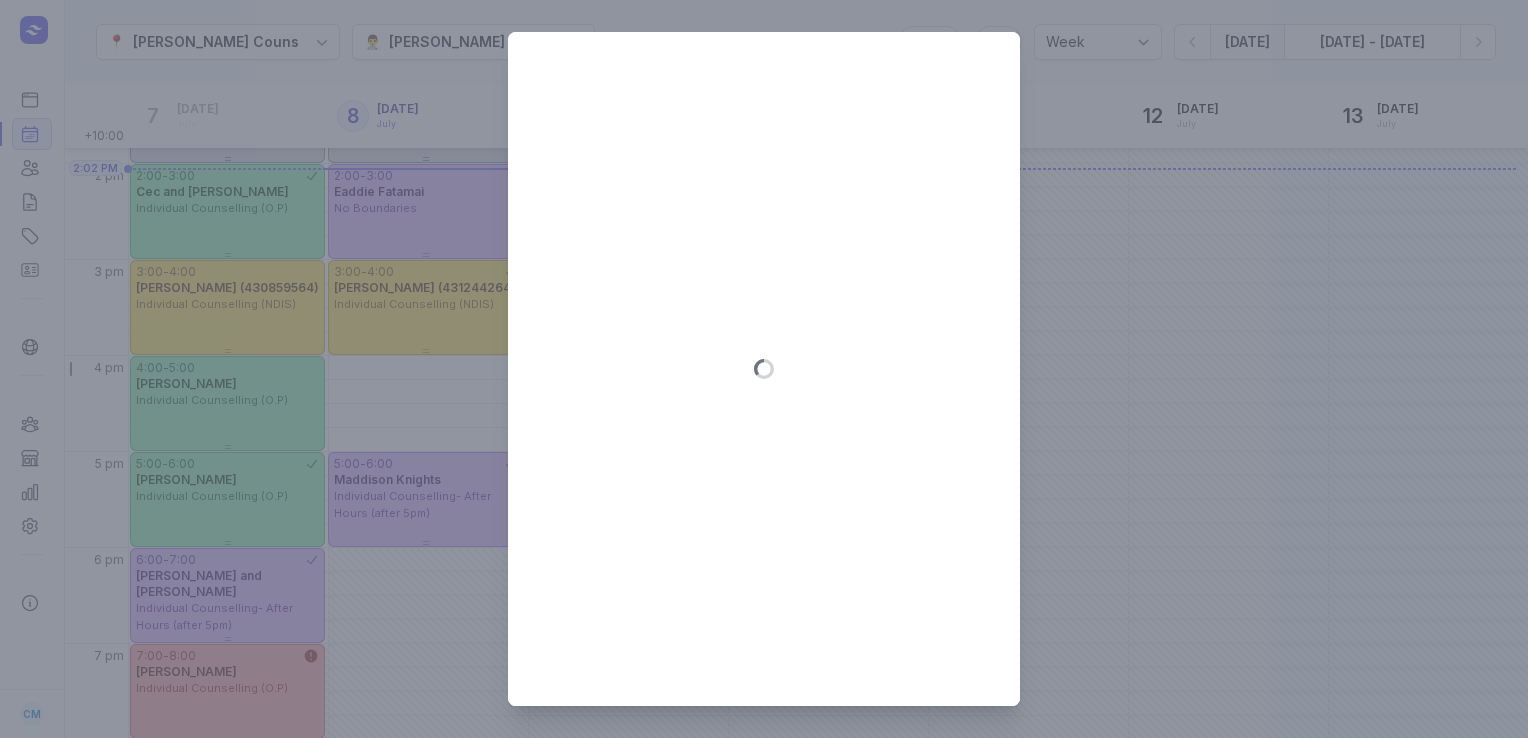 type on "[DATE]" 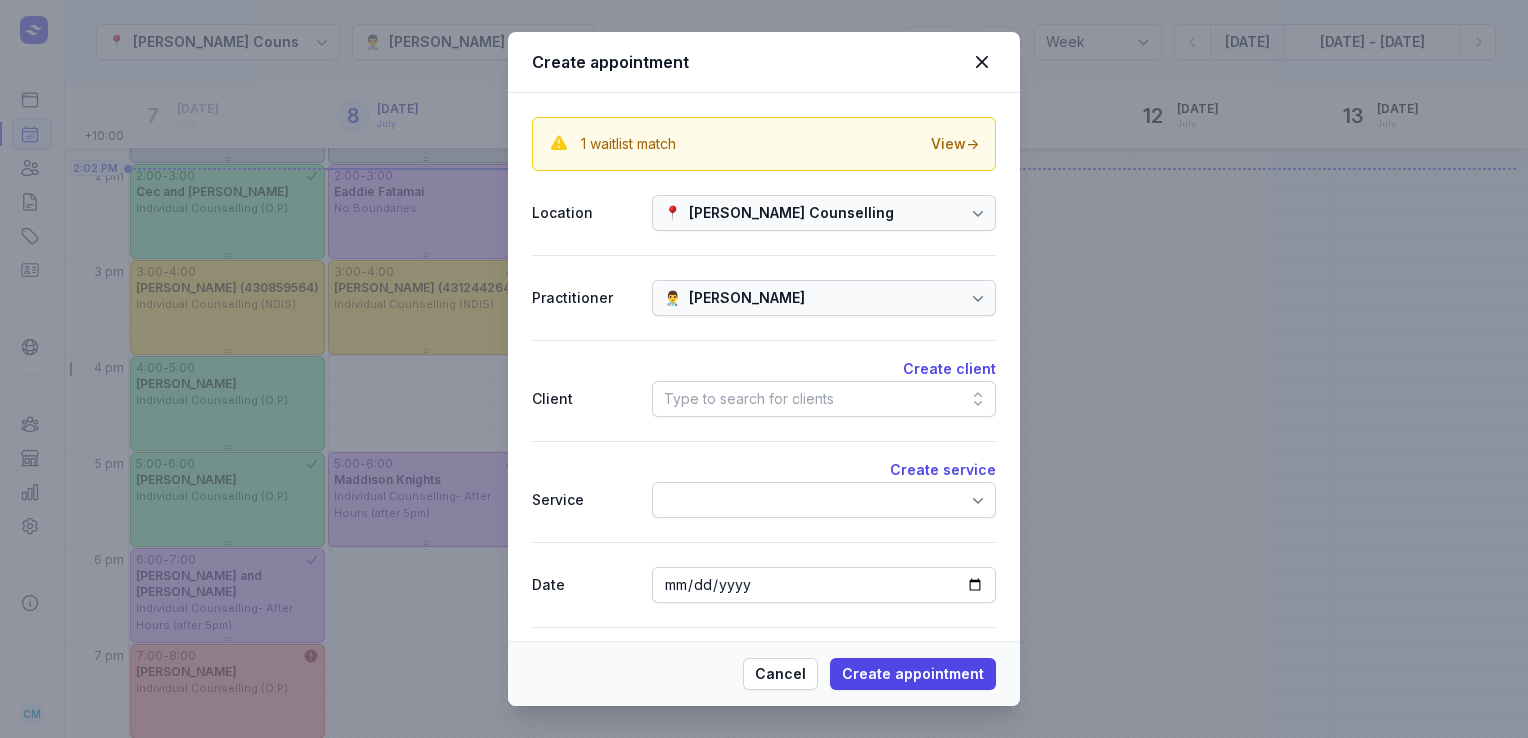 click on "Type to search for clients" at bounding box center (824, 399) 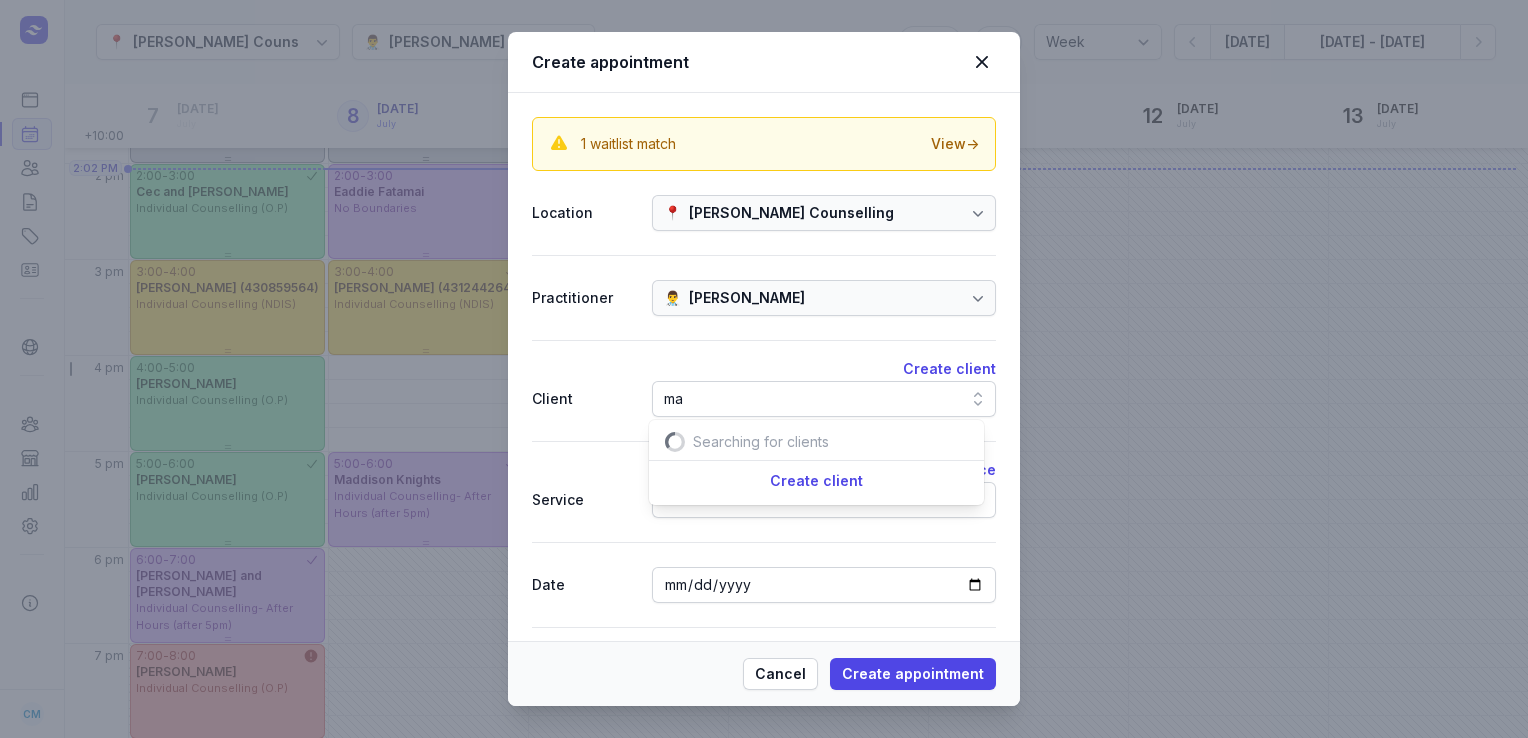 scroll, scrollTop: 0, scrollLeft: 26, axis: horizontal 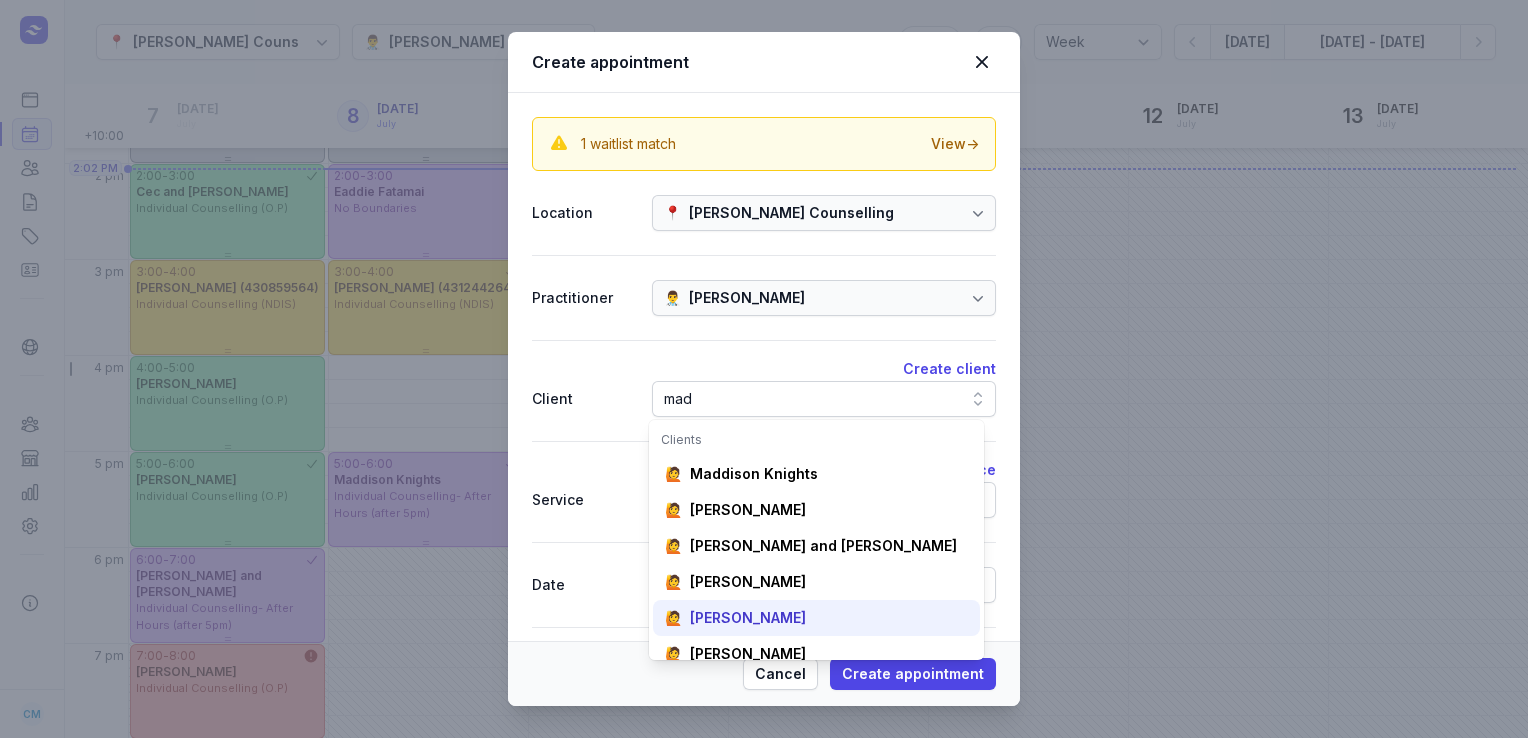 type on "mad" 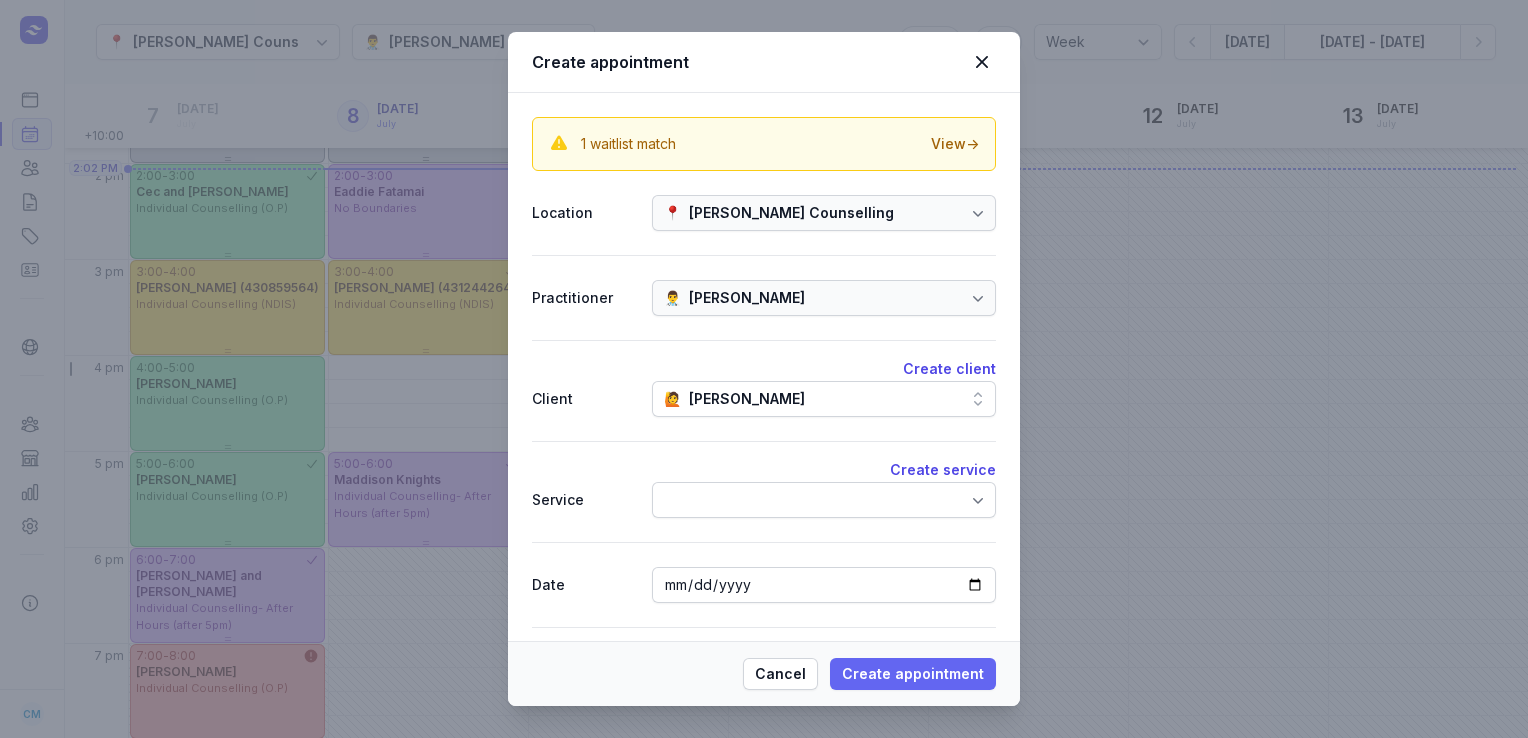 click on "Create appointment" at bounding box center [913, 674] 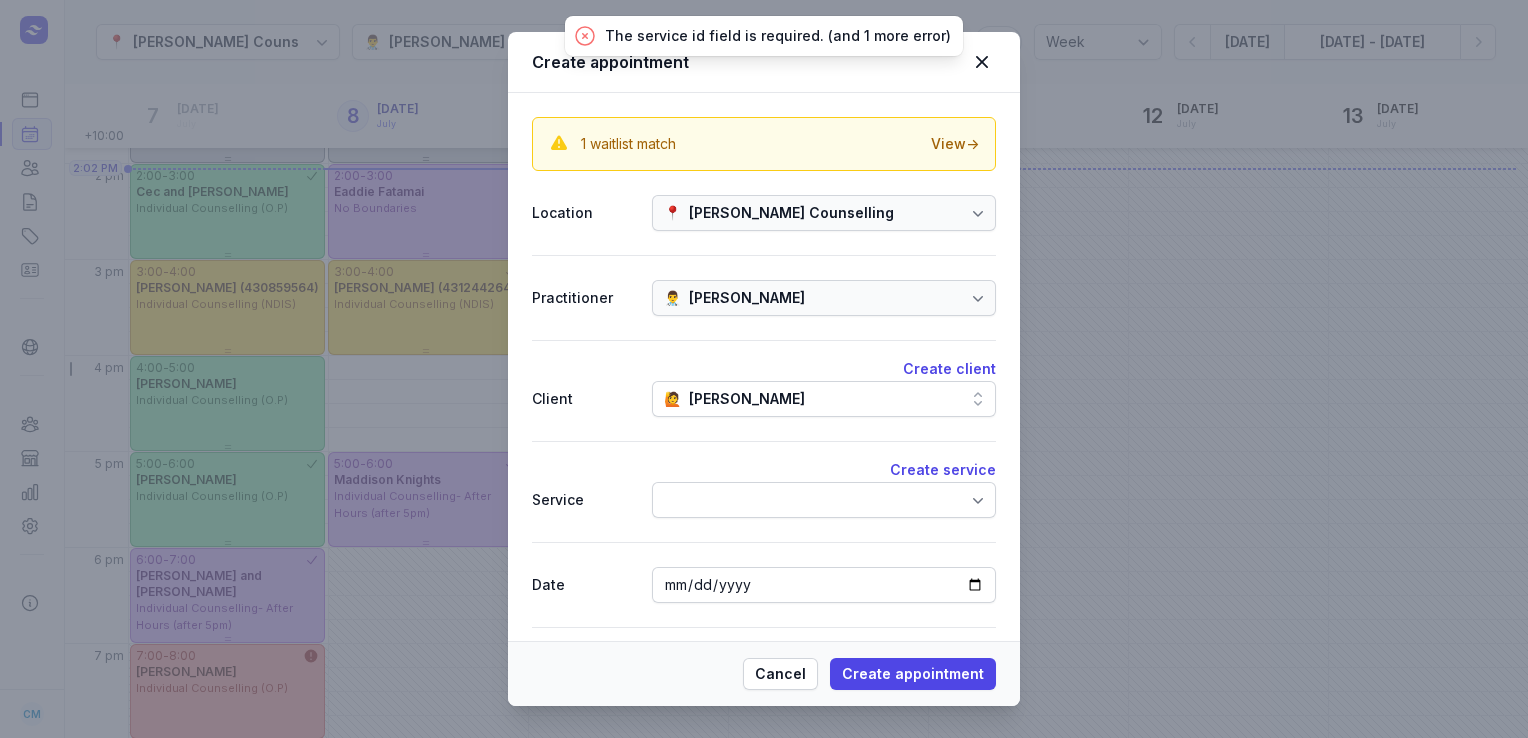 click at bounding box center (824, 500) 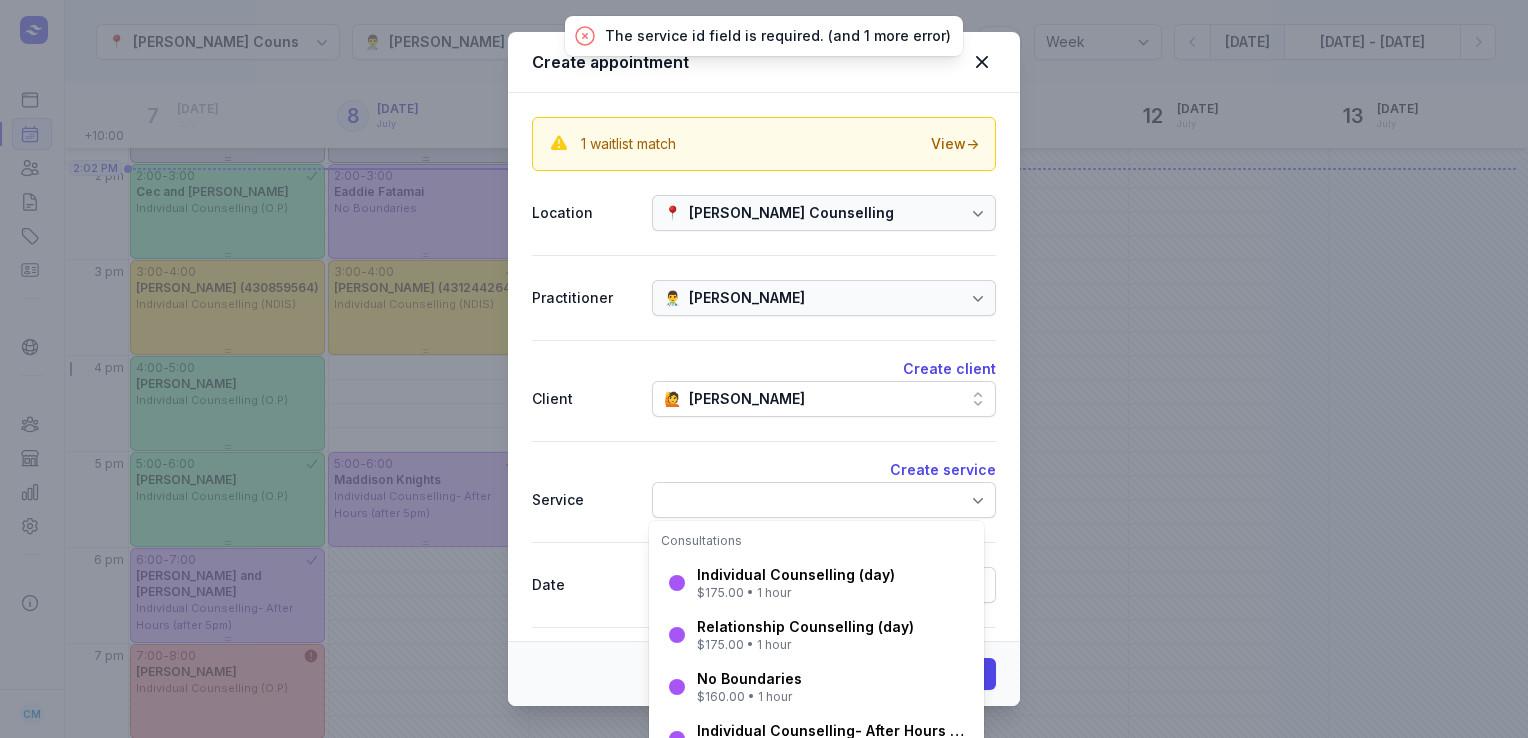scroll, scrollTop: 145, scrollLeft: 0, axis: vertical 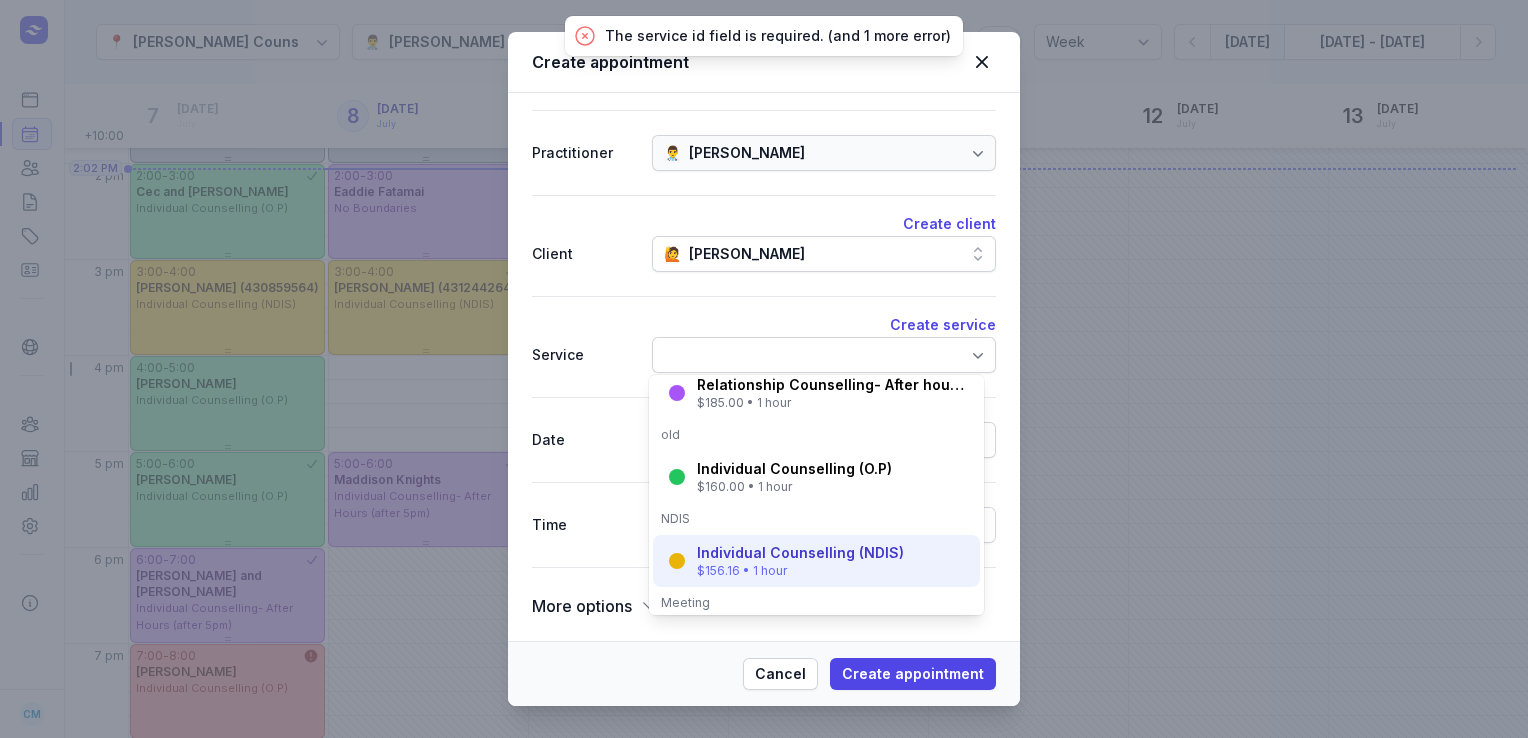 click on "Individual Counselling (NDIS) $156.16 • 1 hour" 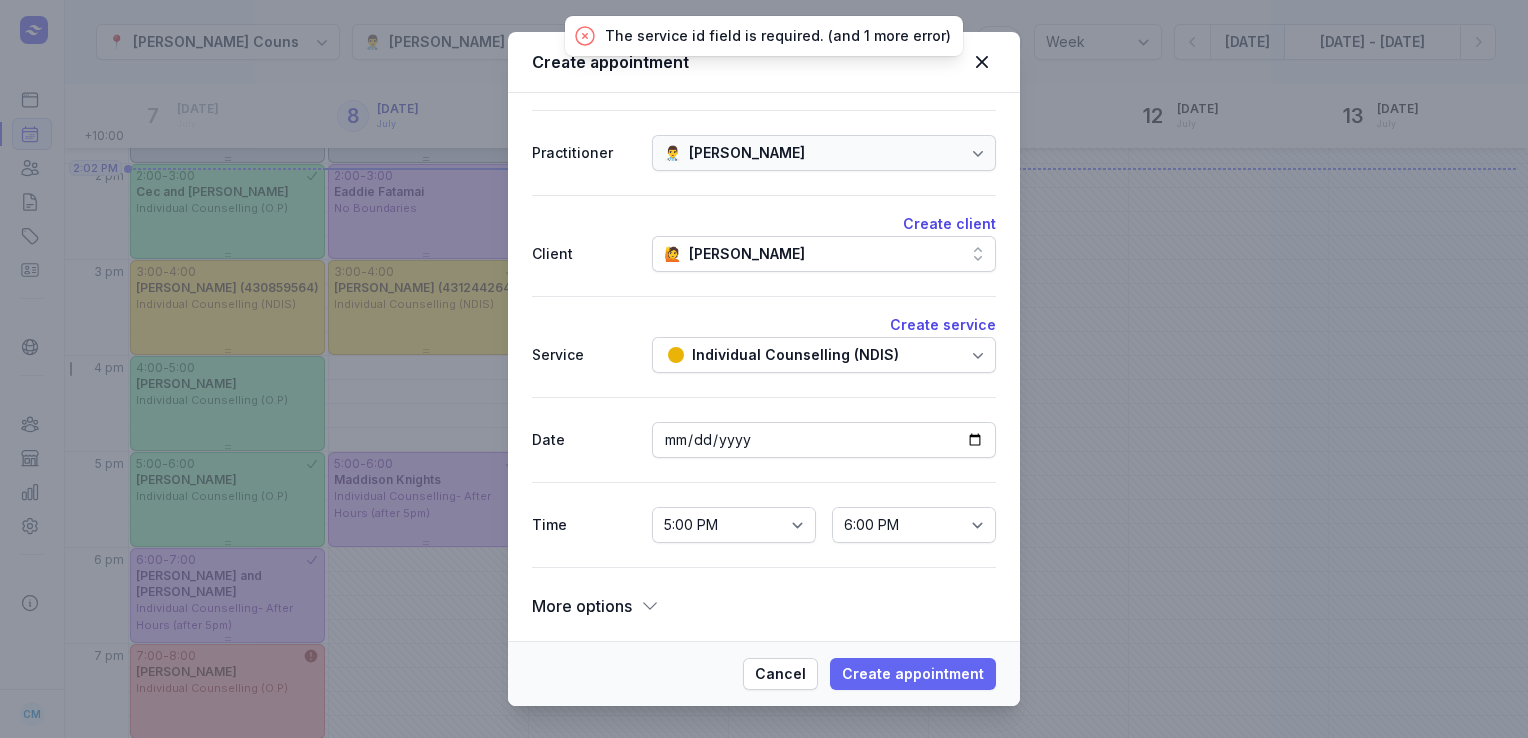 click on "Create appointment" at bounding box center [913, 674] 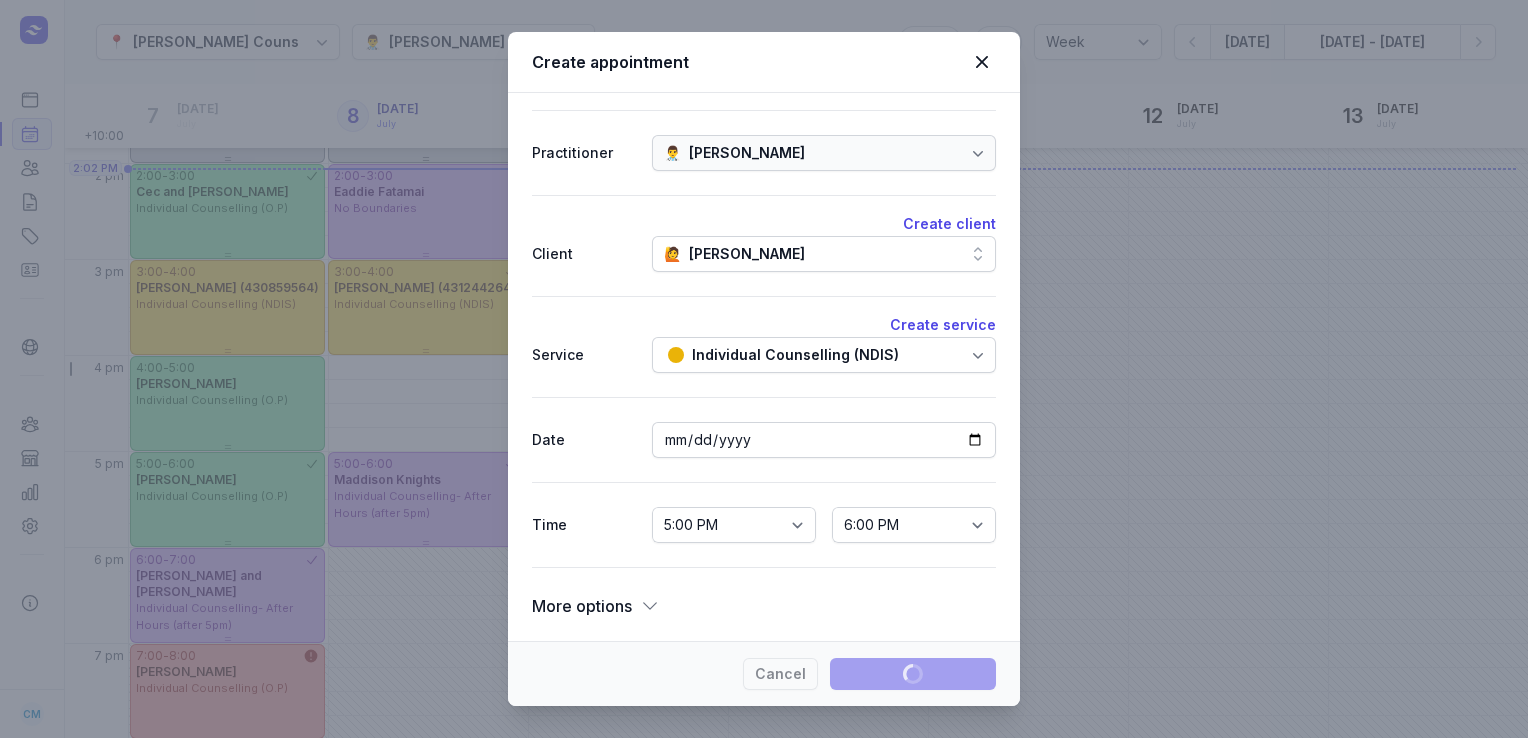 type 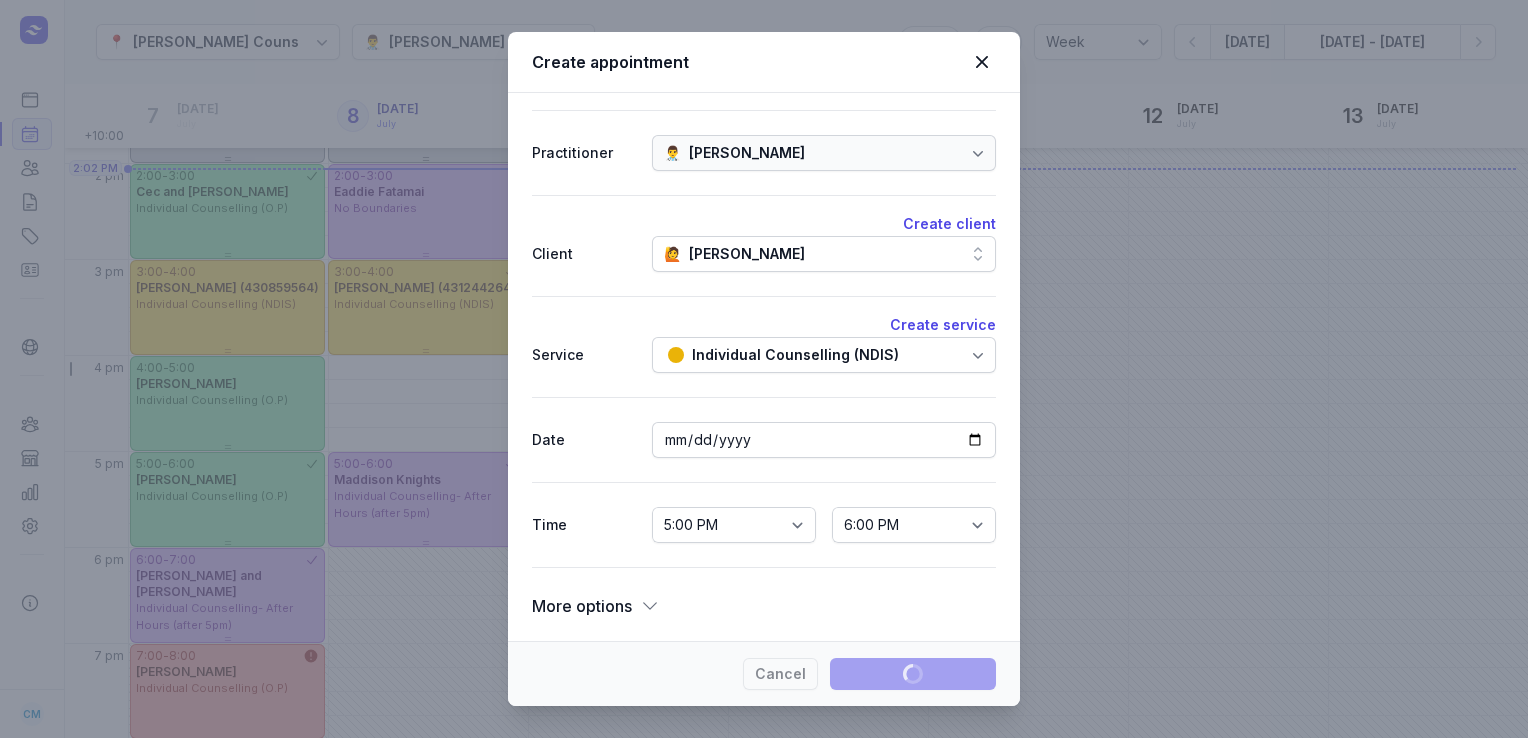 select 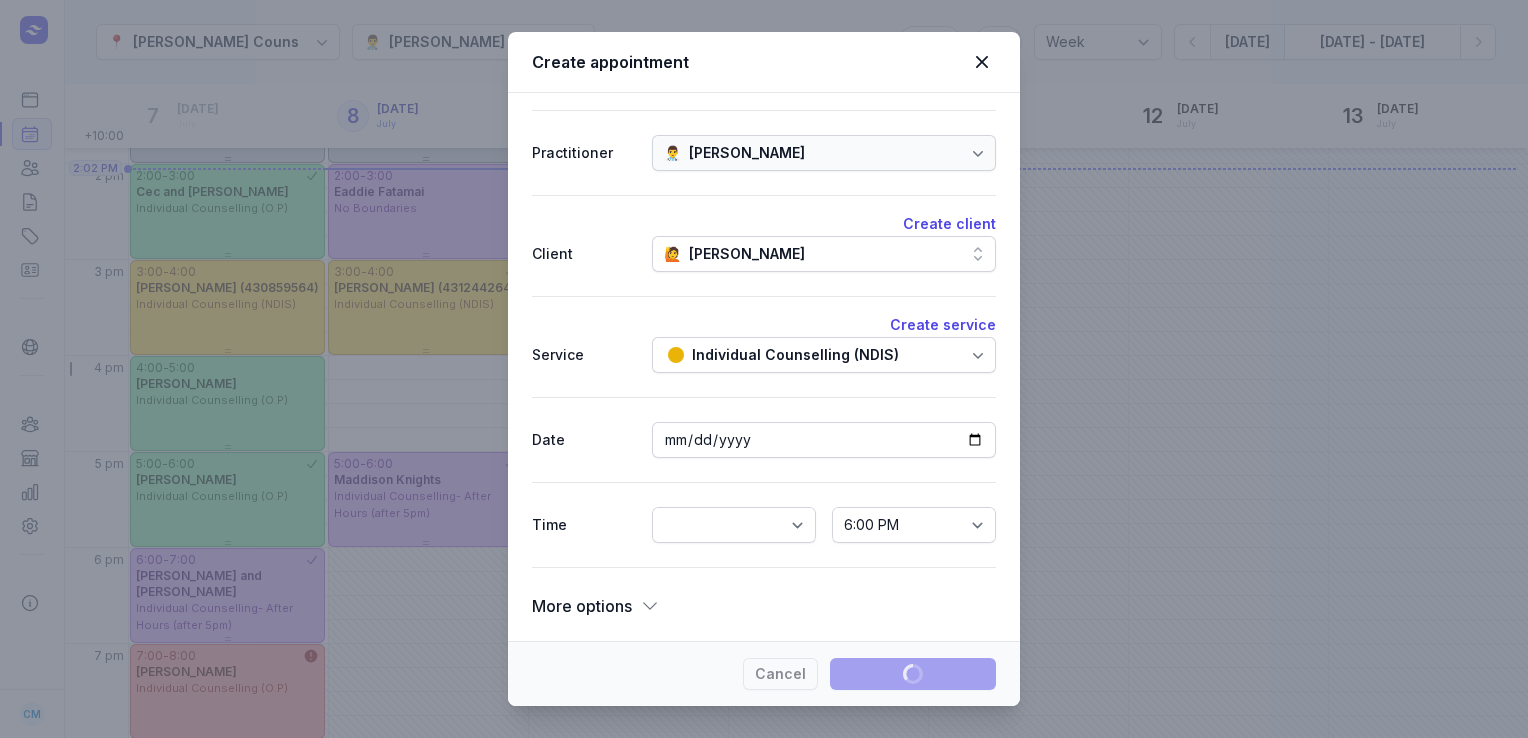 select 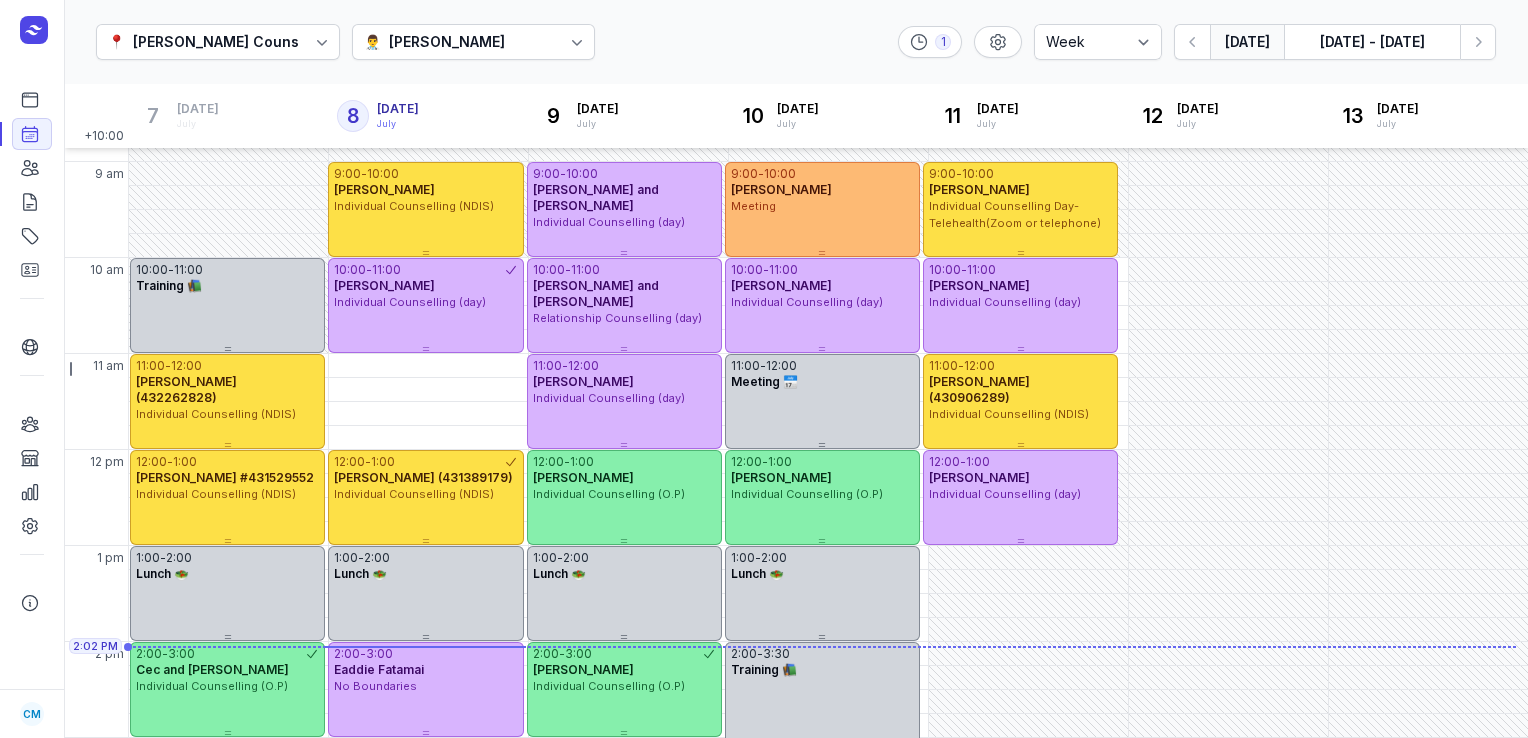 scroll, scrollTop: 81, scrollLeft: 0, axis: vertical 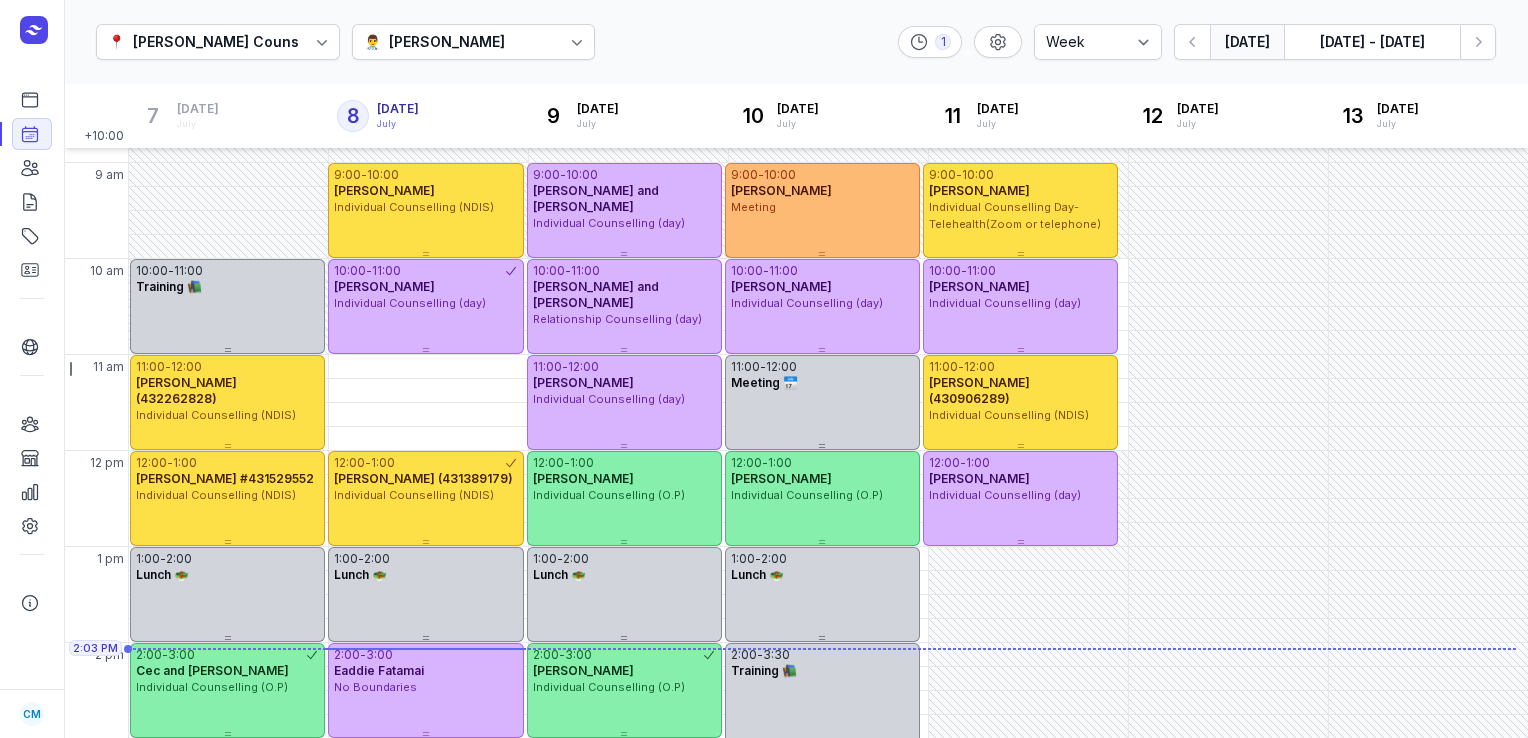 click on "👨‍⚕️ [PERSON_NAME]" at bounding box center [474, 42] 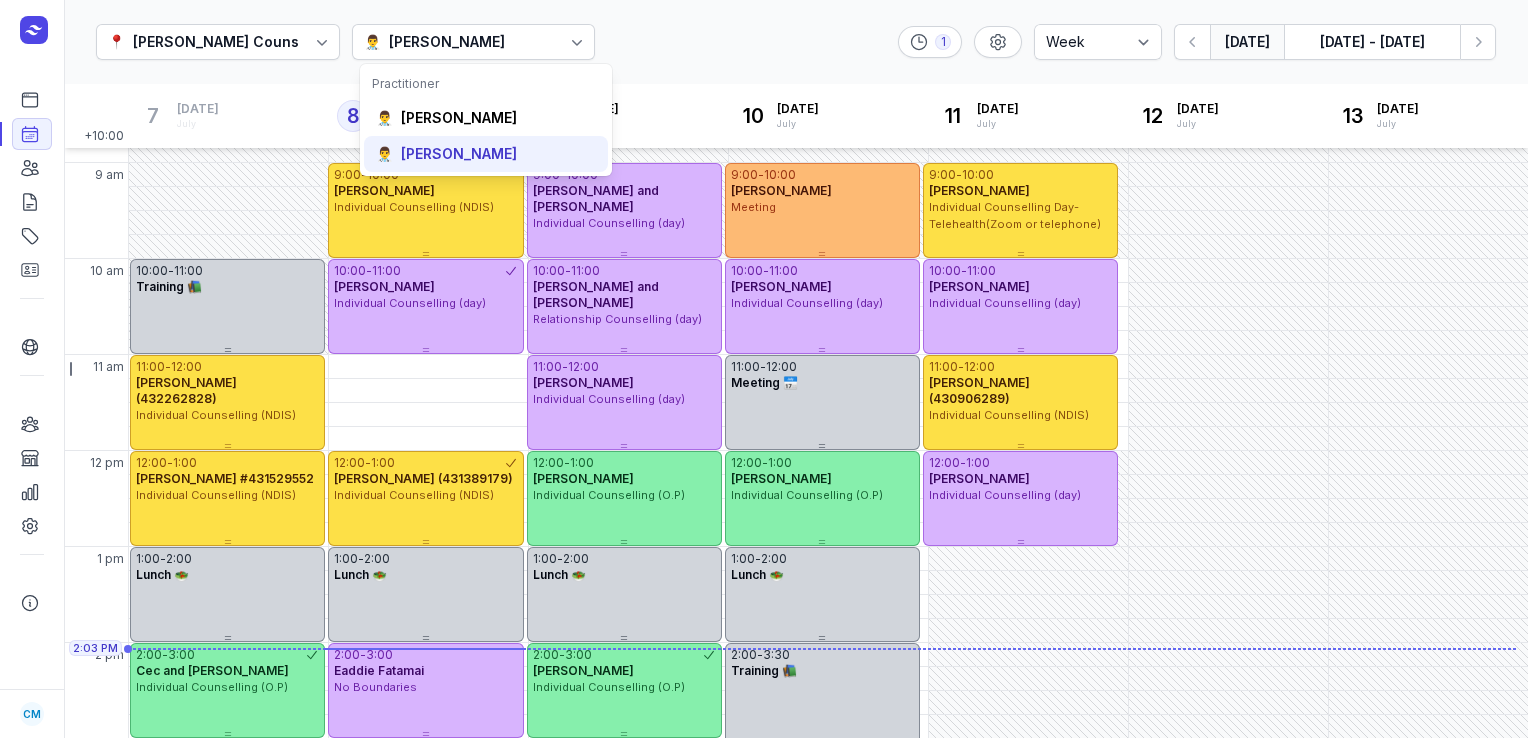 click on "👨‍⚕️ [PERSON_NAME]" 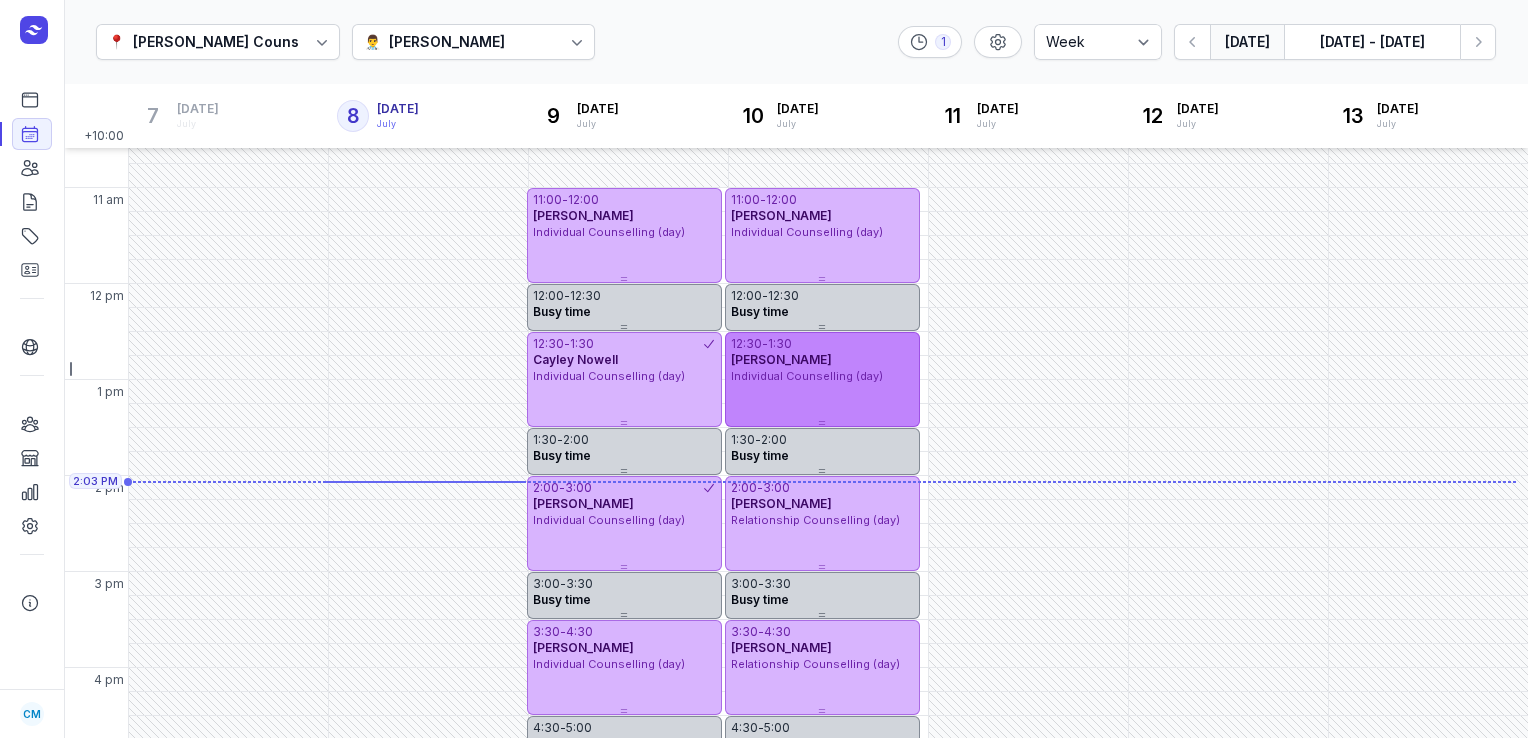 scroll, scrollTop: 242, scrollLeft: 0, axis: vertical 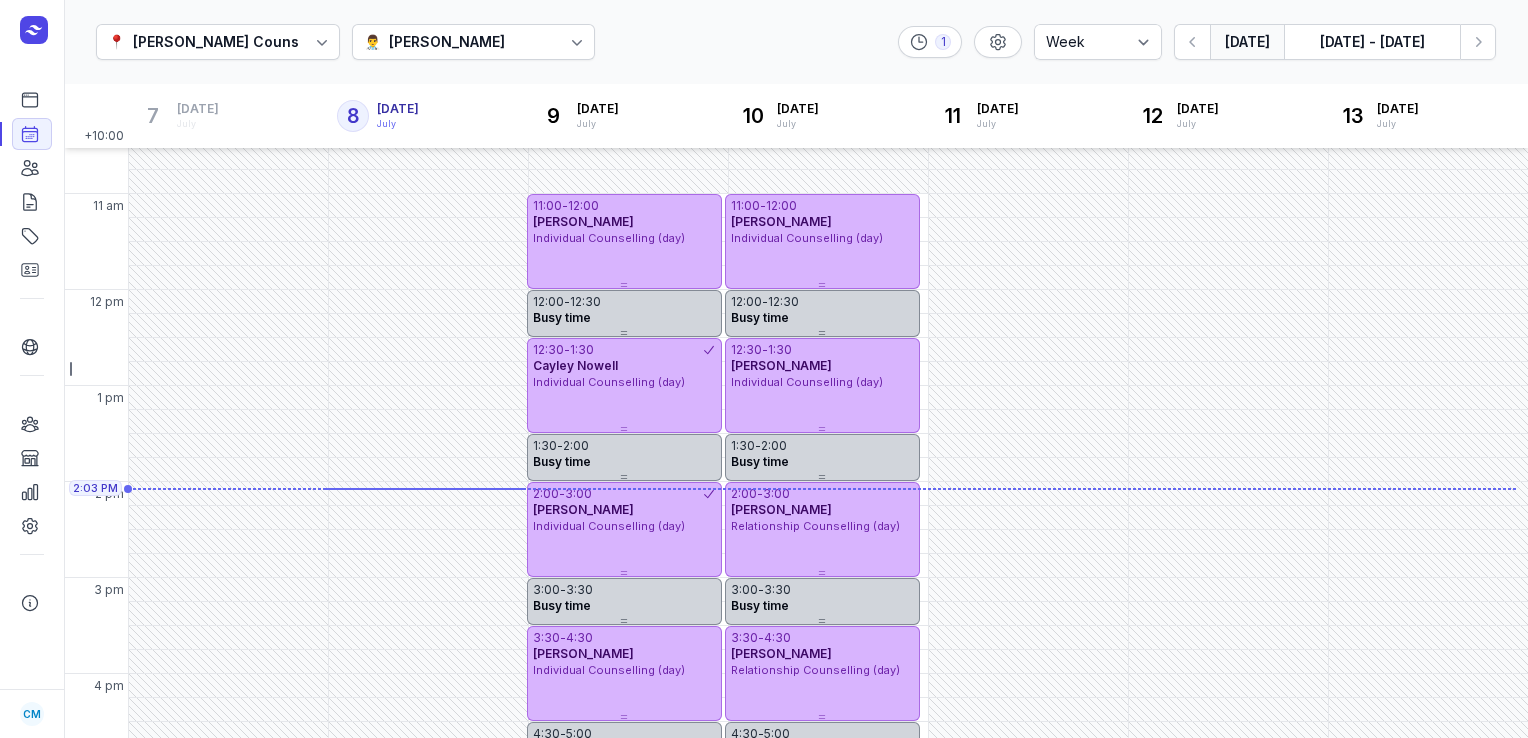 click on "👨‍⚕️ [PERSON_NAME]" at bounding box center (474, 42) 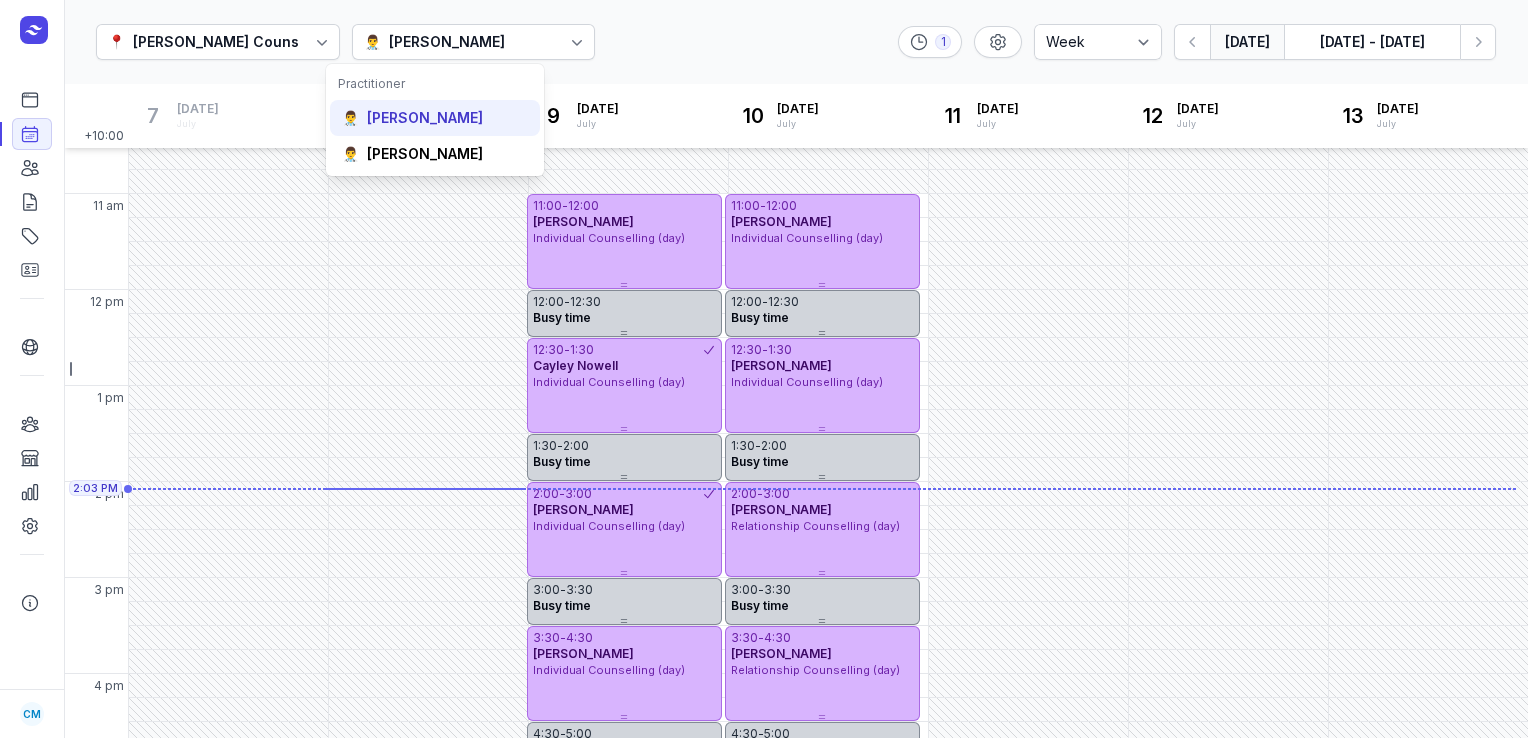 click on "[PERSON_NAME]" at bounding box center [425, 118] 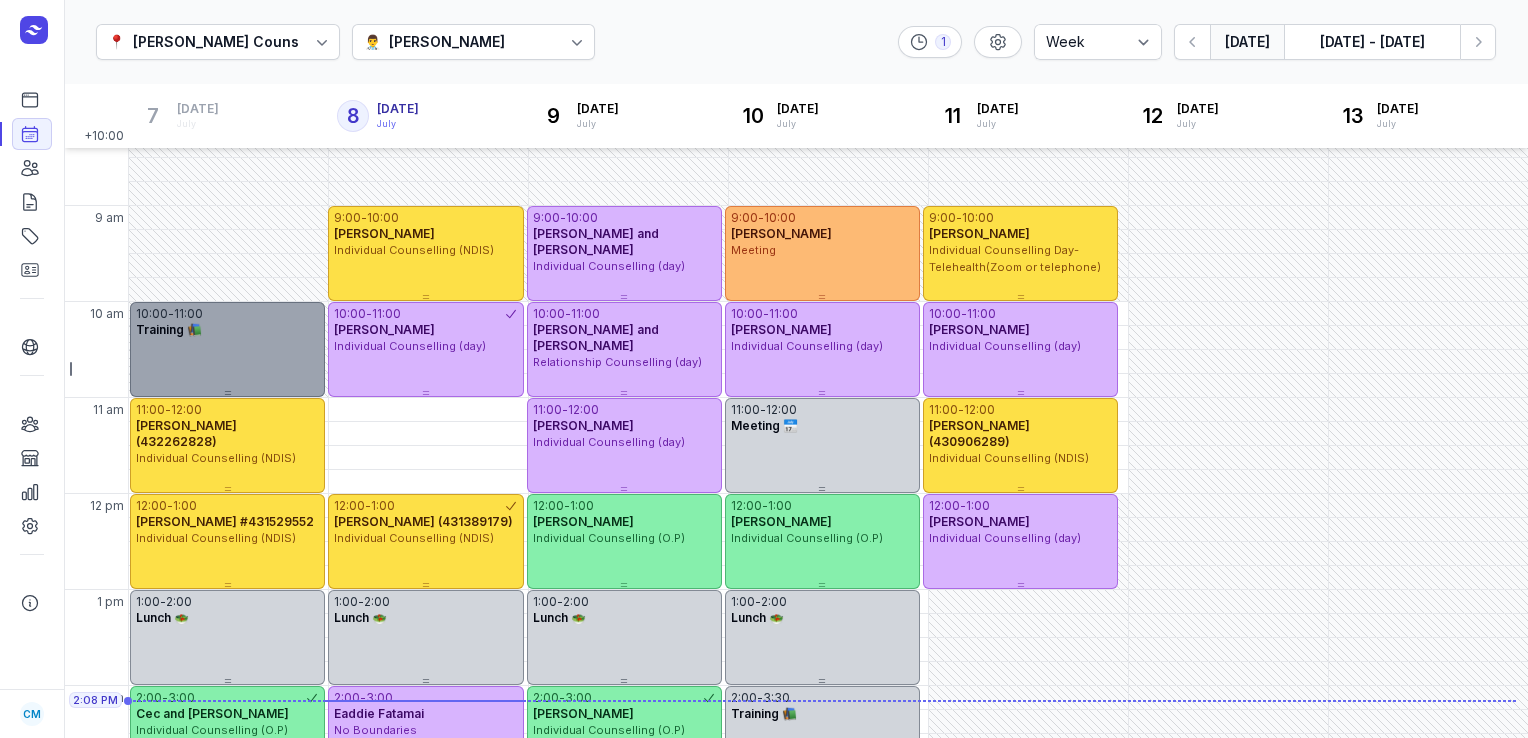 scroll, scrollTop: 328, scrollLeft: 0, axis: vertical 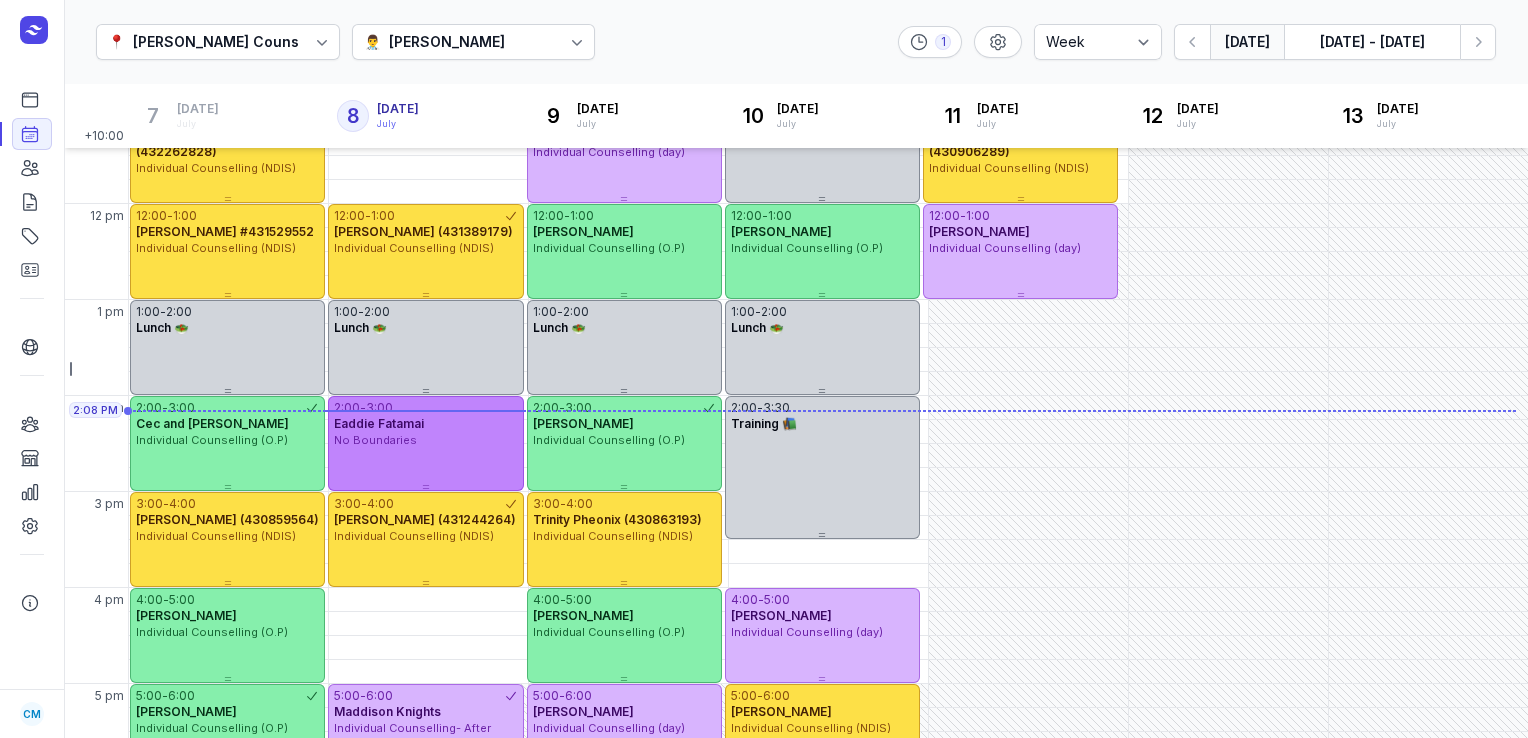 click on "Eaddie Fatamai" at bounding box center [379, 423] 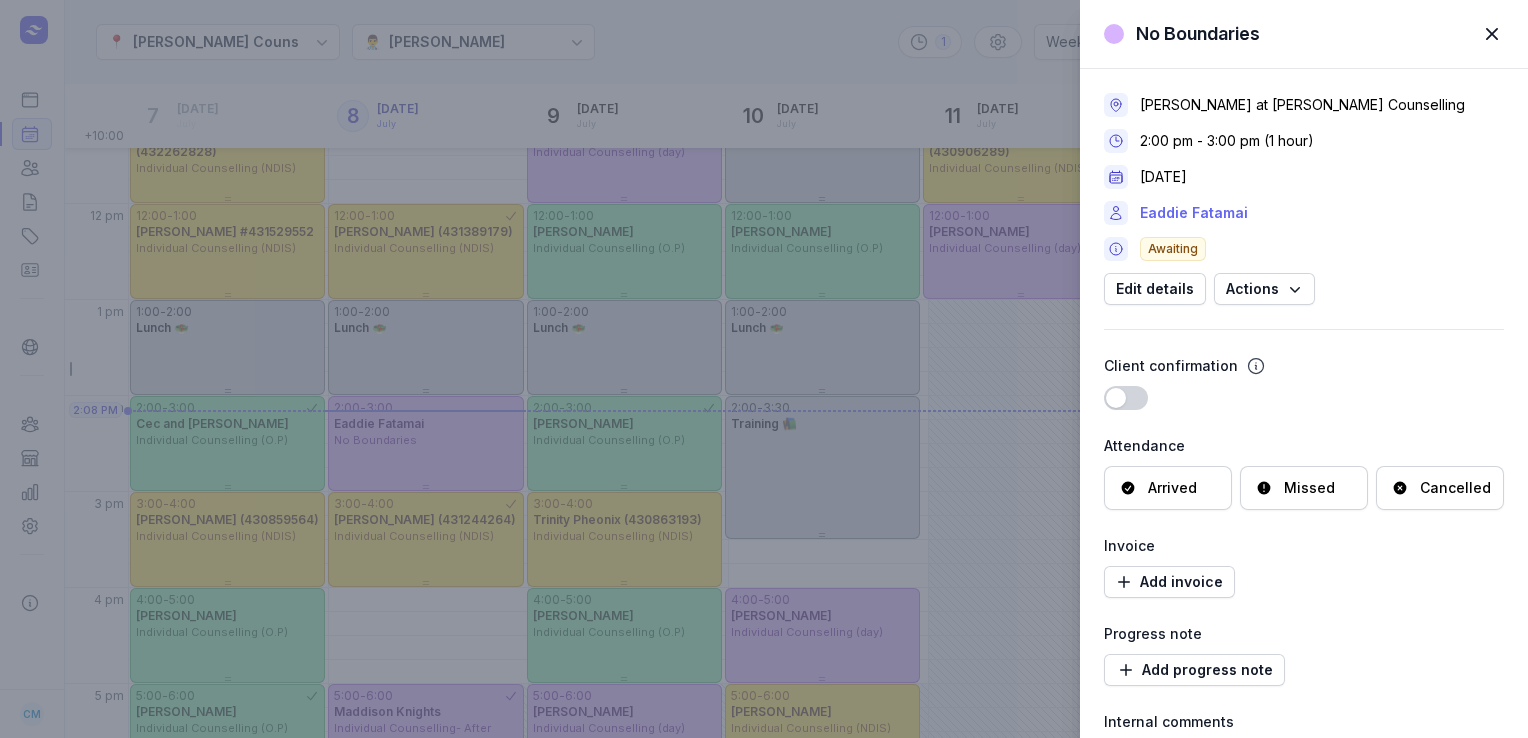click on "Eaddie Fatamai" at bounding box center (1194, 213) 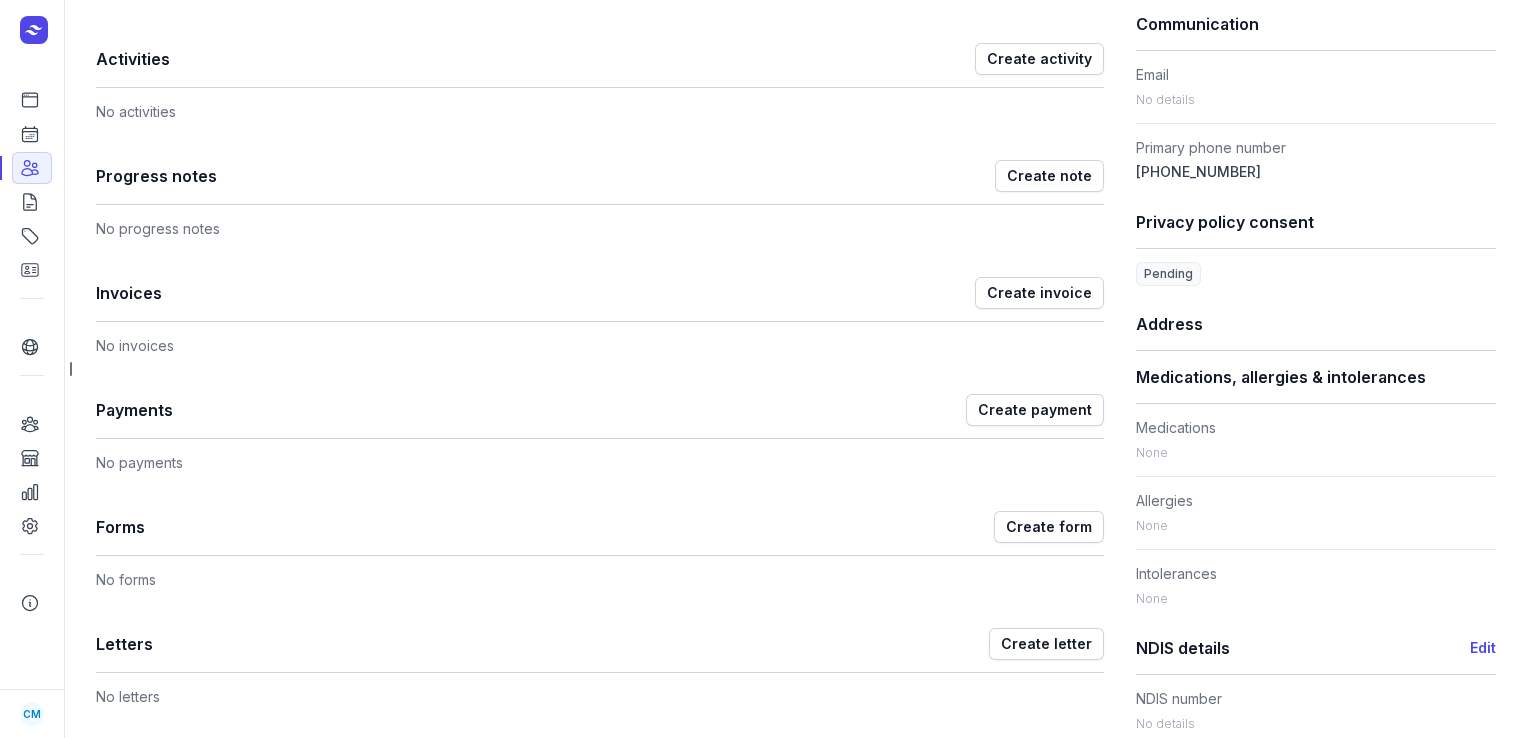 scroll, scrollTop: 573, scrollLeft: 0, axis: vertical 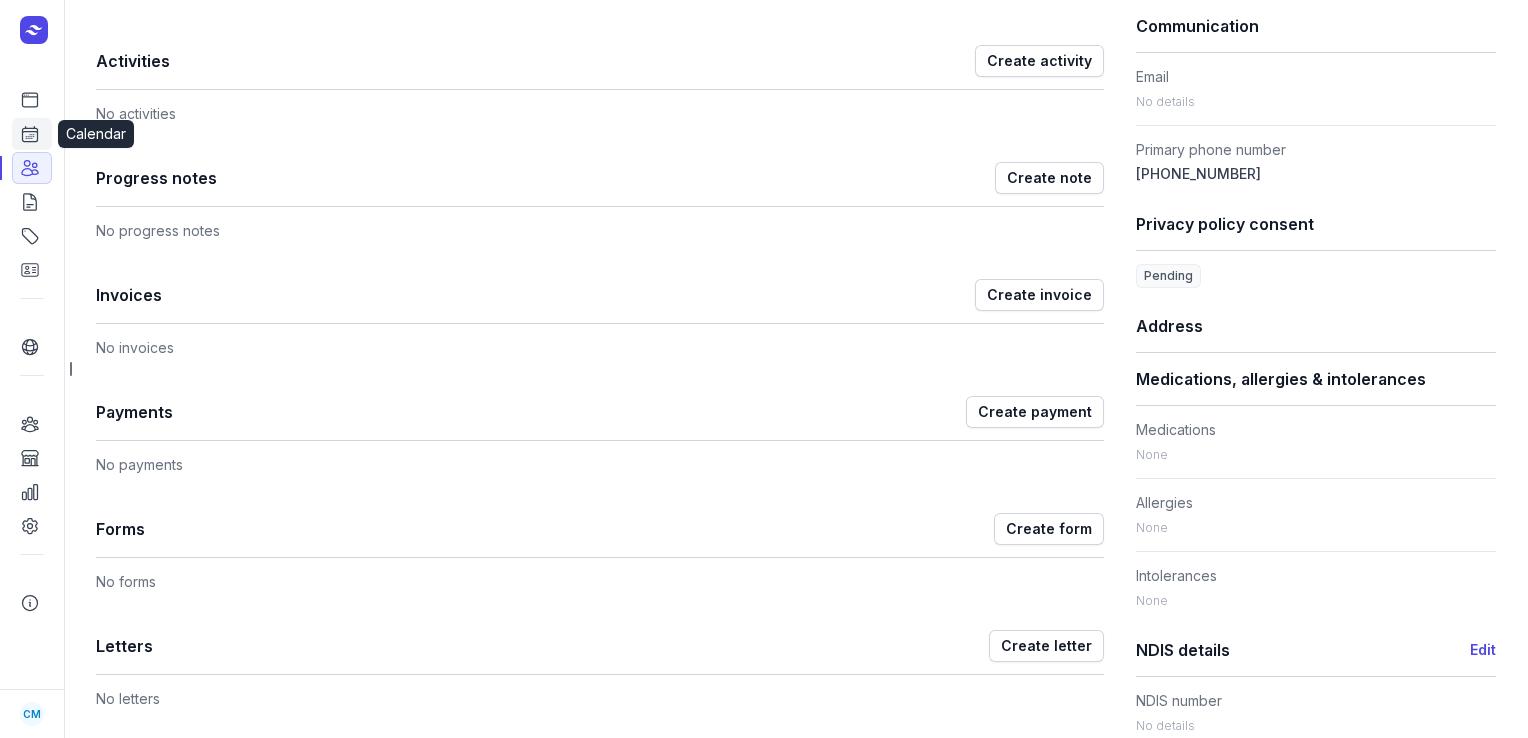 click 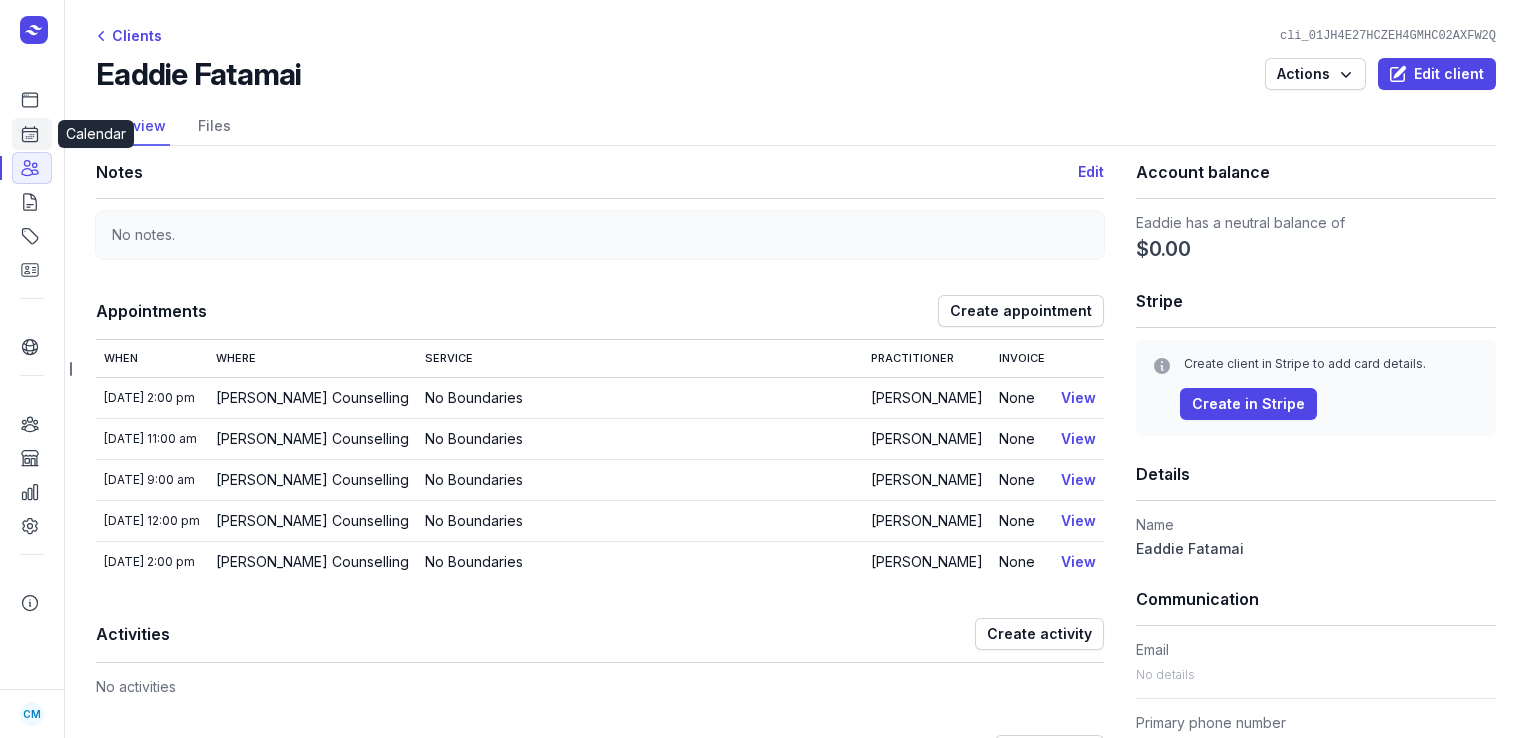 select on "week" 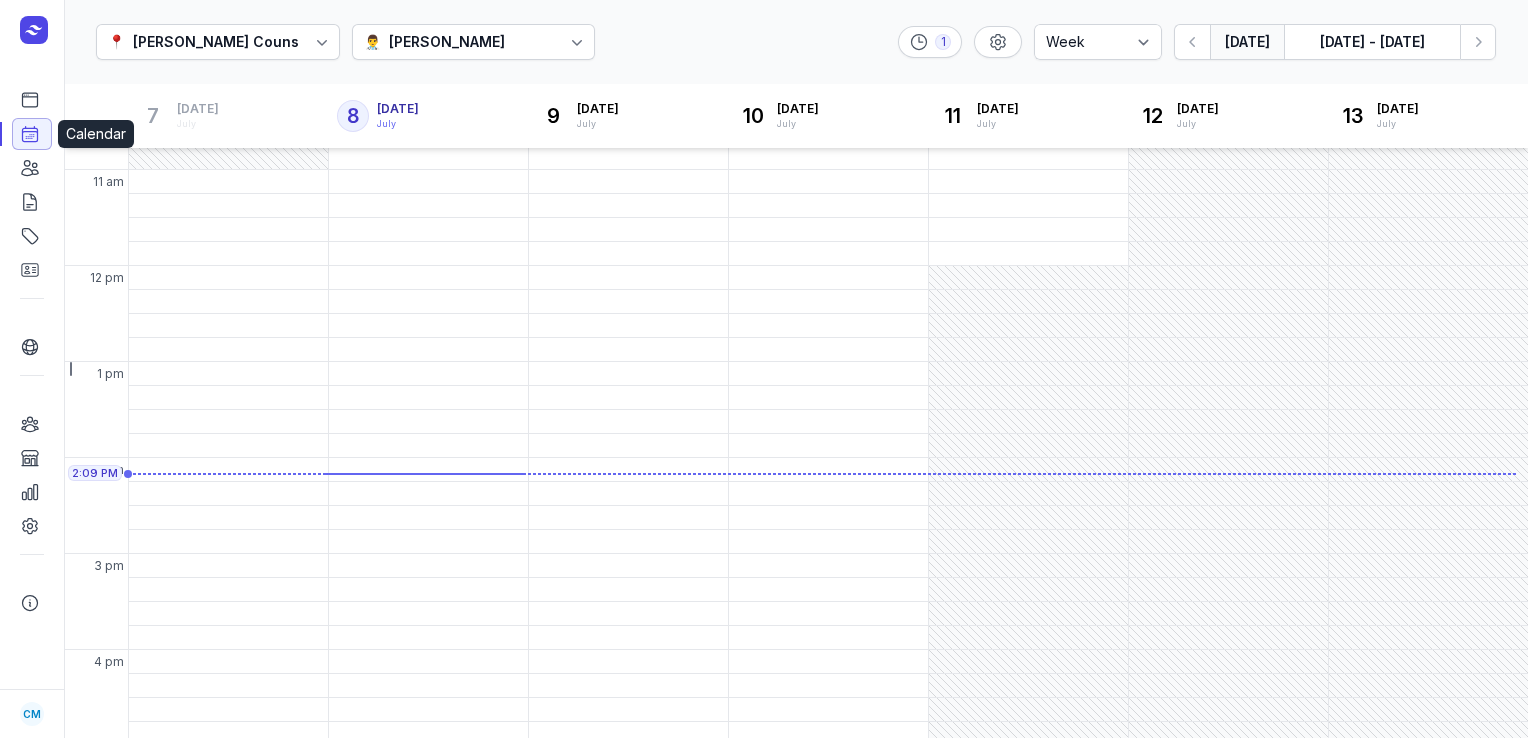 scroll, scrollTop: 340, scrollLeft: 0, axis: vertical 